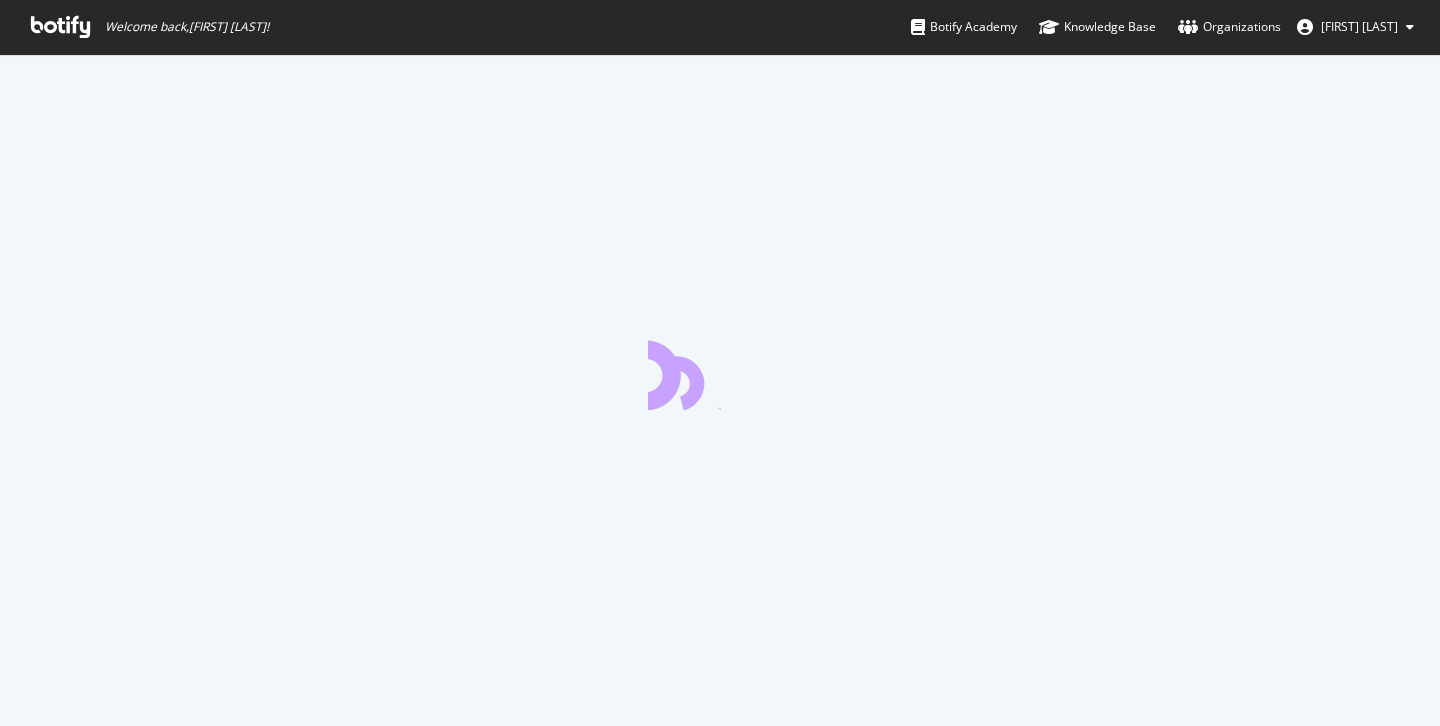 scroll, scrollTop: 0, scrollLeft: 0, axis: both 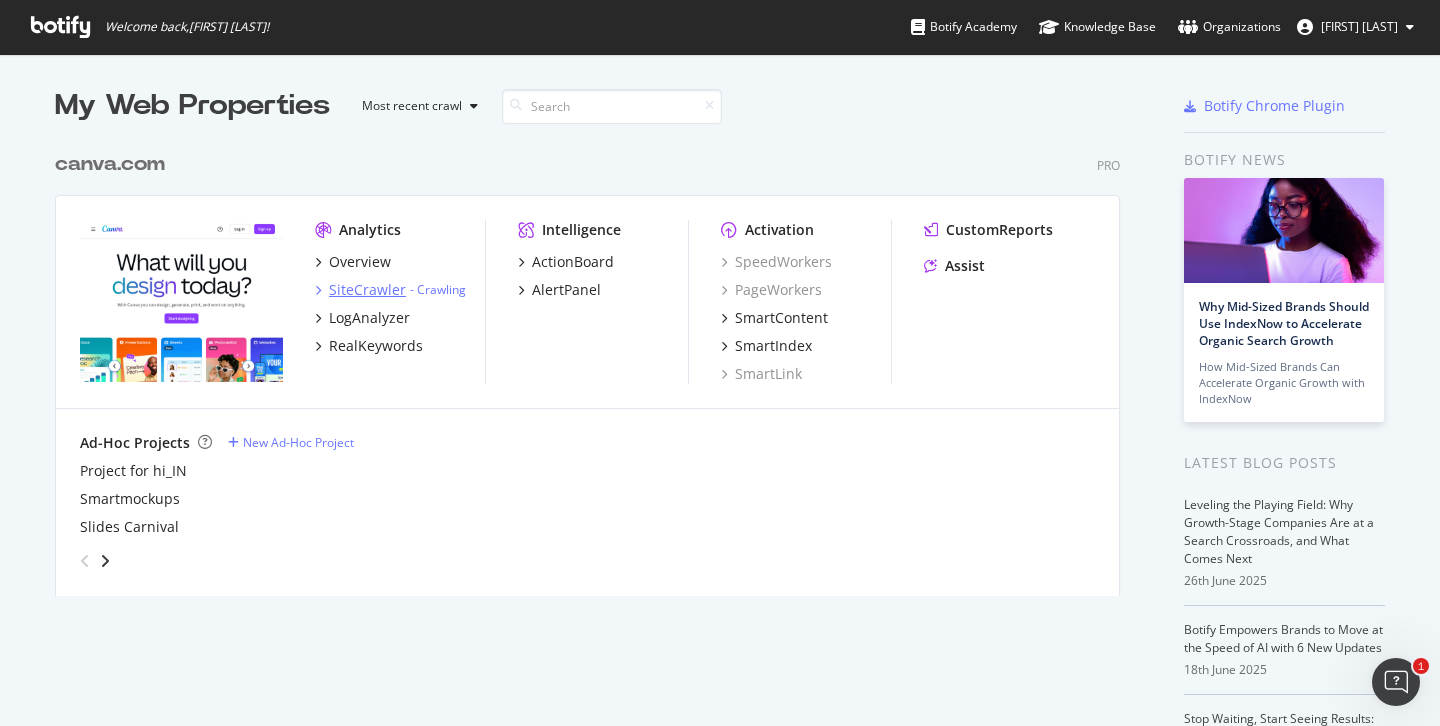 click on "SiteCrawler" at bounding box center (367, 290) 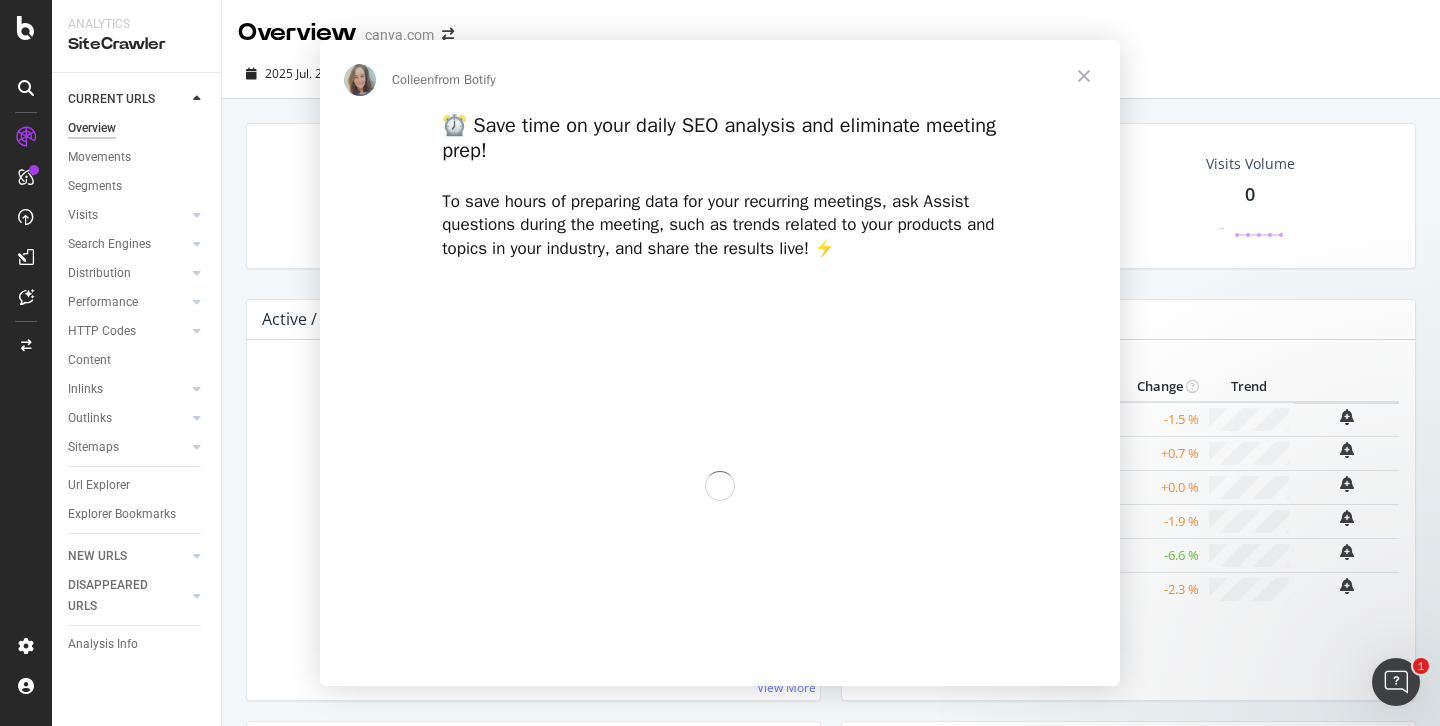scroll, scrollTop: 0, scrollLeft: 0, axis: both 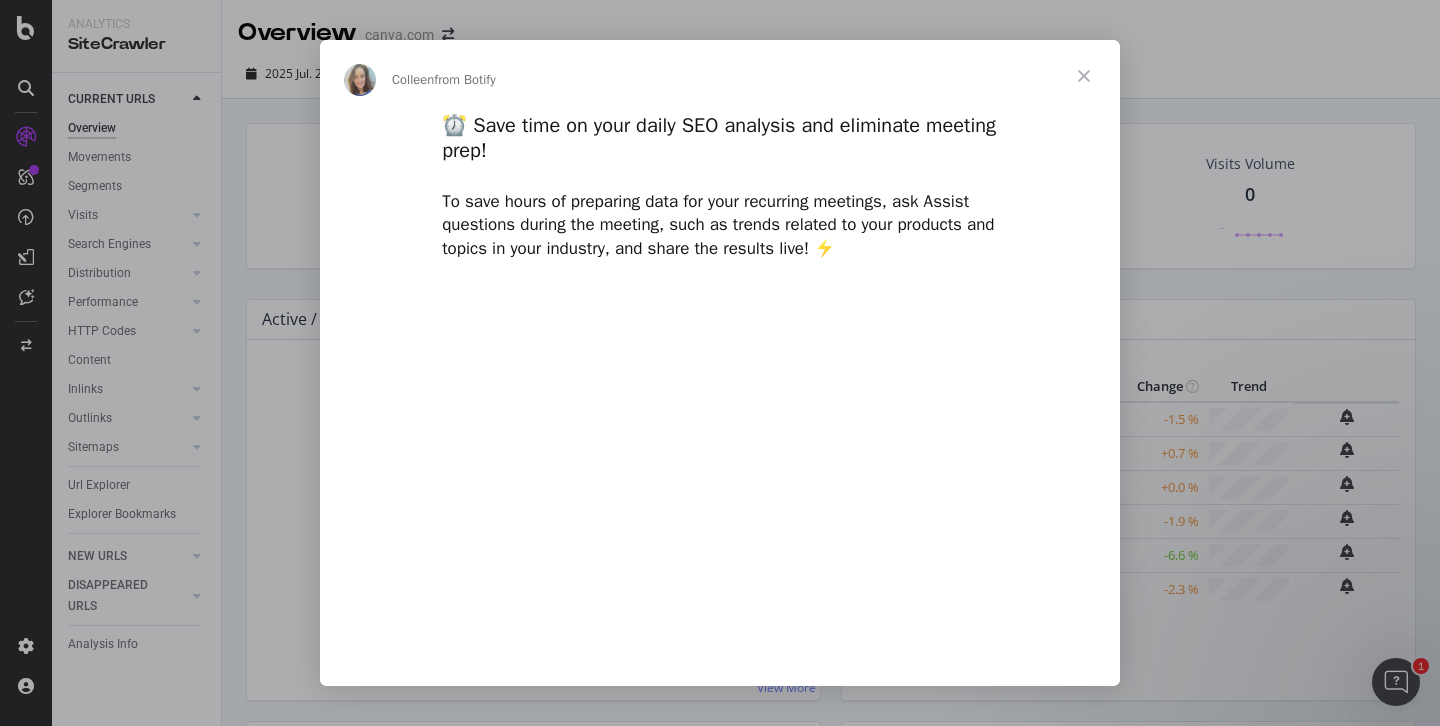 click at bounding box center (1084, 76) 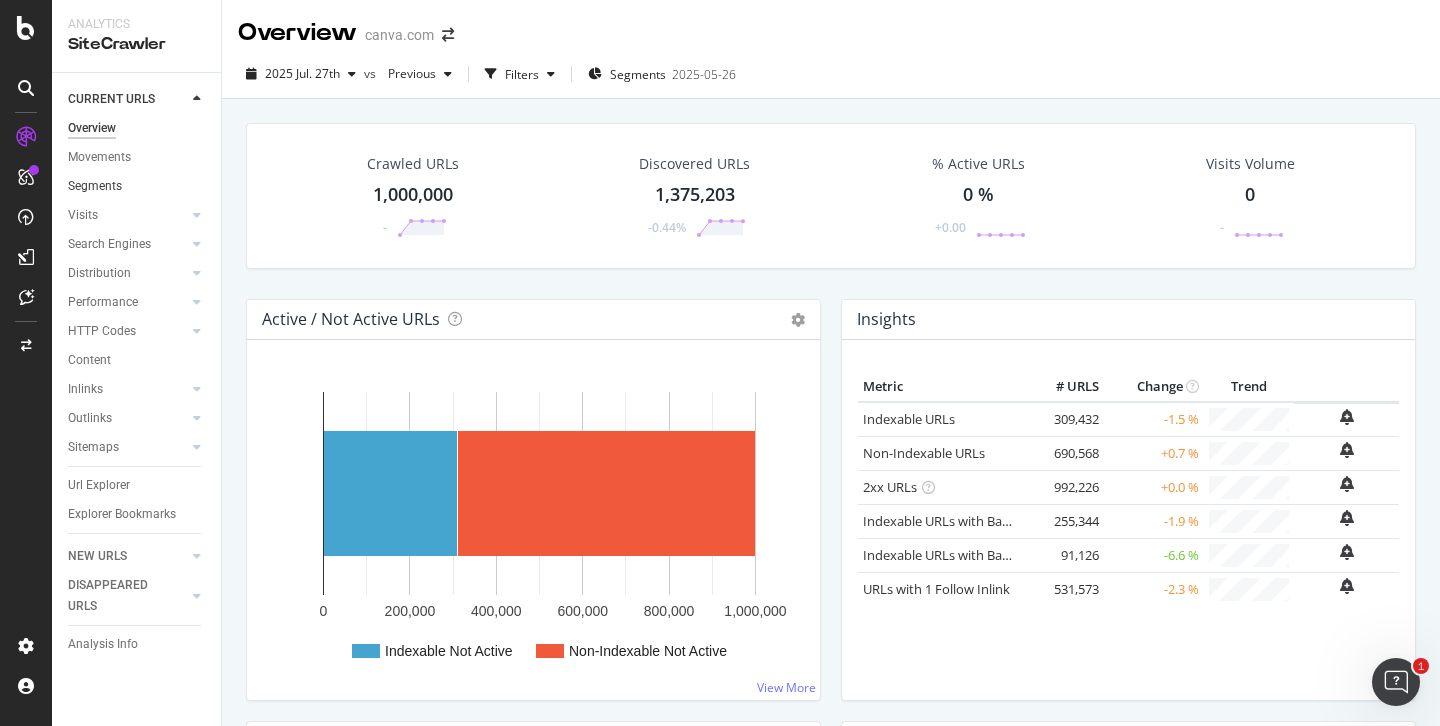click on "Segments" at bounding box center [137, 186] 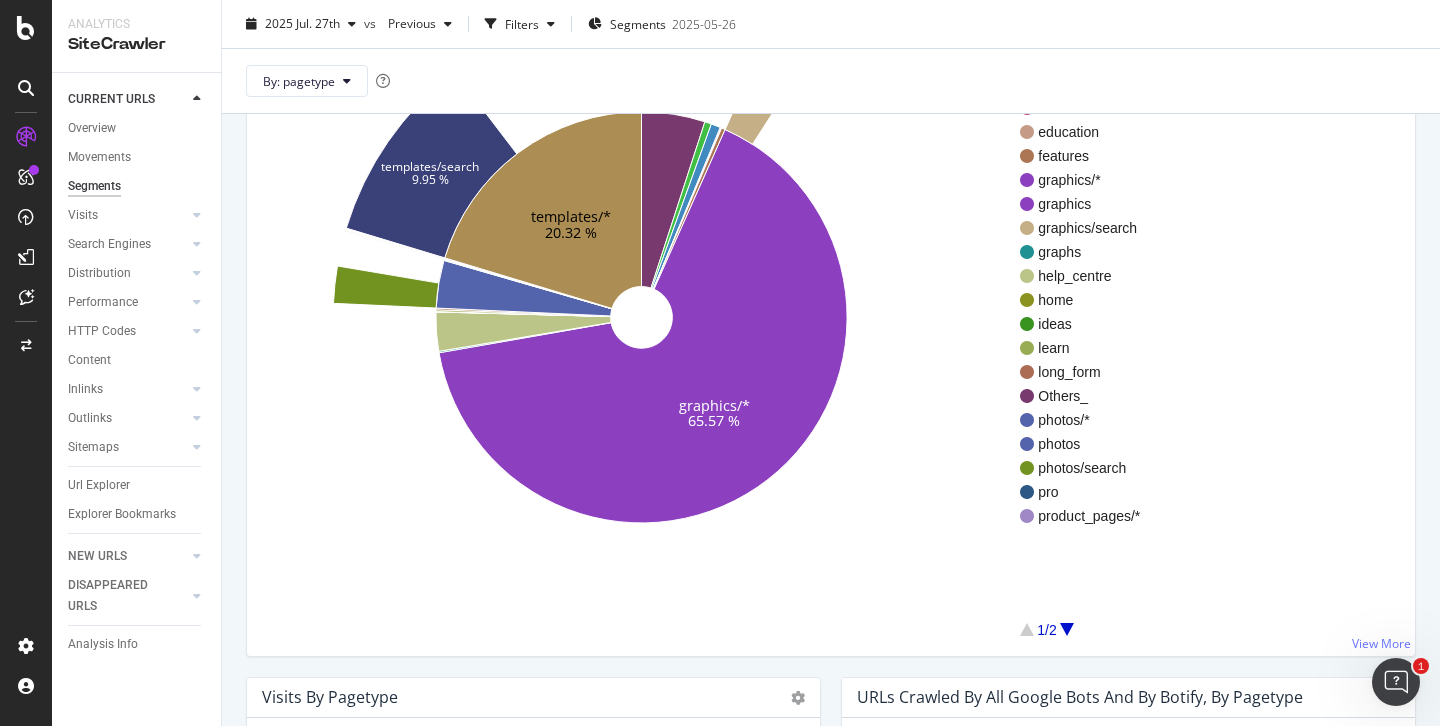 scroll, scrollTop: 264, scrollLeft: 0, axis: vertical 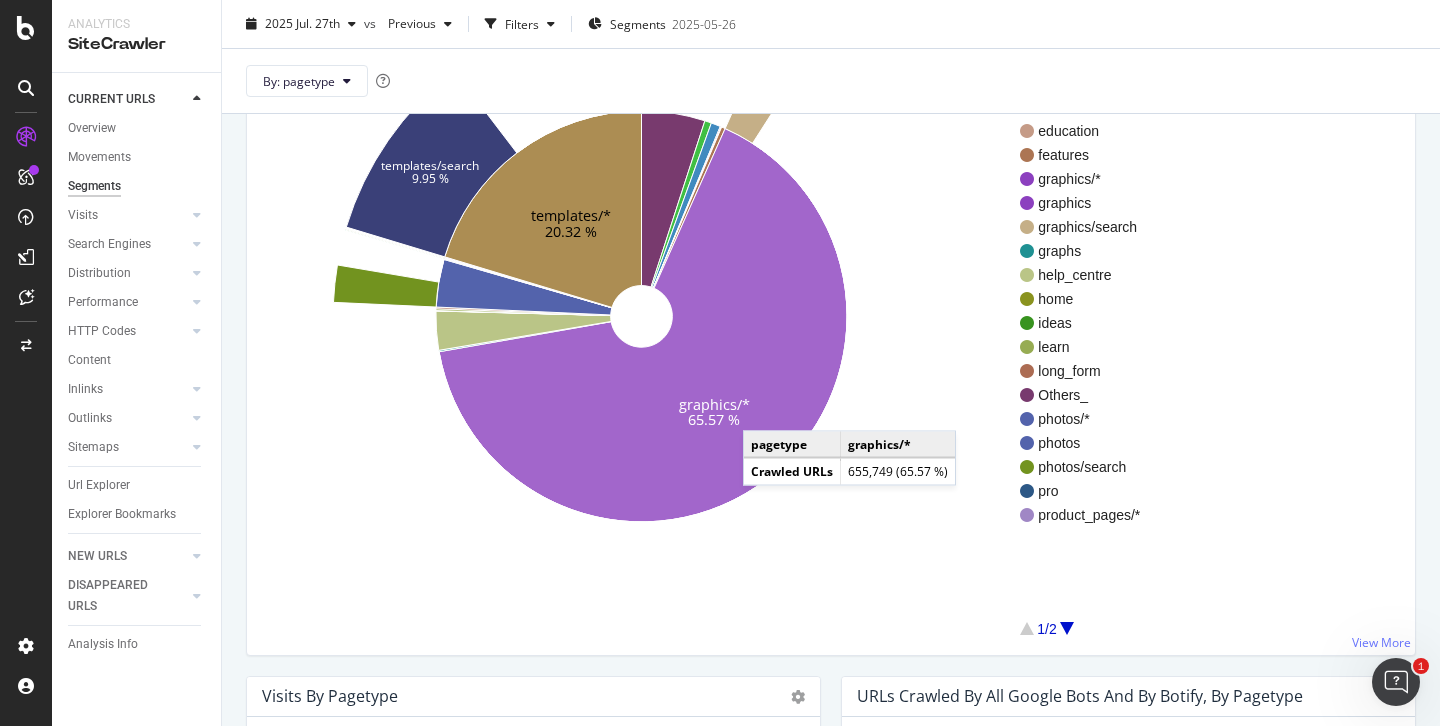 click 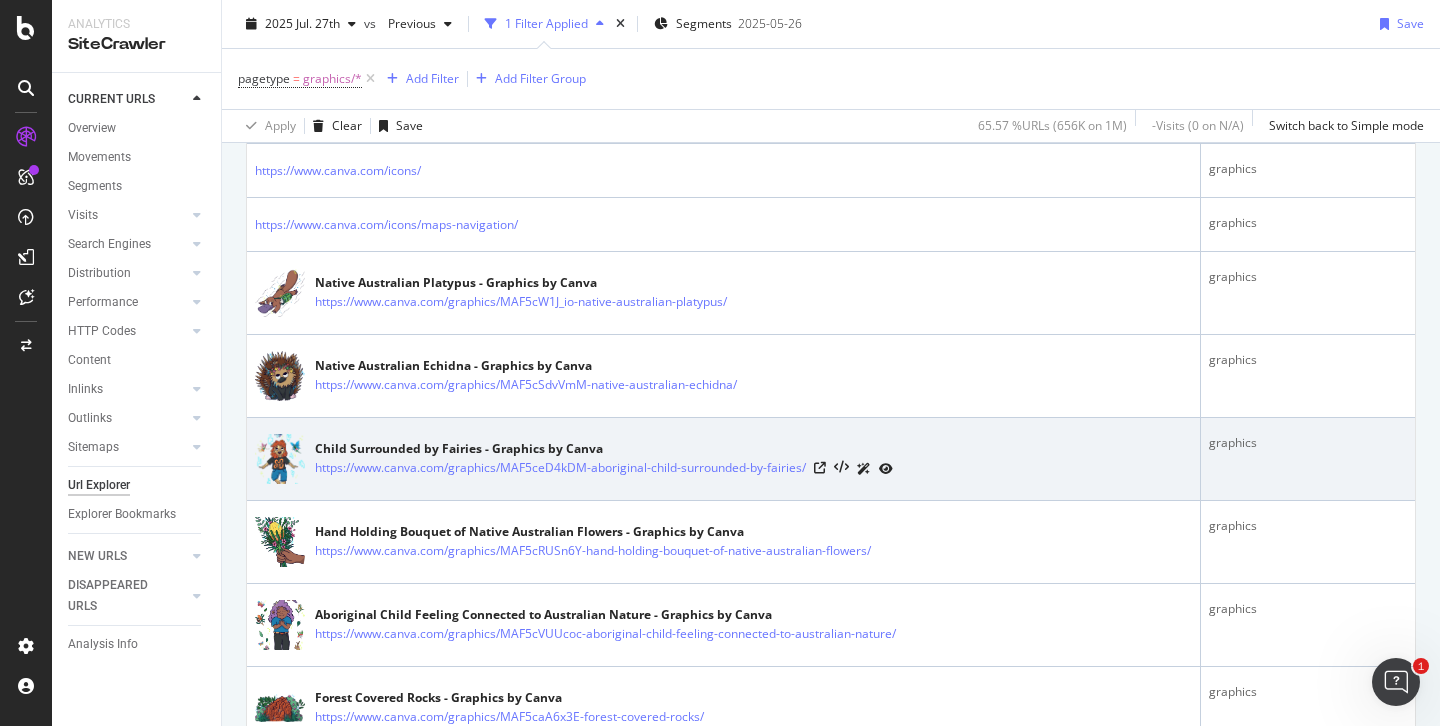 scroll, scrollTop: 442, scrollLeft: 0, axis: vertical 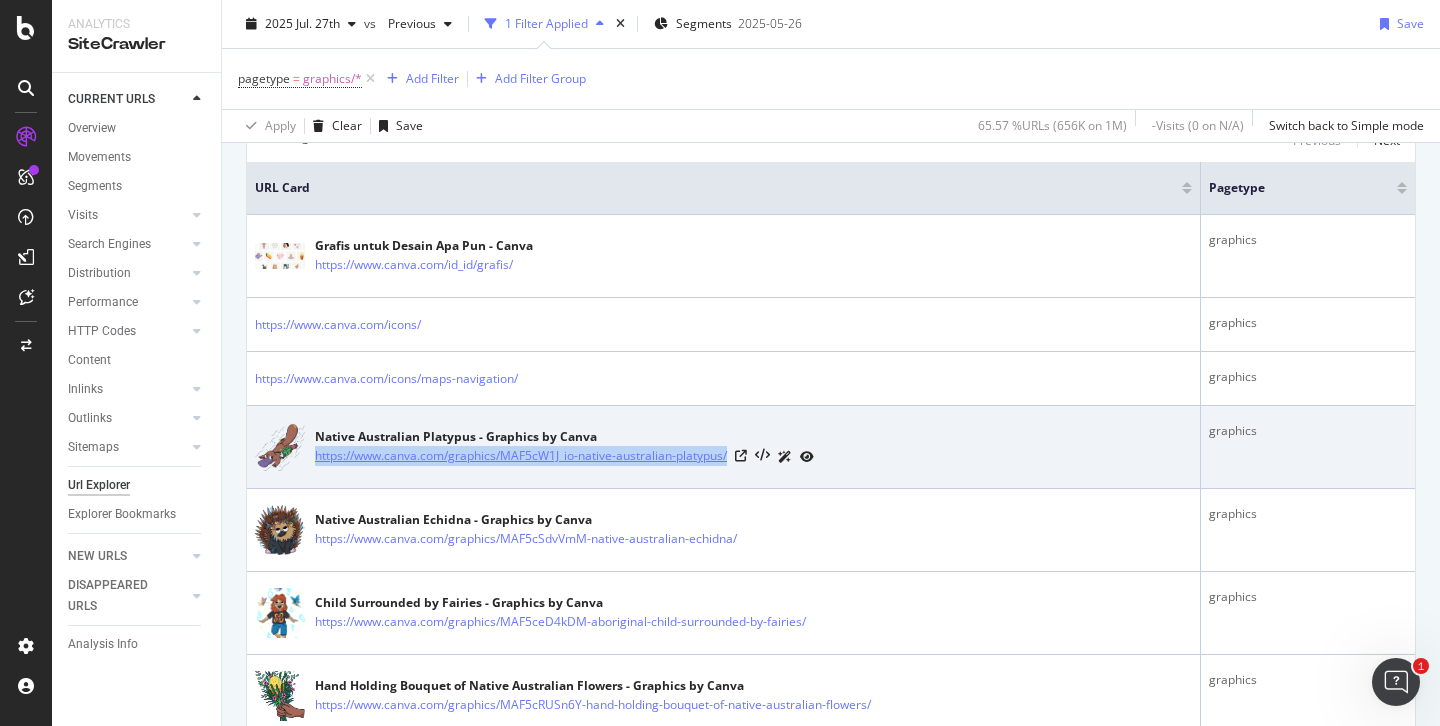 copy on "https://www.canva.com/graphics/MAF5cW1J_io-native-australian-platypus/" 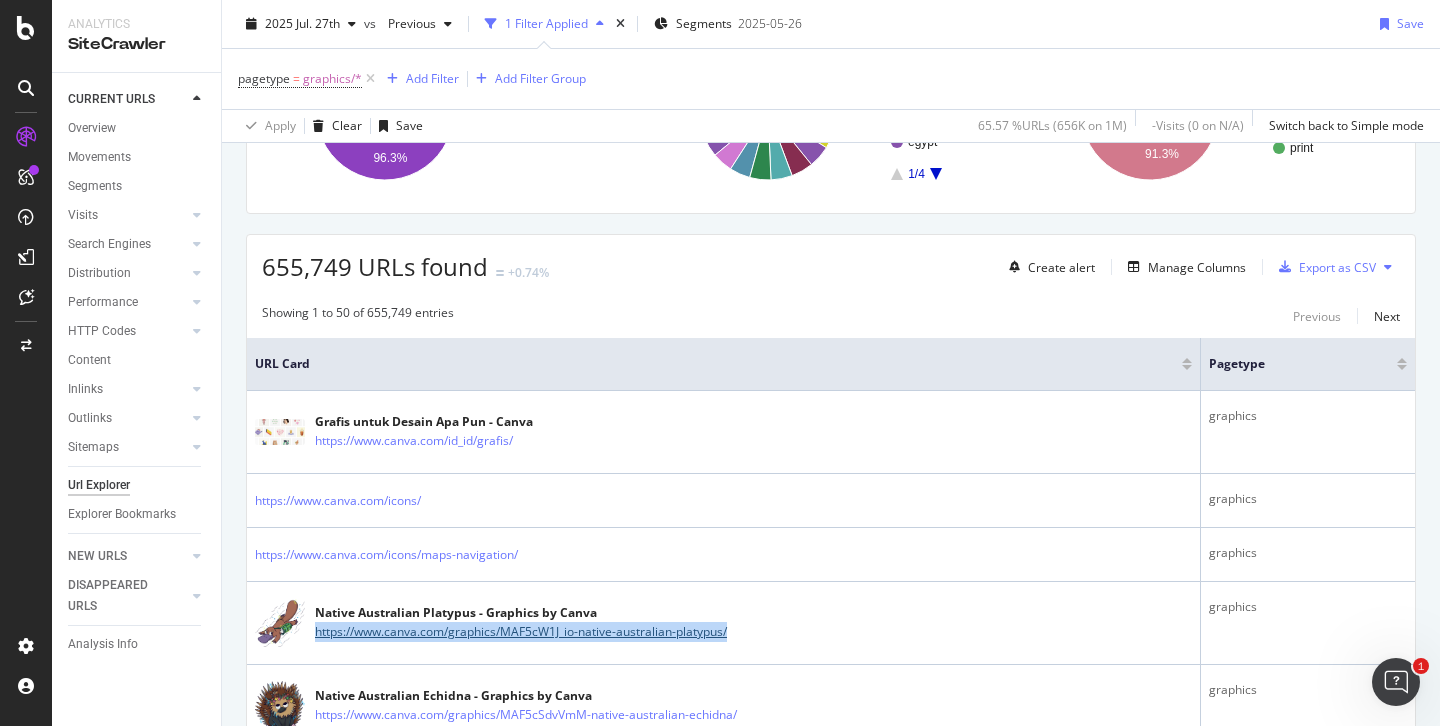 scroll, scrollTop: 0, scrollLeft: 0, axis: both 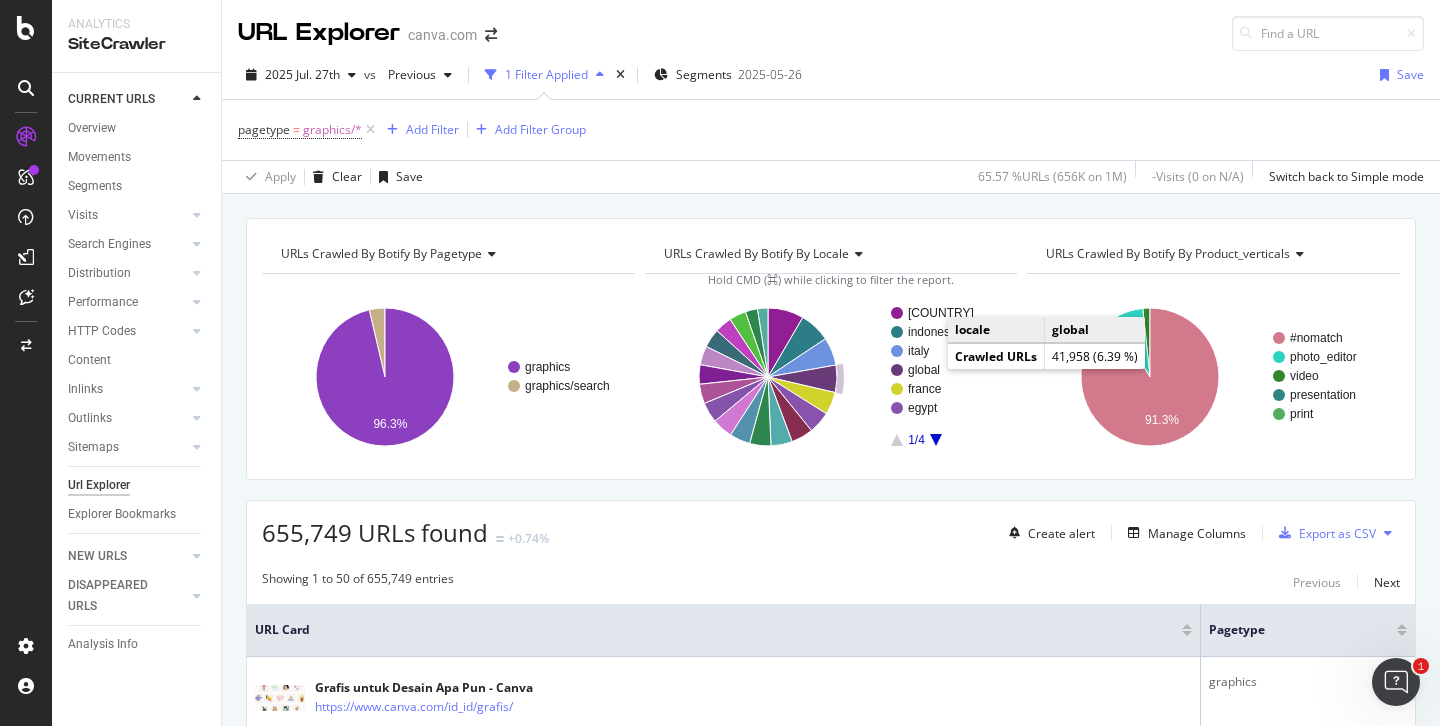 click on "global" 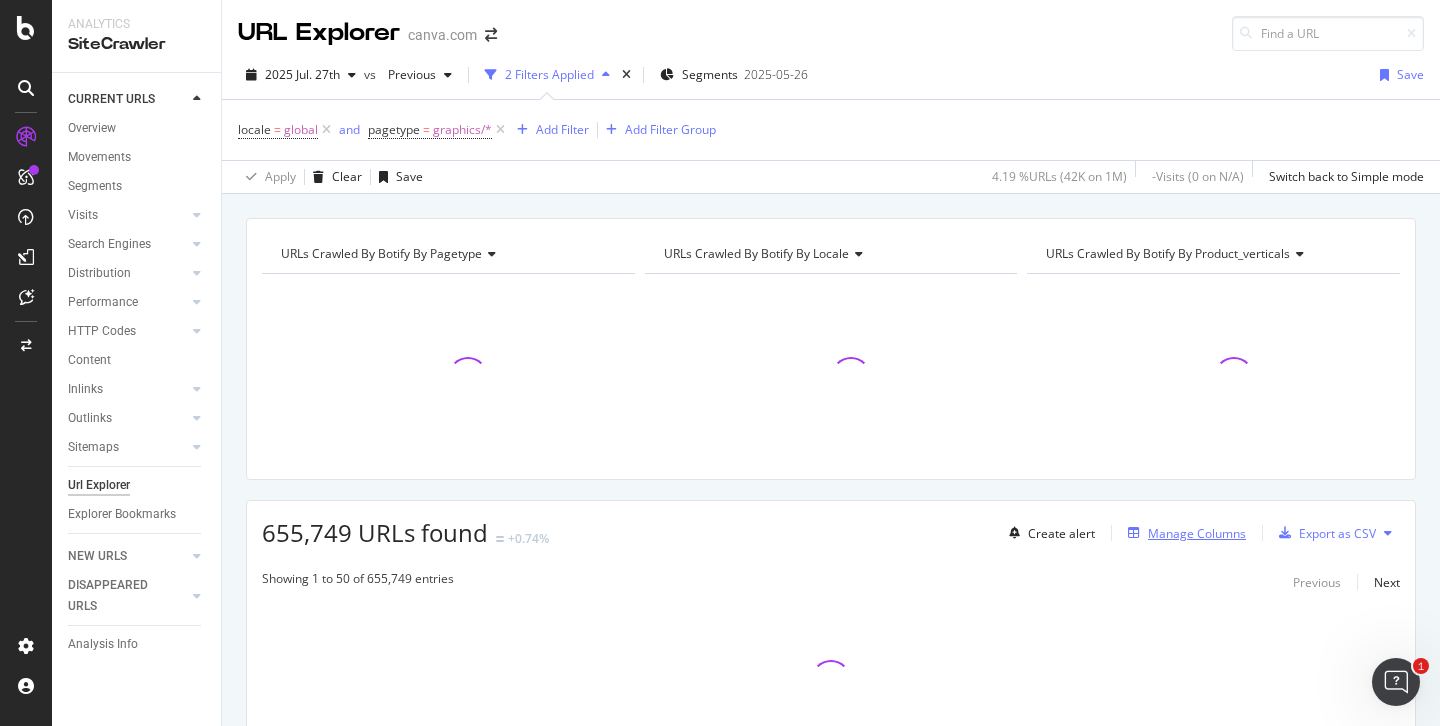 click on "Manage Columns" at bounding box center (1197, 533) 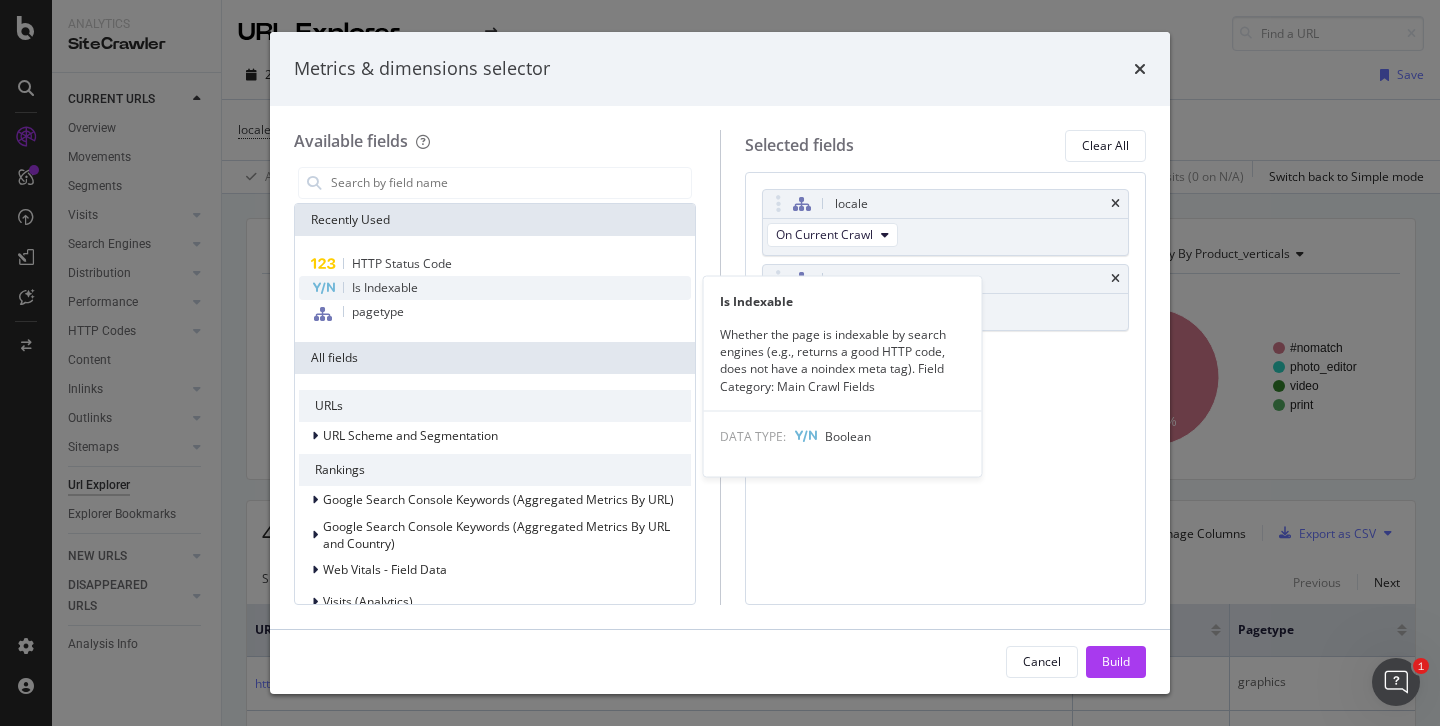 click on "Is Indexable" at bounding box center [495, 288] 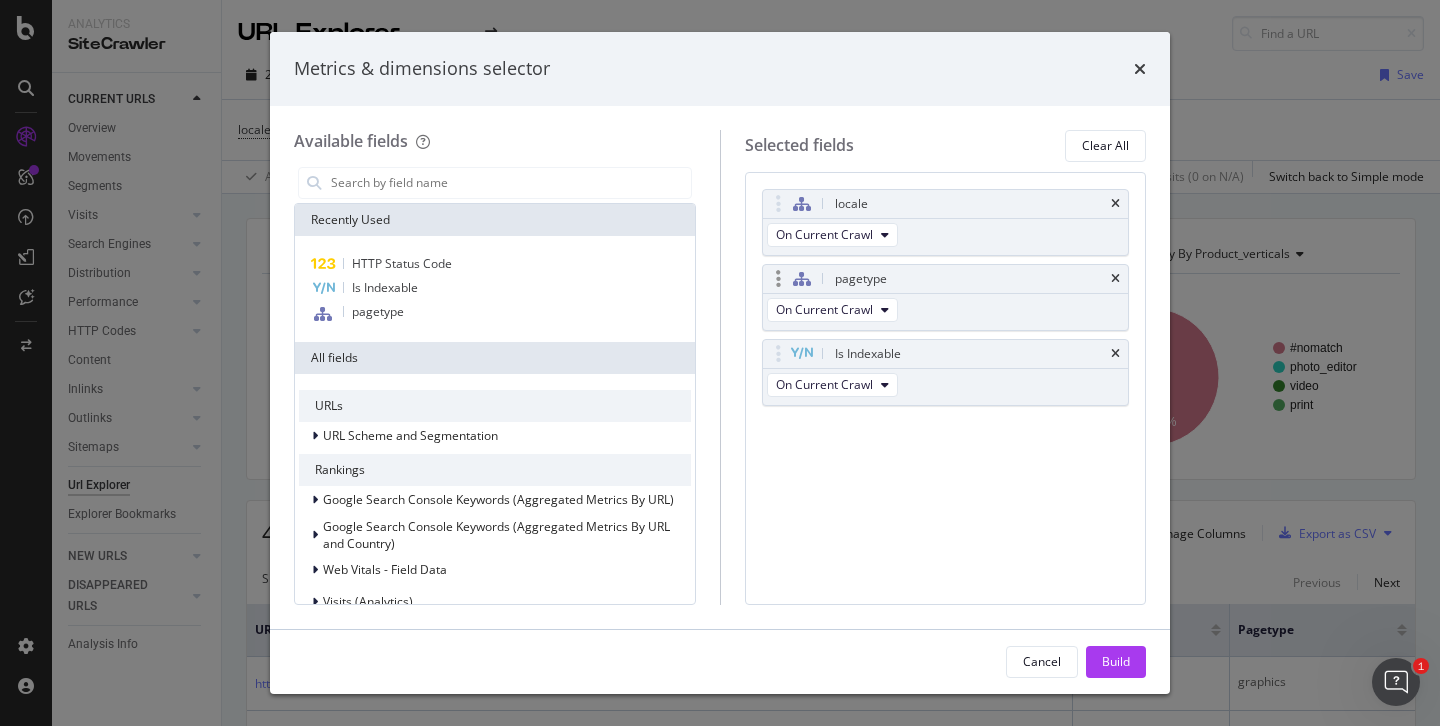click on "pagetype" at bounding box center [946, 279] 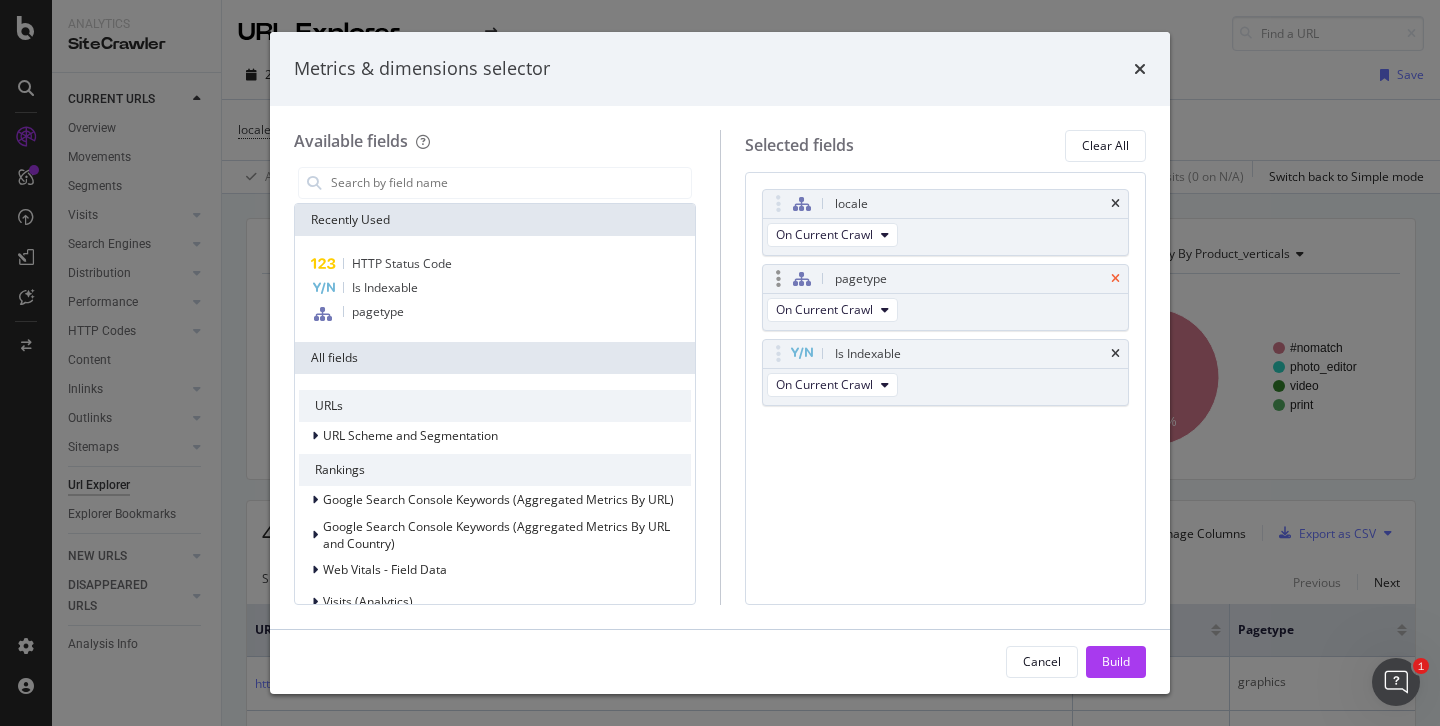 click at bounding box center [1115, 279] 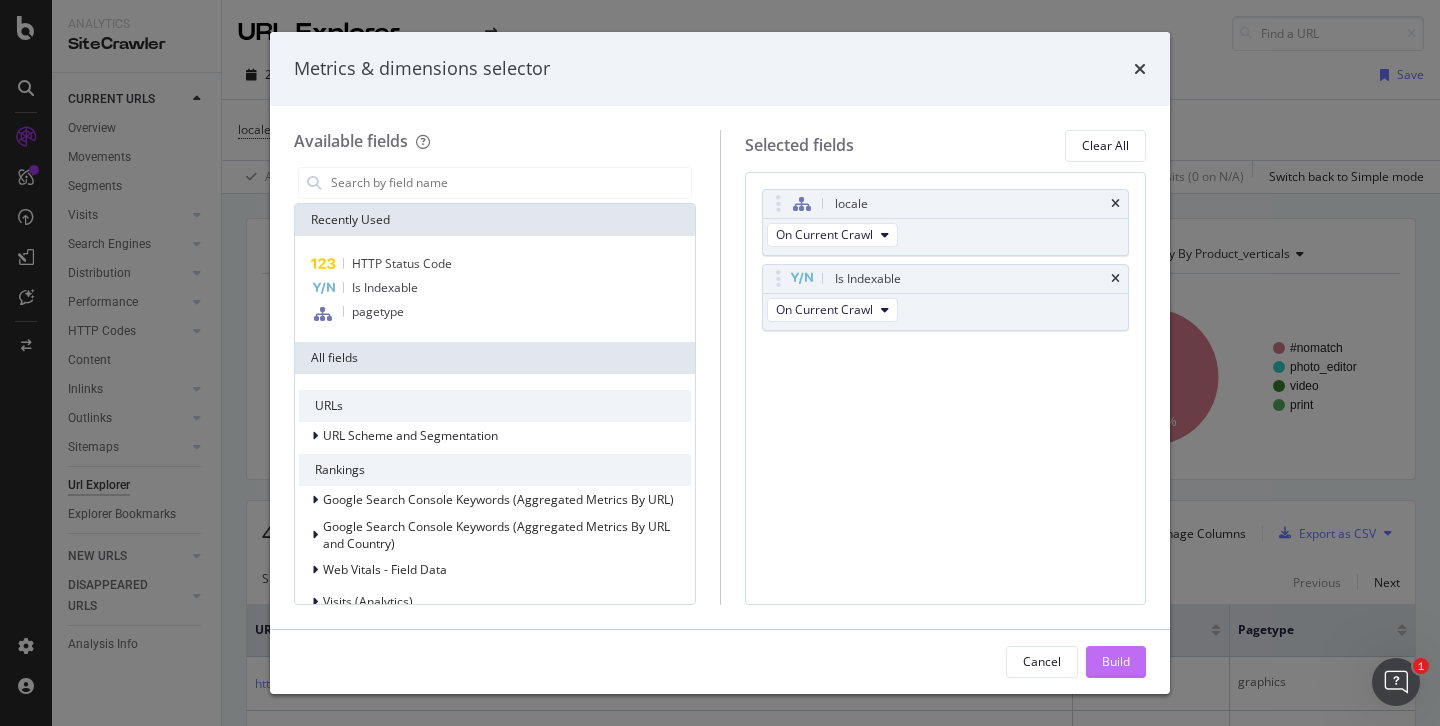click on "Build" at bounding box center (1116, 662) 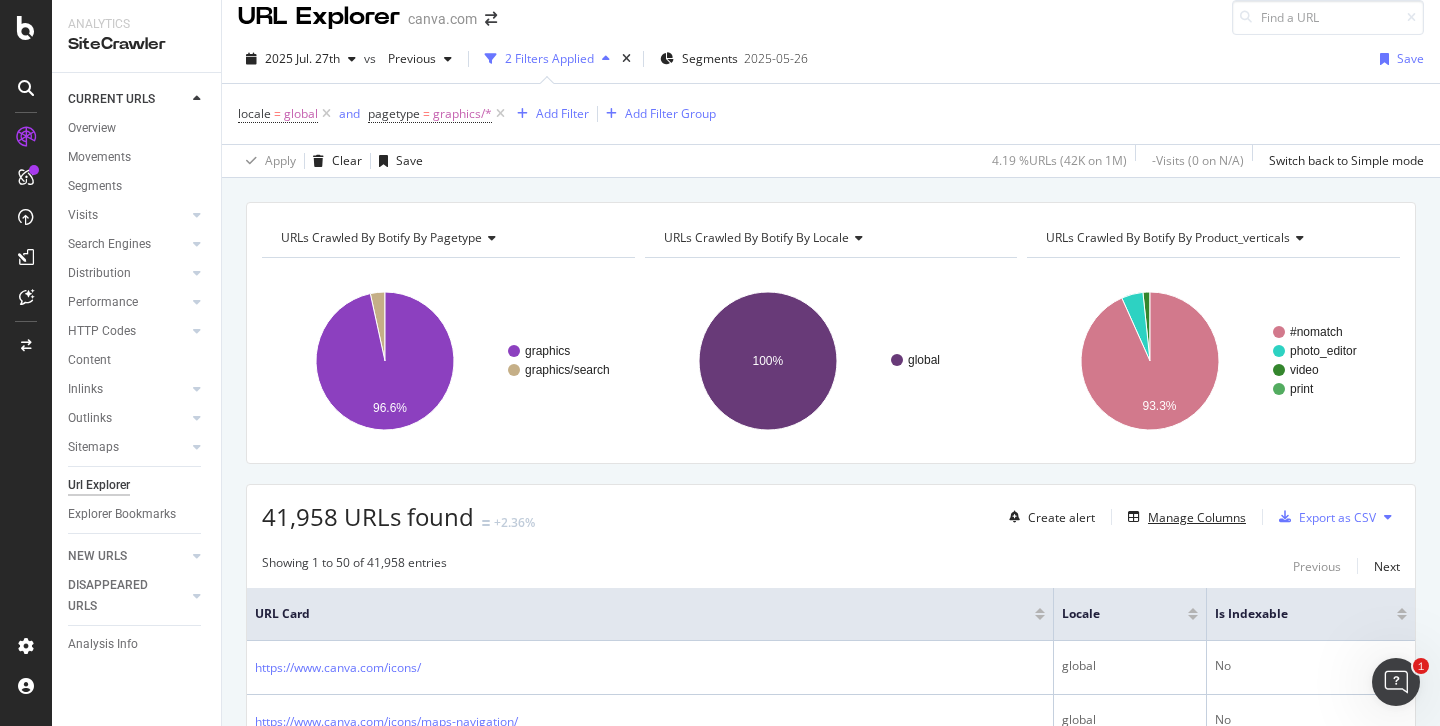 scroll, scrollTop: 0, scrollLeft: 0, axis: both 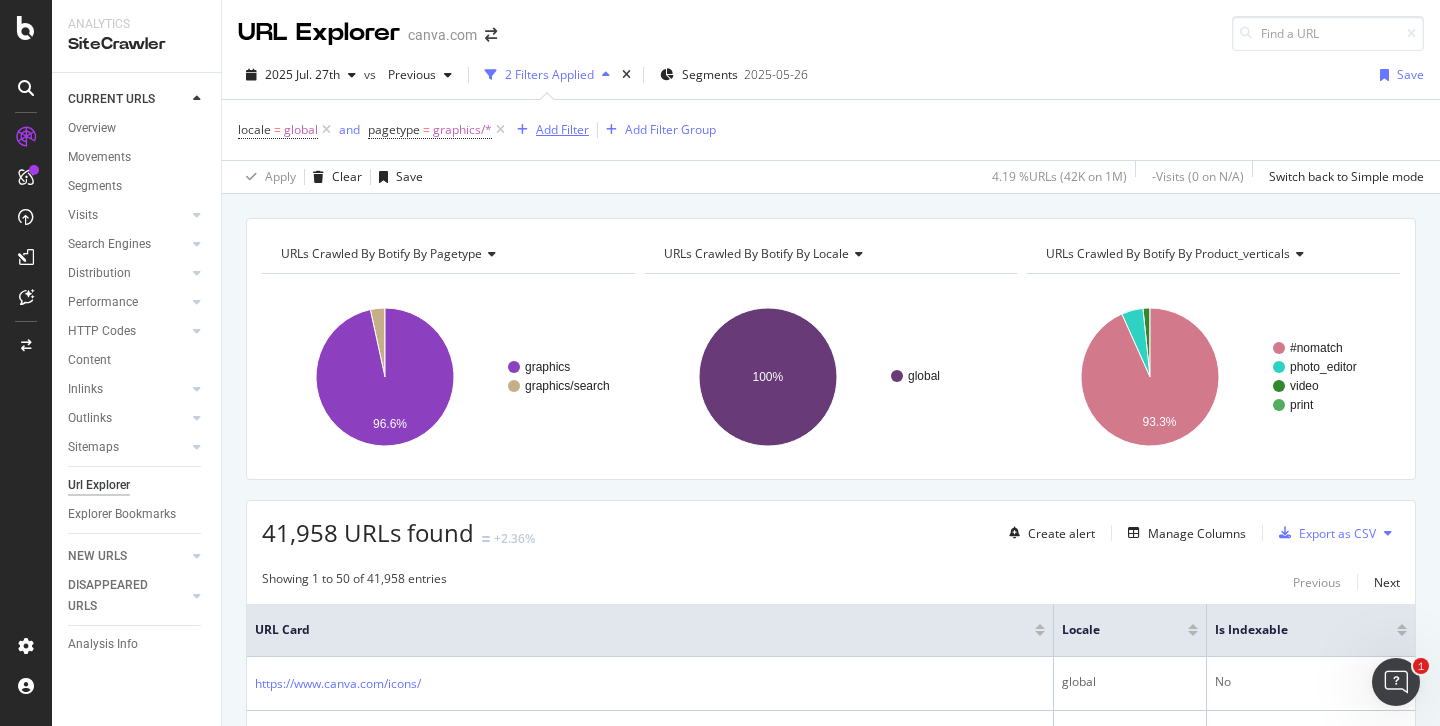 click on "Add Filter" at bounding box center [549, 130] 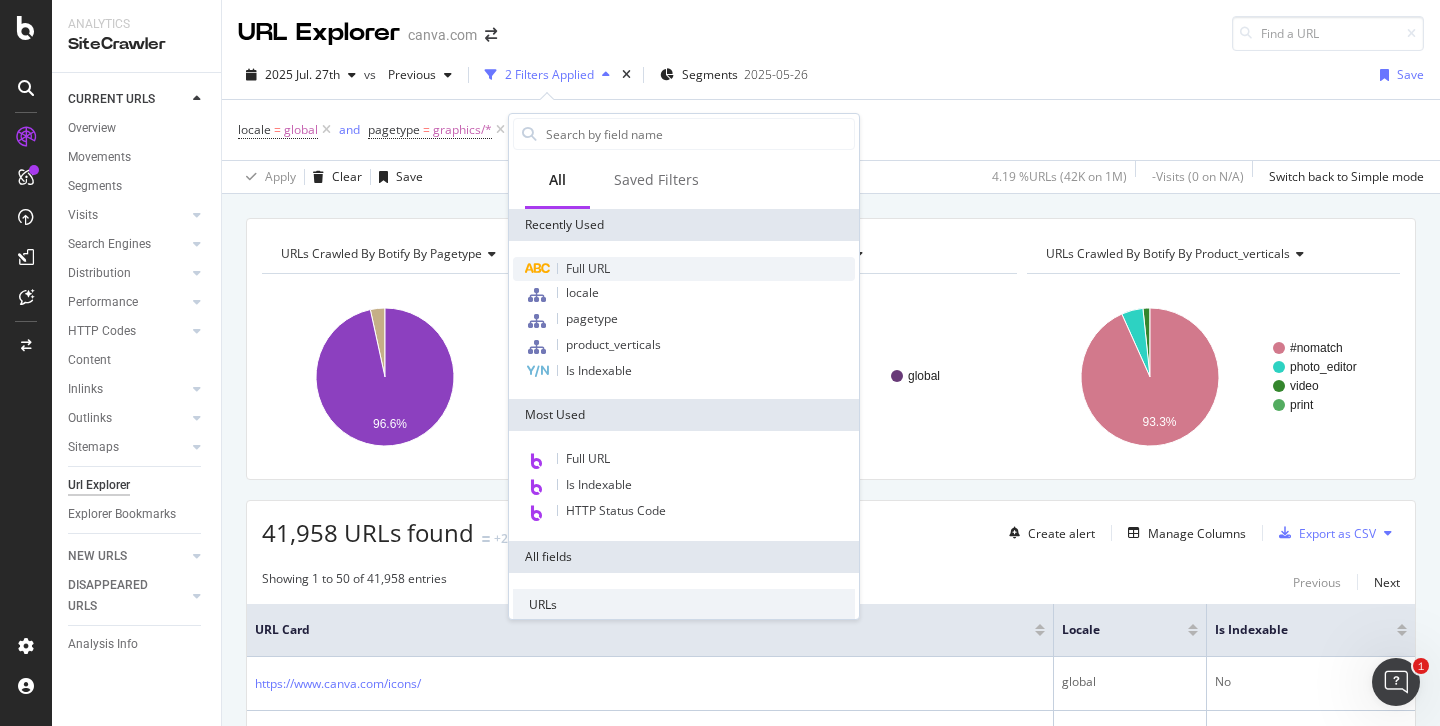 click on "Full URL" at bounding box center [684, 269] 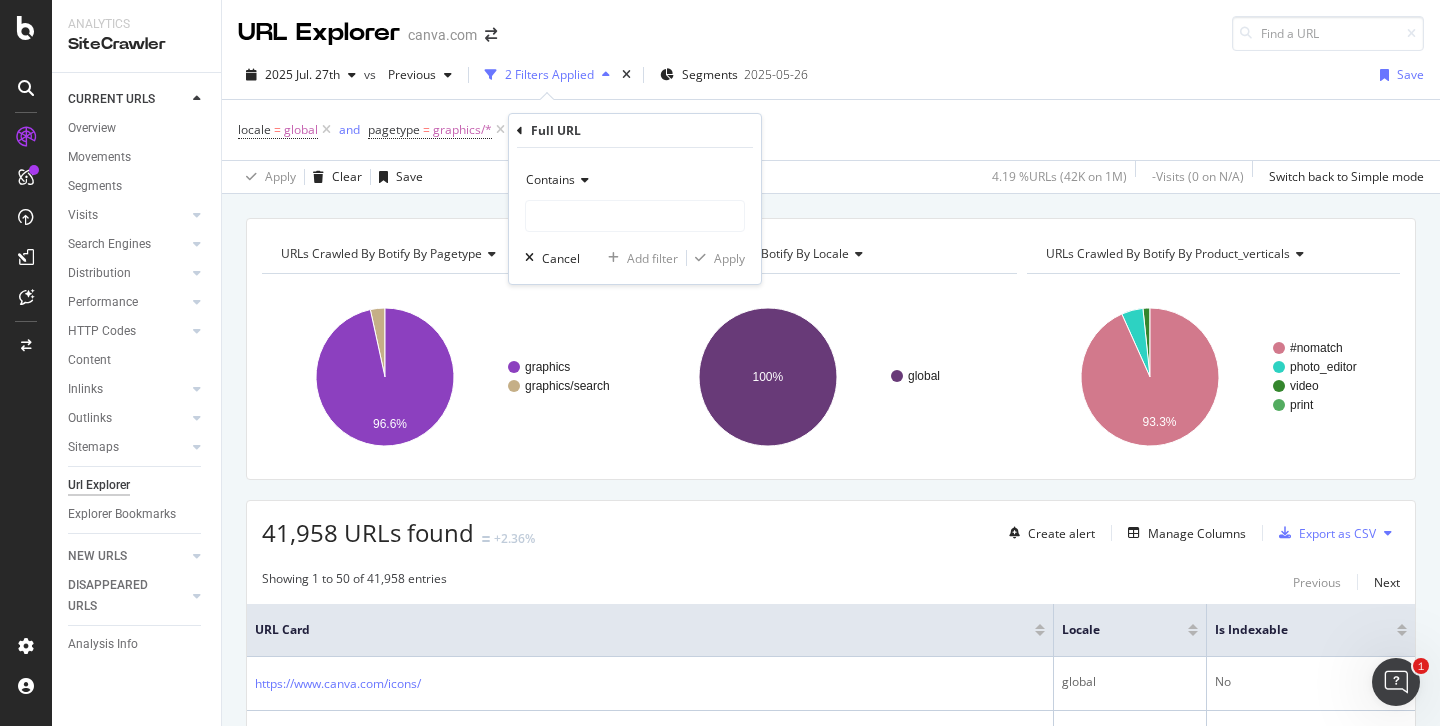 click on "Contains" at bounding box center [635, 180] 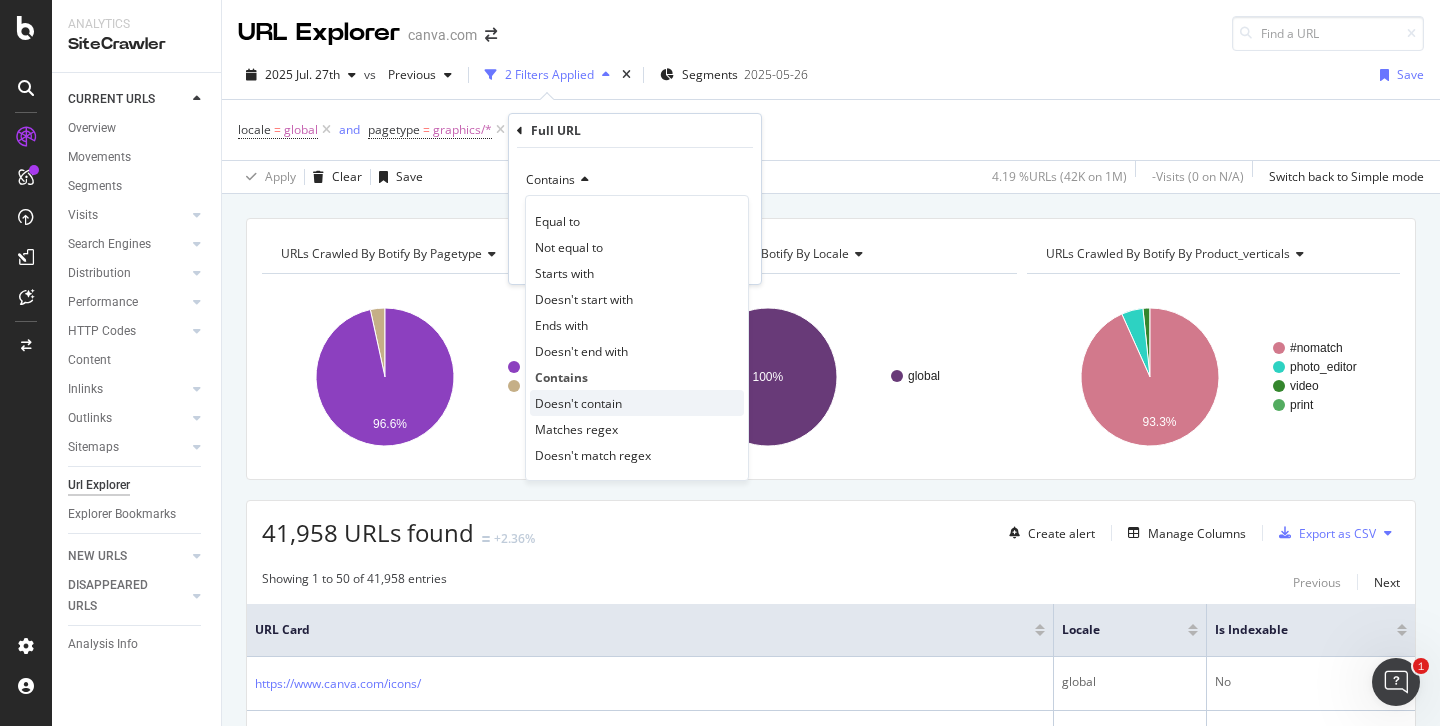 click on "Doesn't contain" at bounding box center [578, 403] 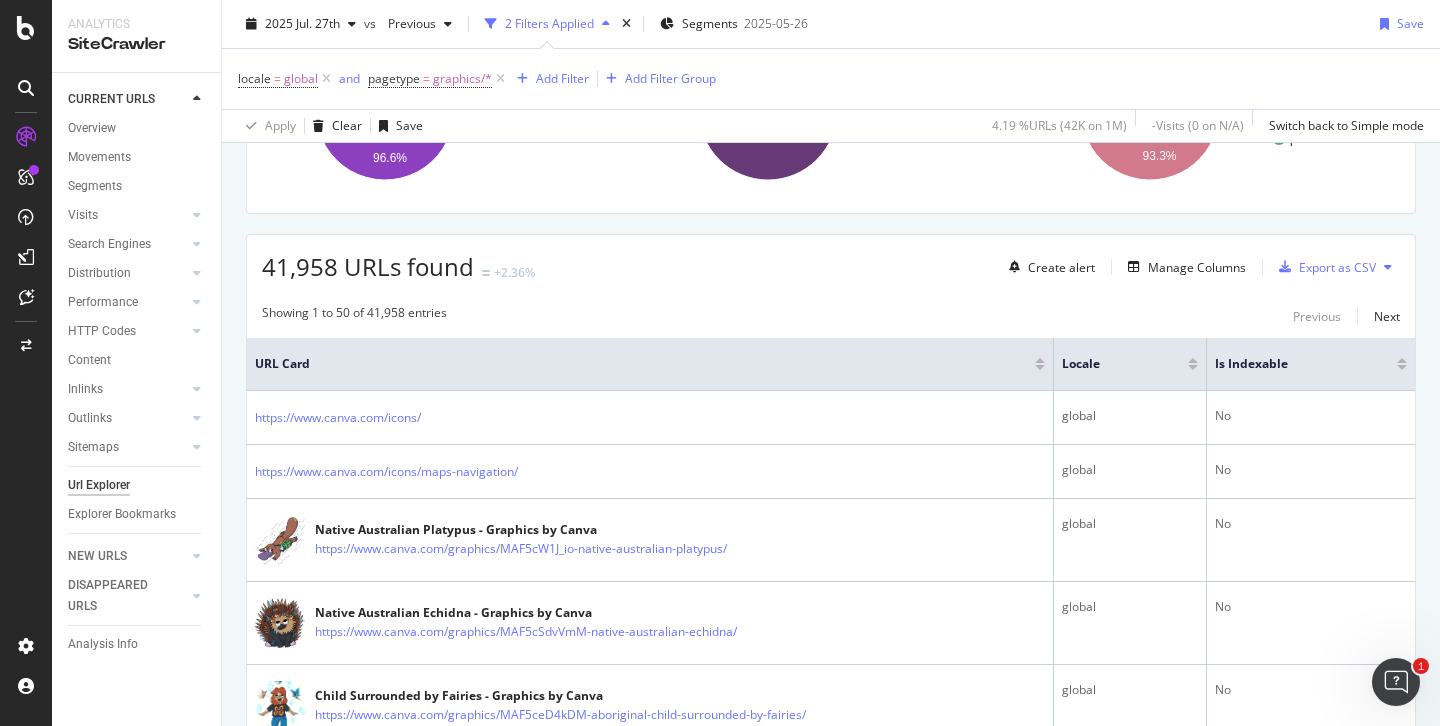scroll, scrollTop: 0, scrollLeft: 0, axis: both 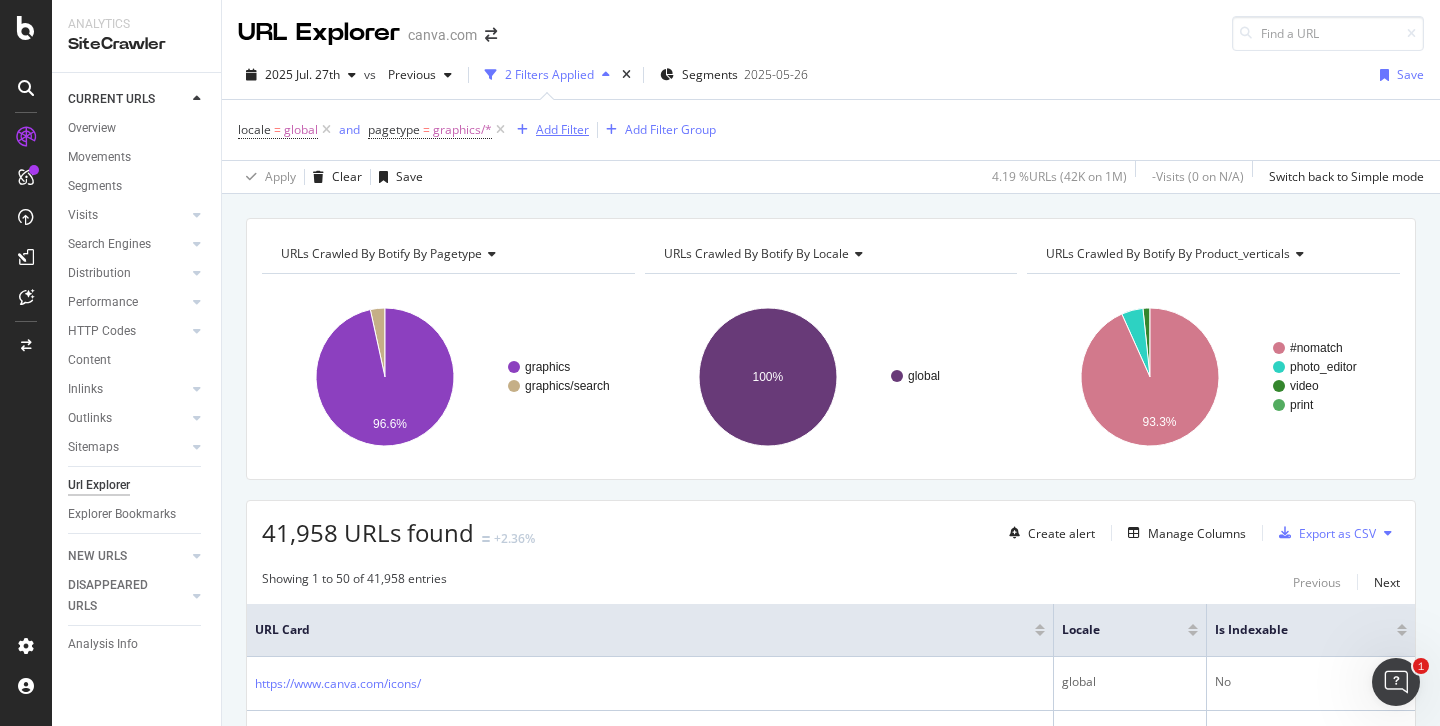 click on "Add Filter" at bounding box center [562, 129] 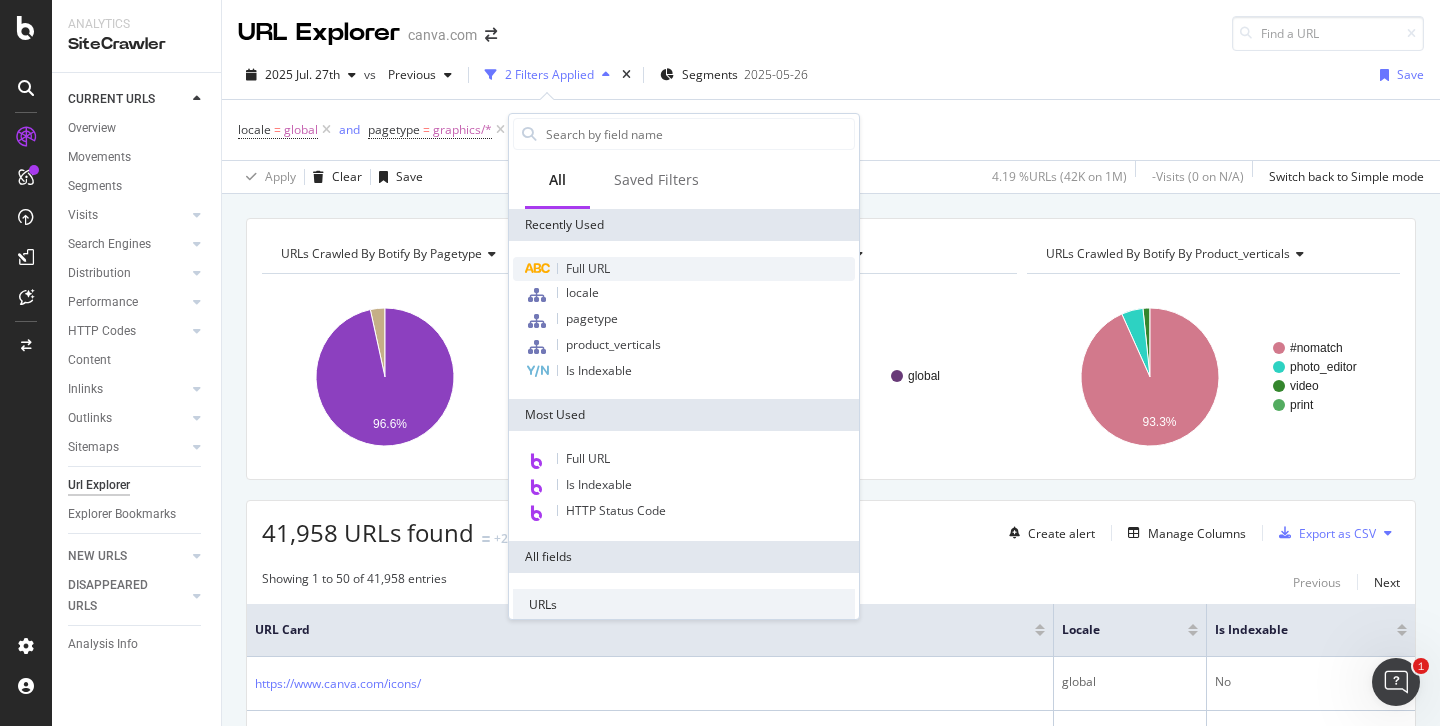 click on "Full URL" at bounding box center (684, 269) 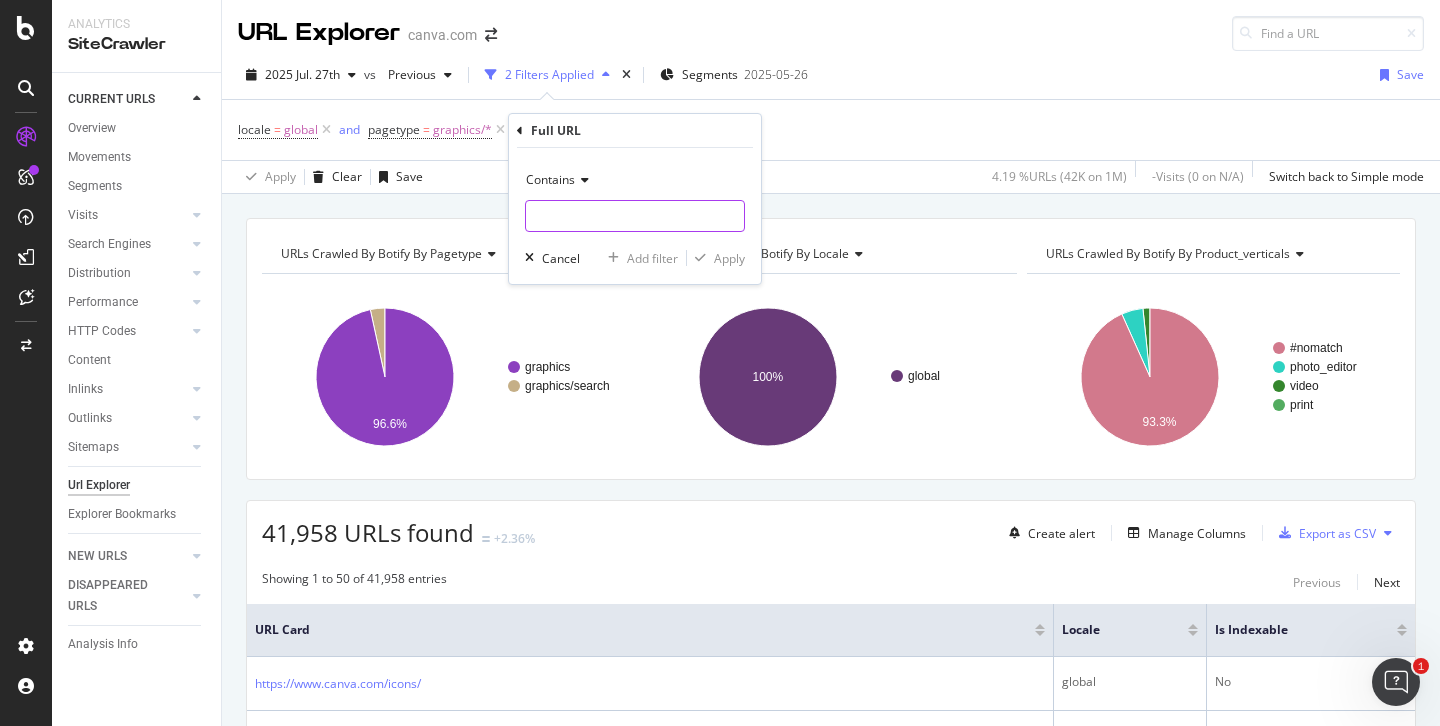 drag, startPoint x: 581, startPoint y: 224, endPoint x: 581, endPoint y: 206, distance: 18 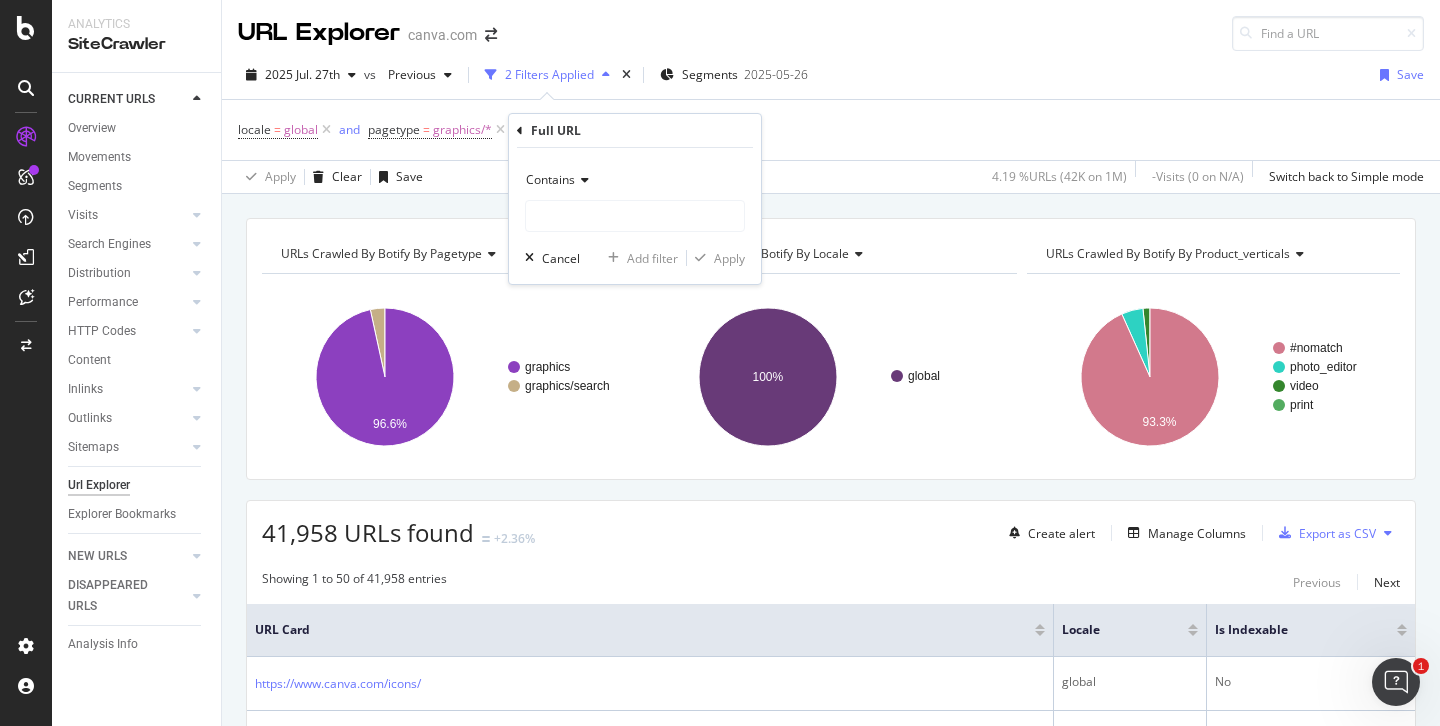 click at bounding box center (582, 180) 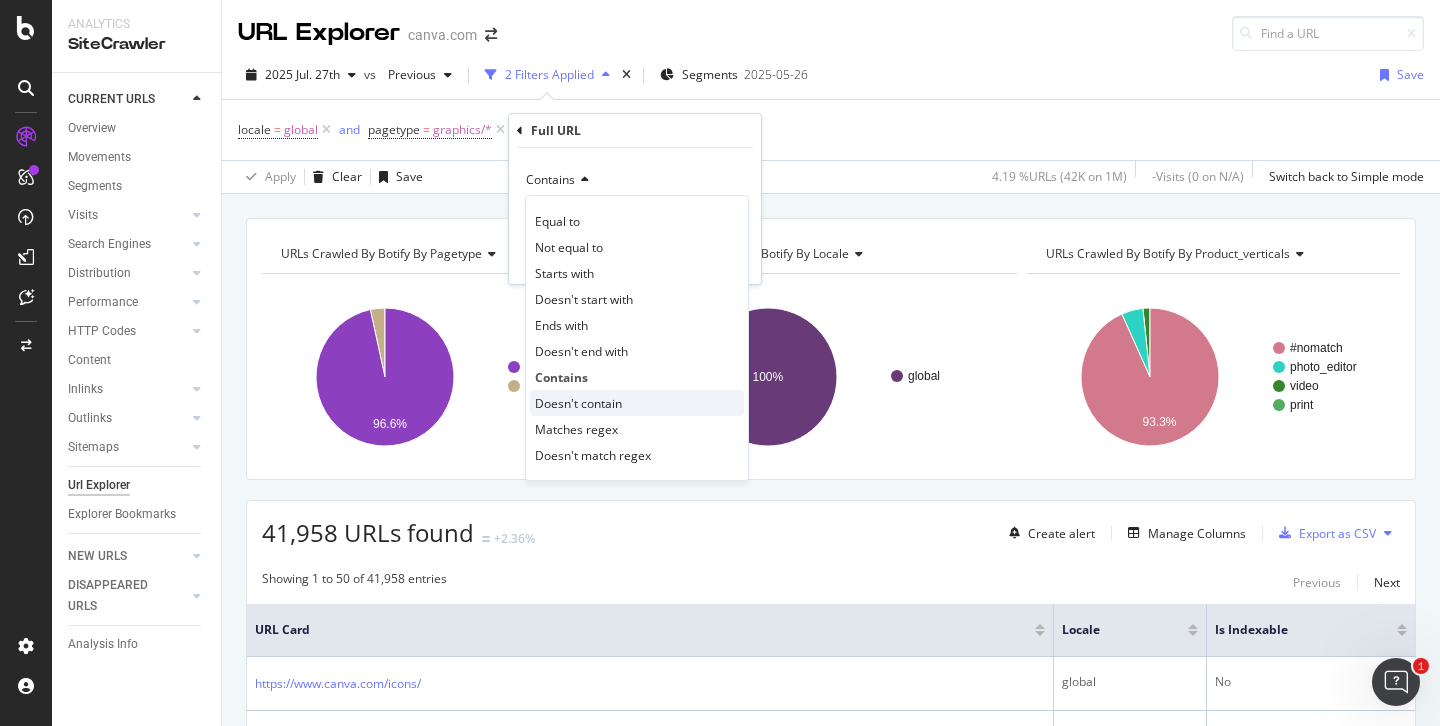 click on "Doesn't contain" at bounding box center [578, 403] 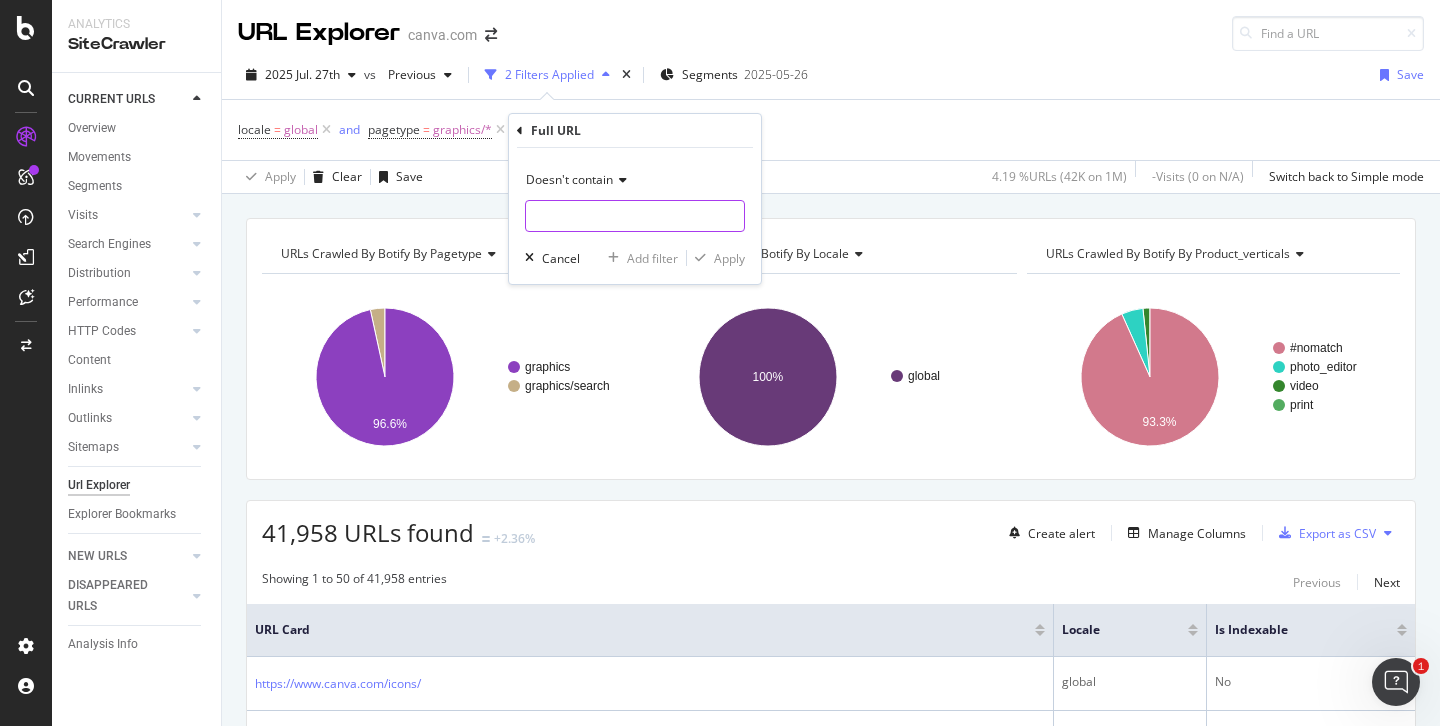 click at bounding box center (635, 216) 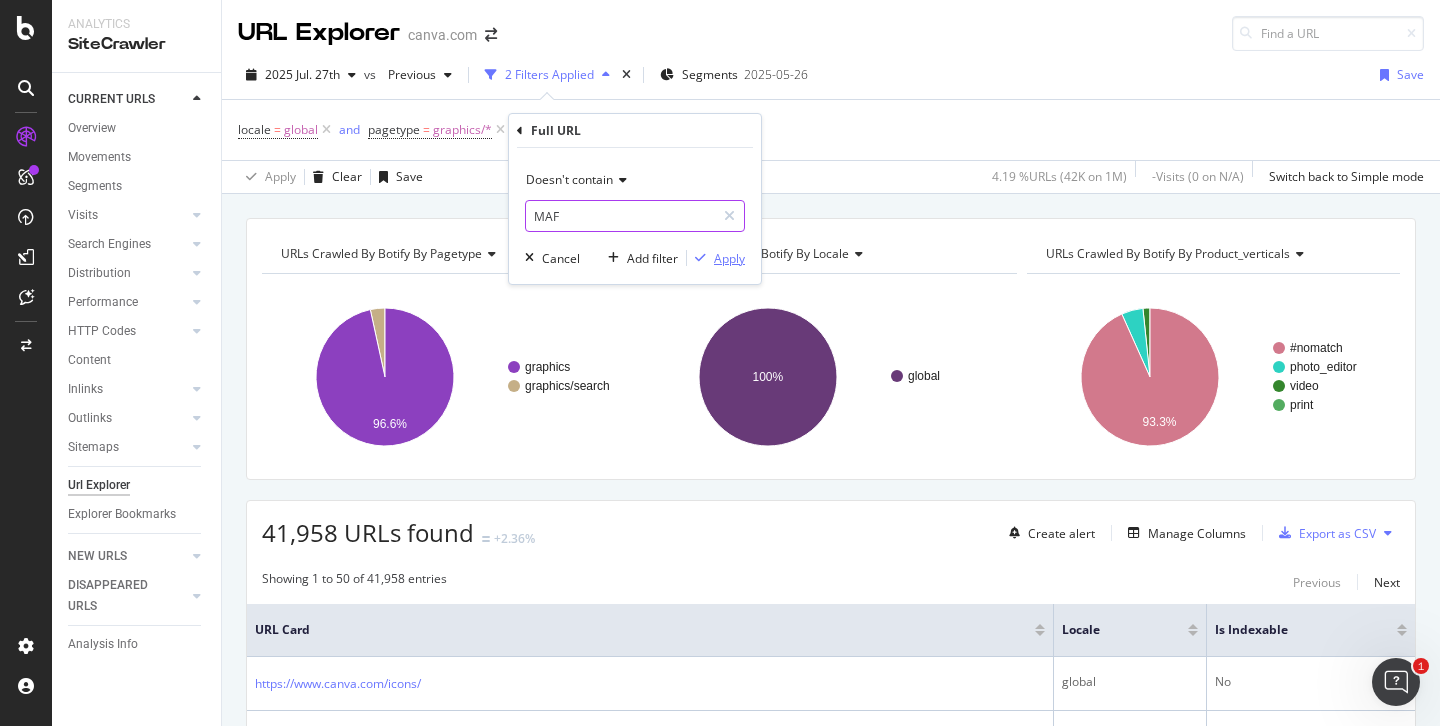 type on "MAF" 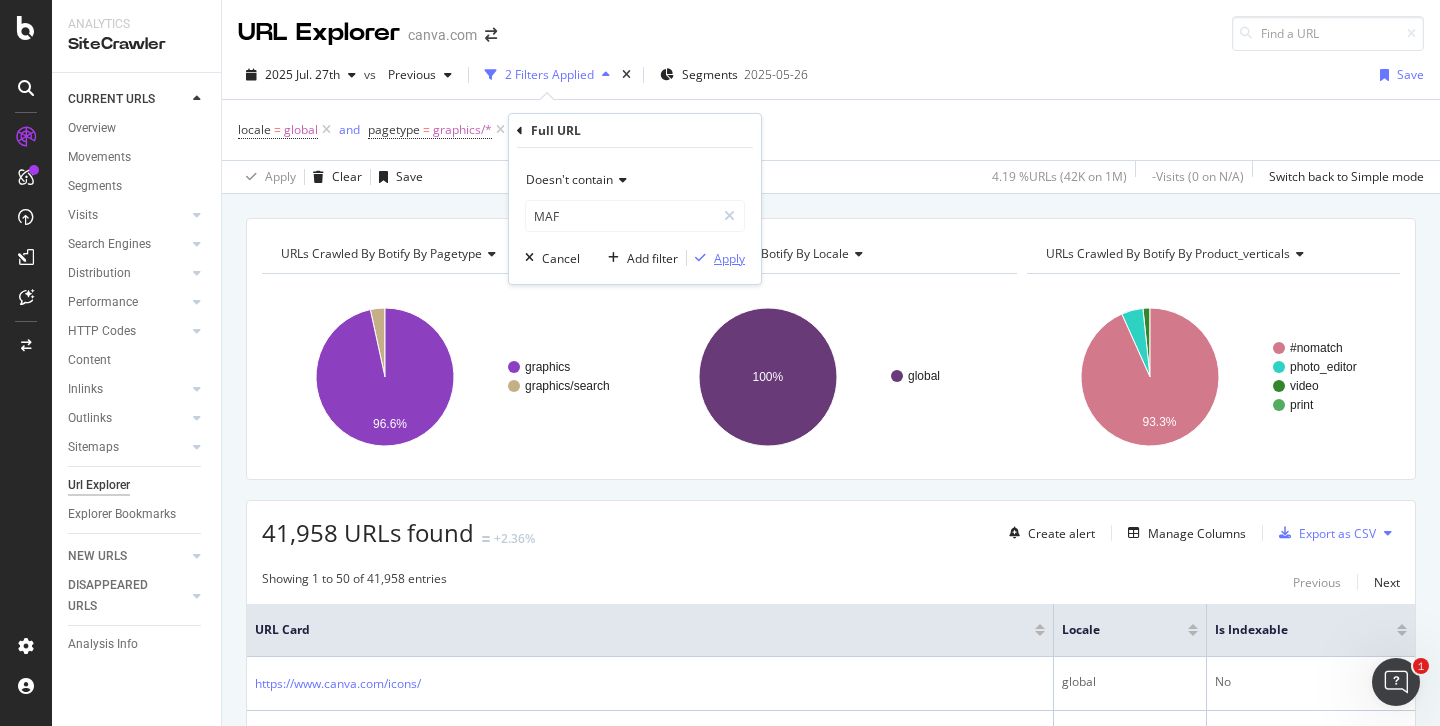 click on "Apply" at bounding box center [729, 258] 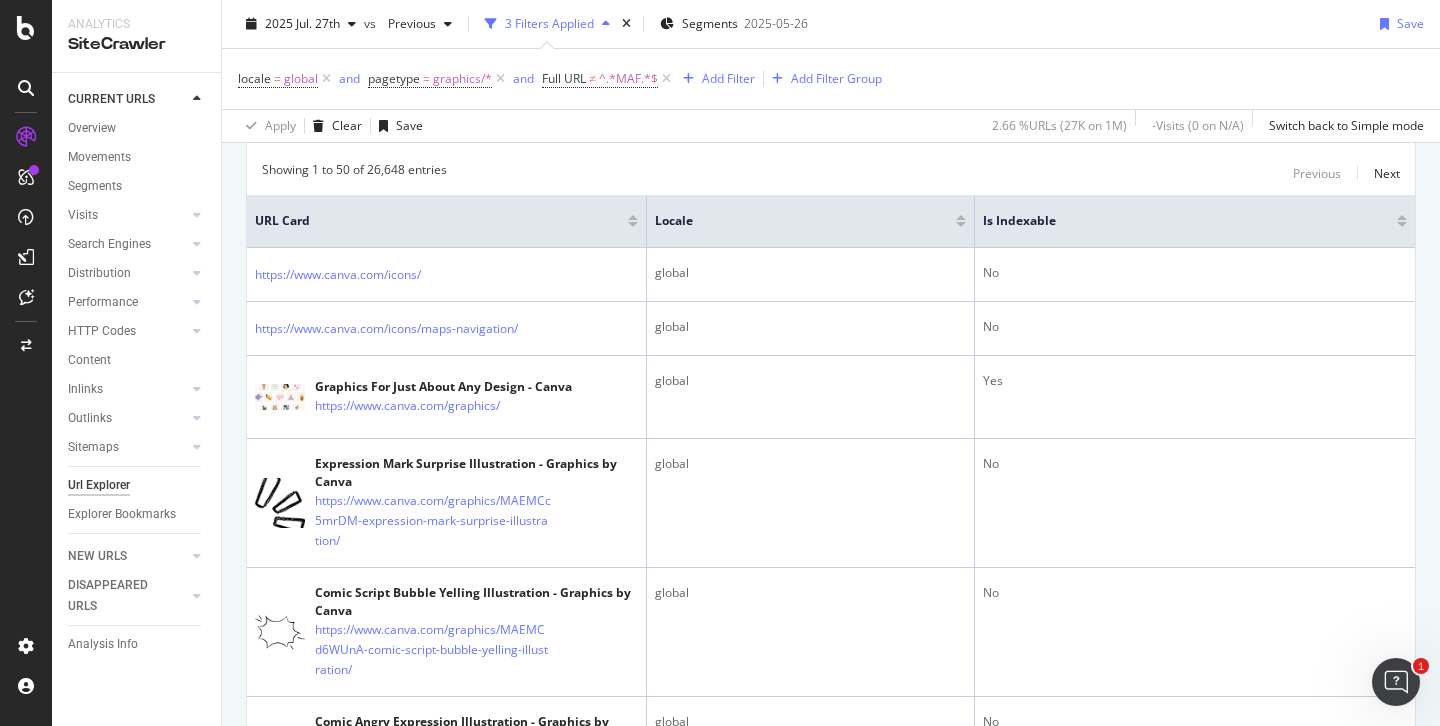 scroll, scrollTop: 0, scrollLeft: 0, axis: both 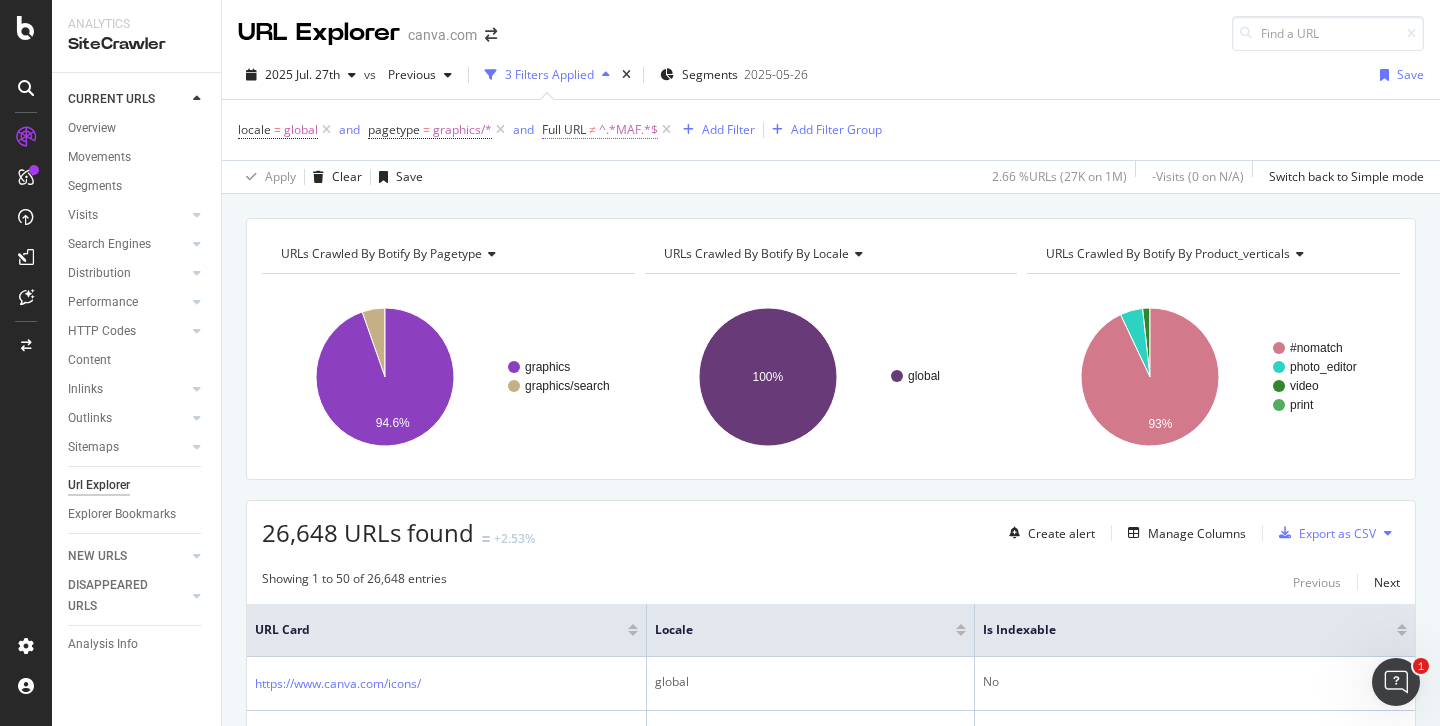 click on "^.*MAF.*$" at bounding box center (628, 130) 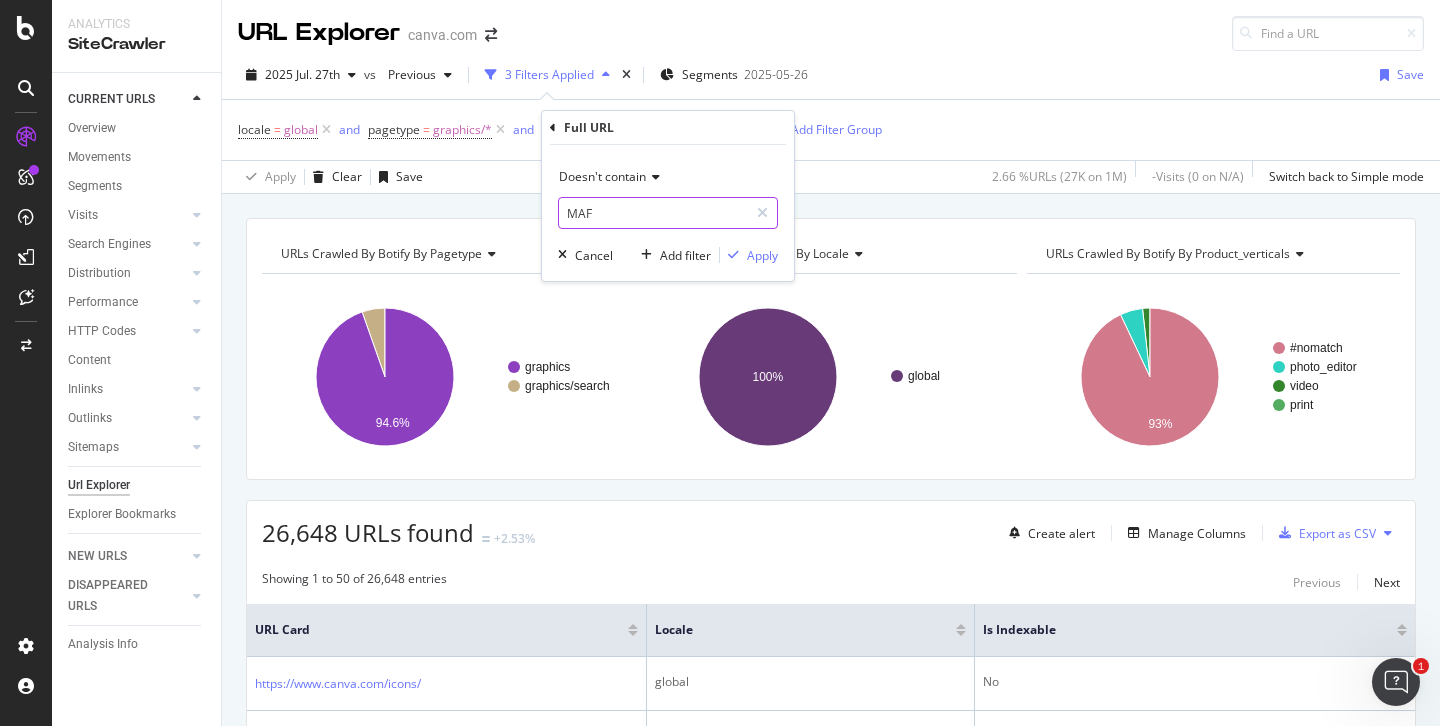 click on "MAF" at bounding box center (653, 213) 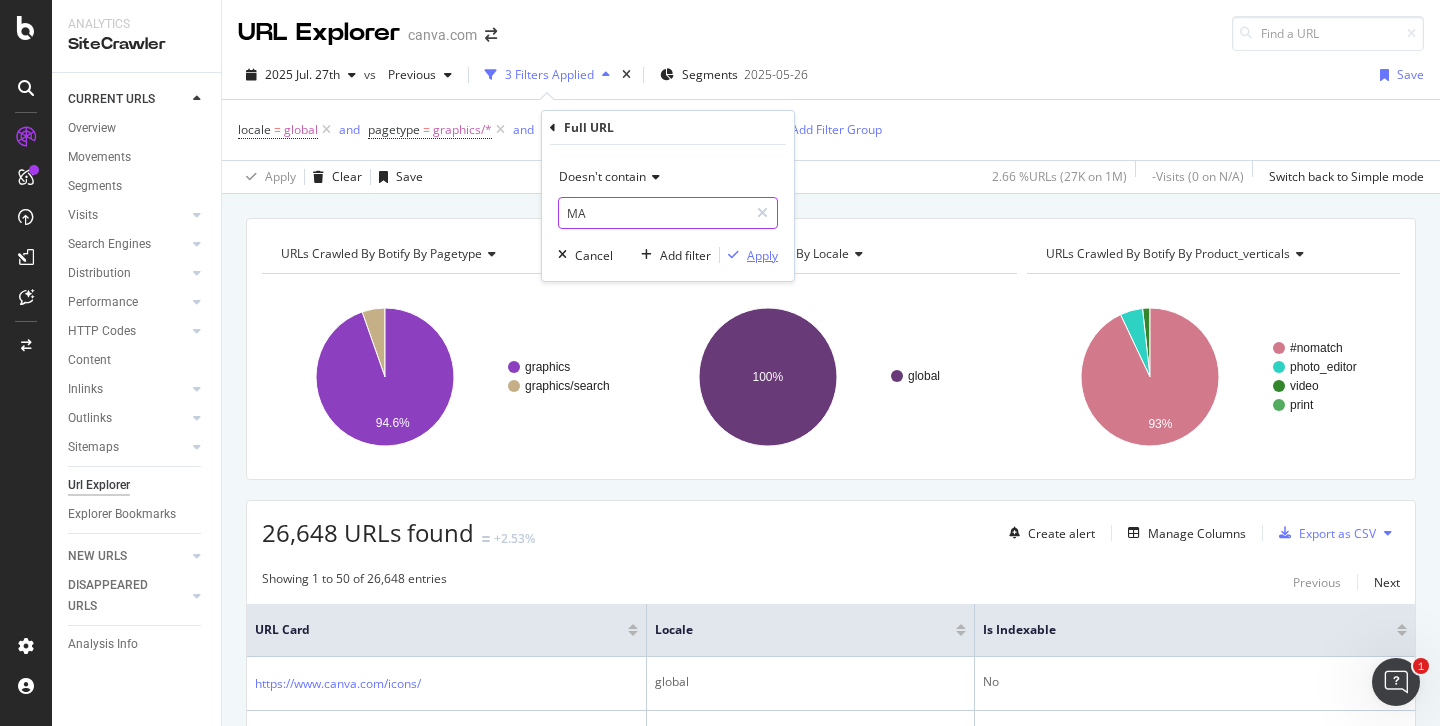 type on "MA" 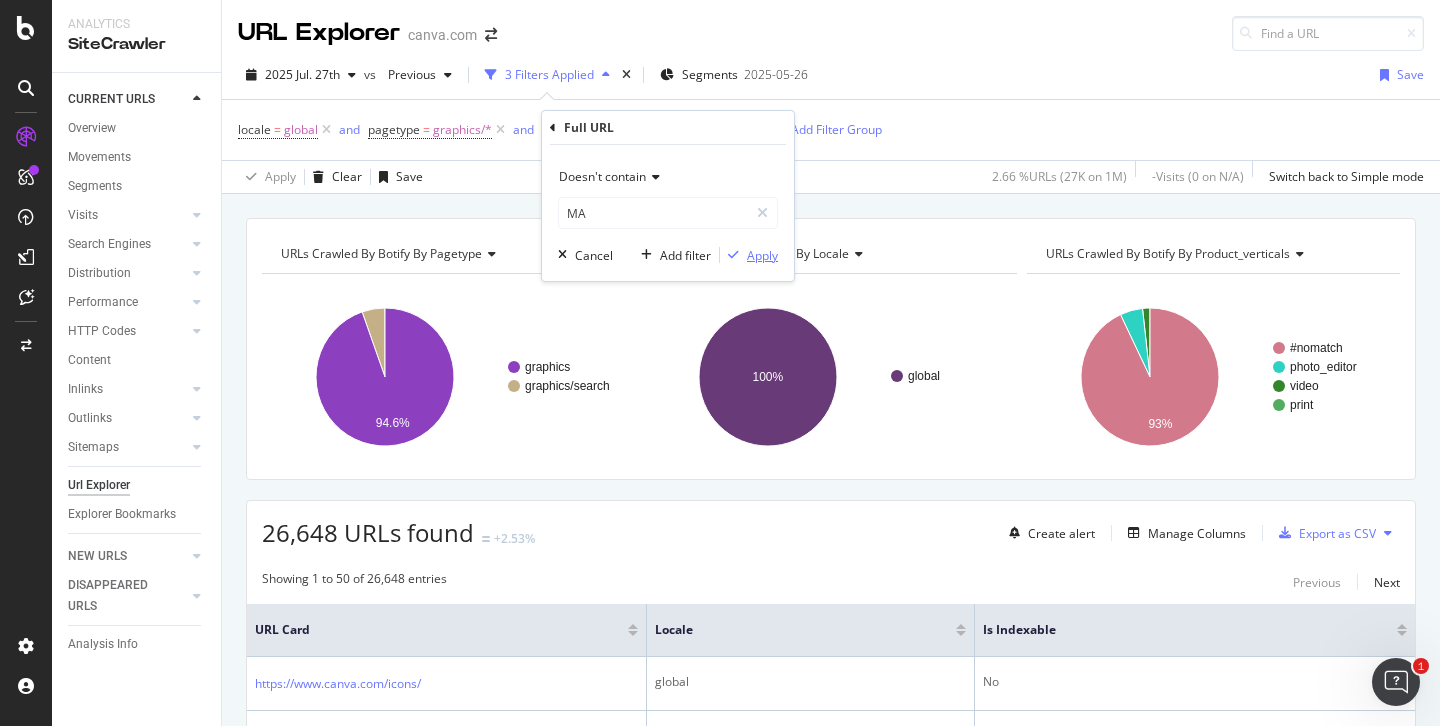 click on "Apply" at bounding box center (762, 255) 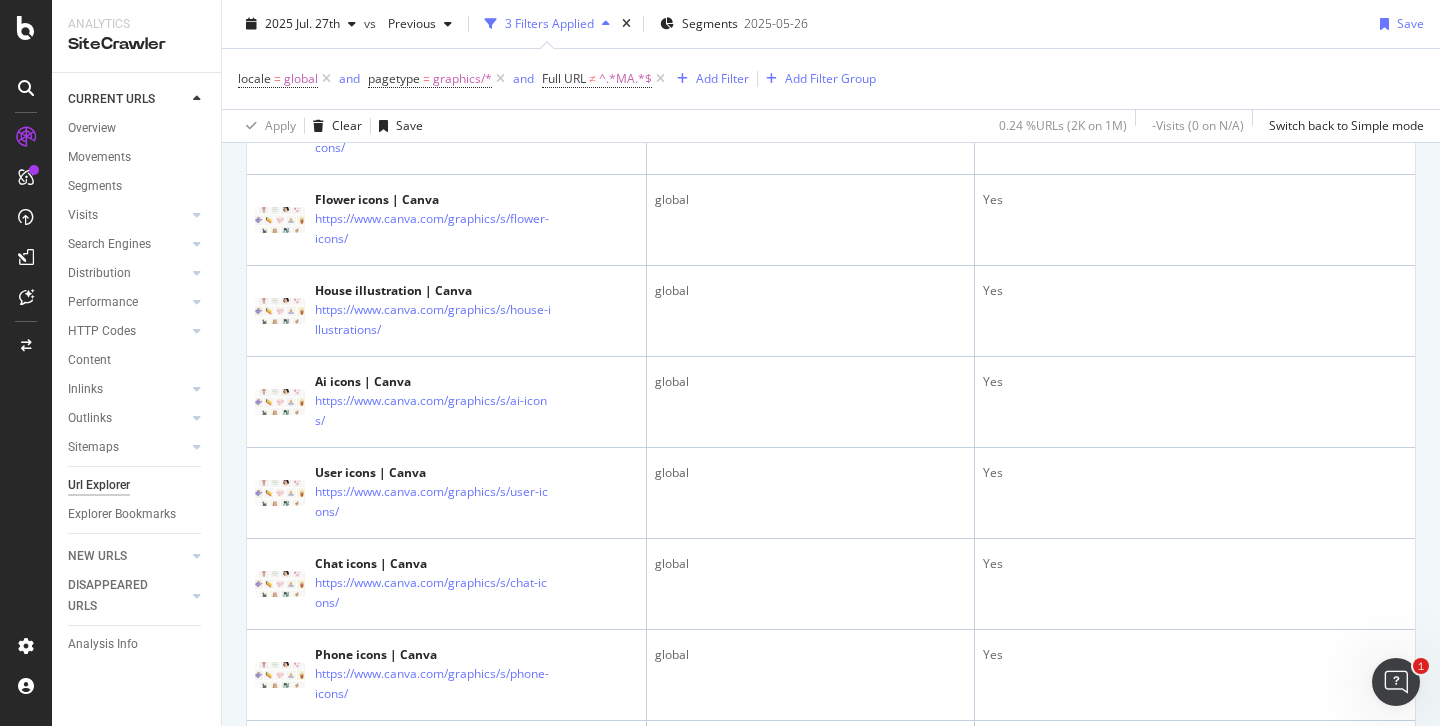 scroll, scrollTop: 4368, scrollLeft: 0, axis: vertical 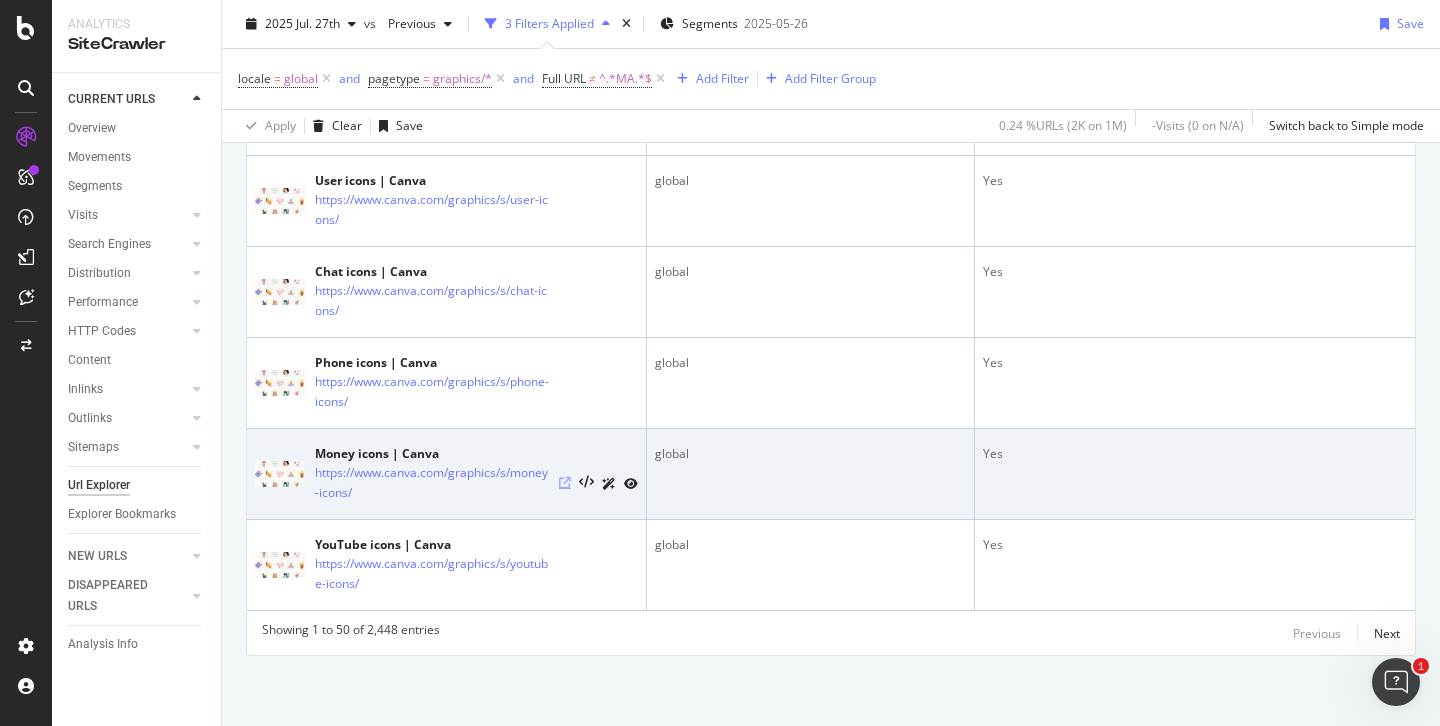 click at bounding box center [565, 483] 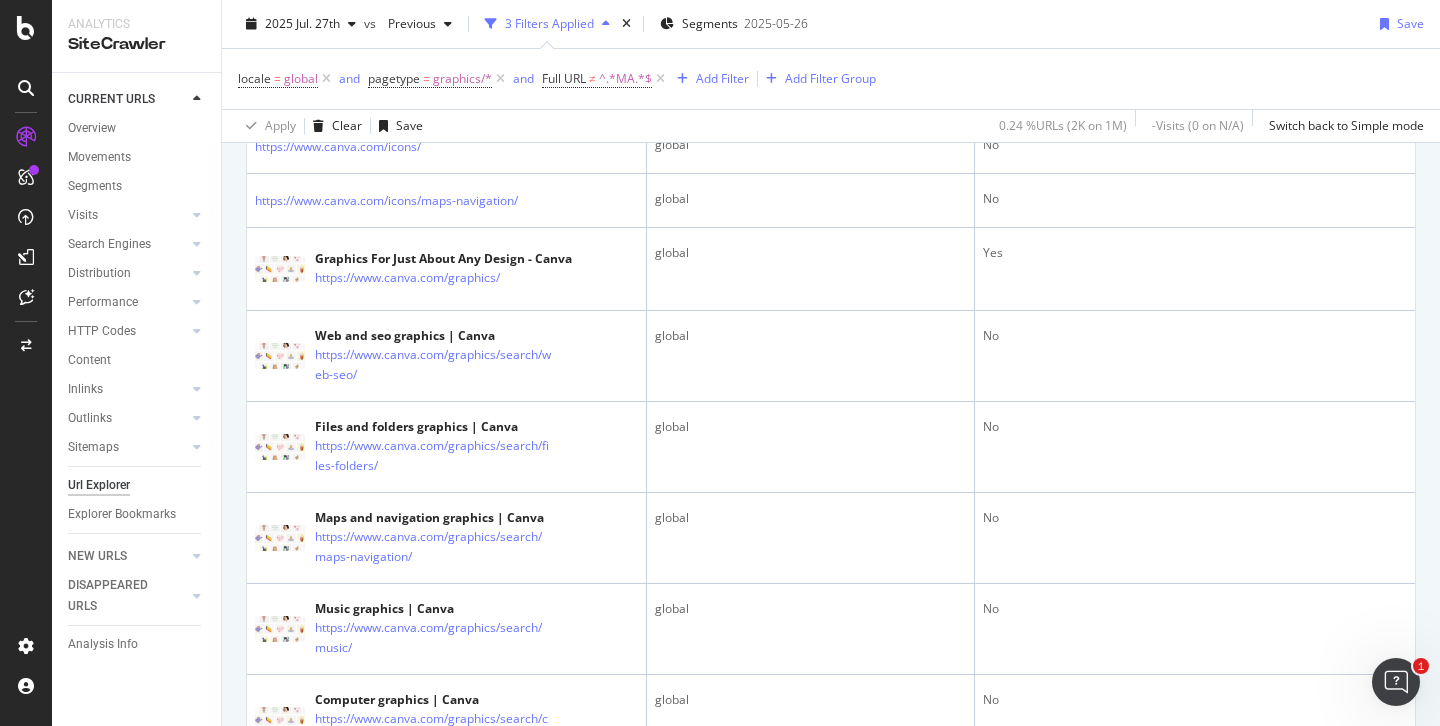 scroll, scrollTop: 0, scrollLeft: 0, axis: both 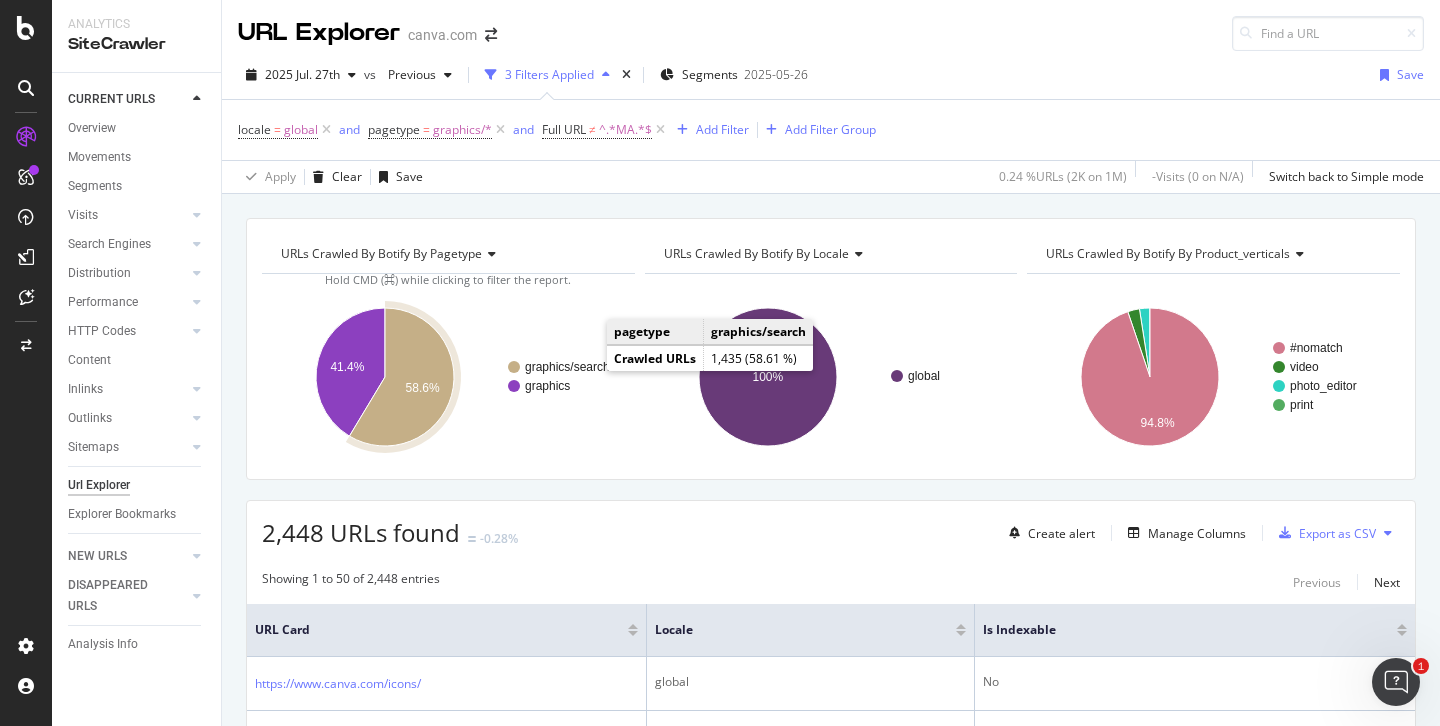 click on "graphics/search" 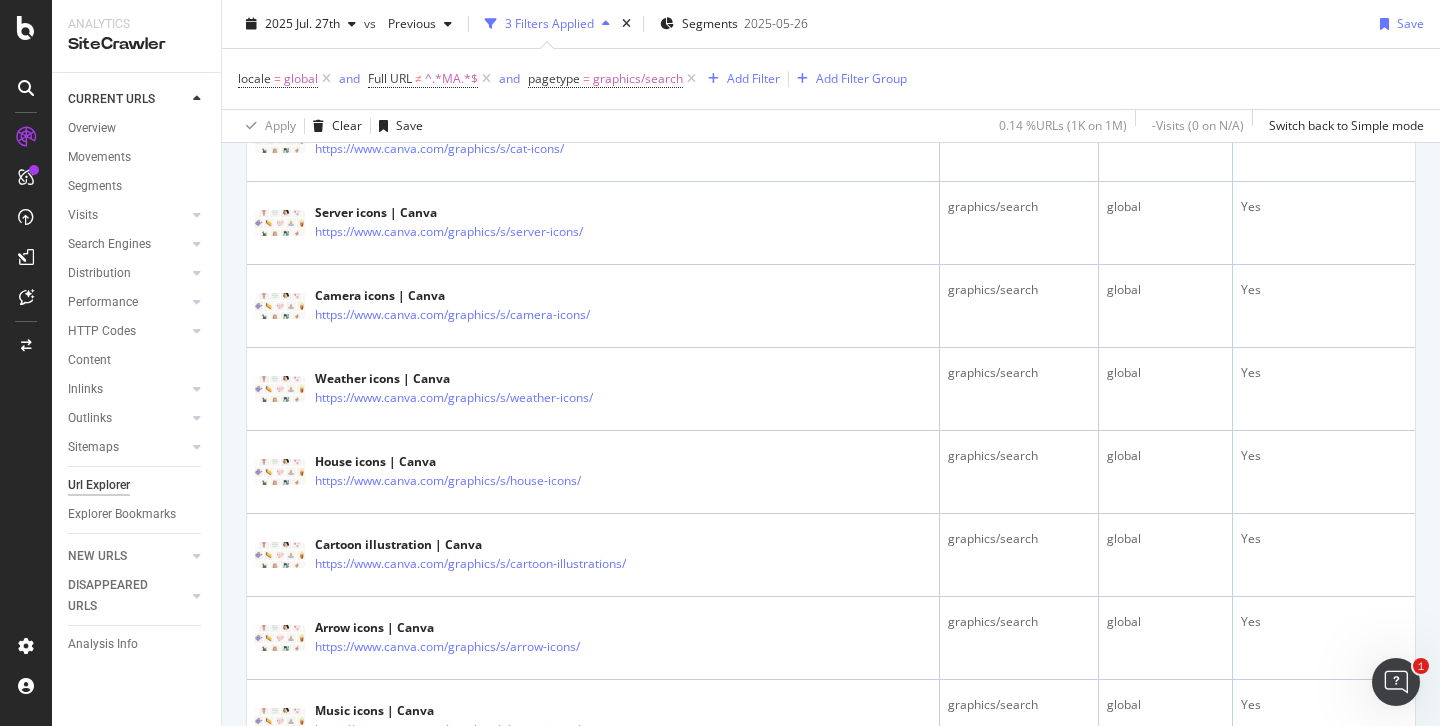 scroll, scrollTop: 0, scrollLeft: 0, axis: both 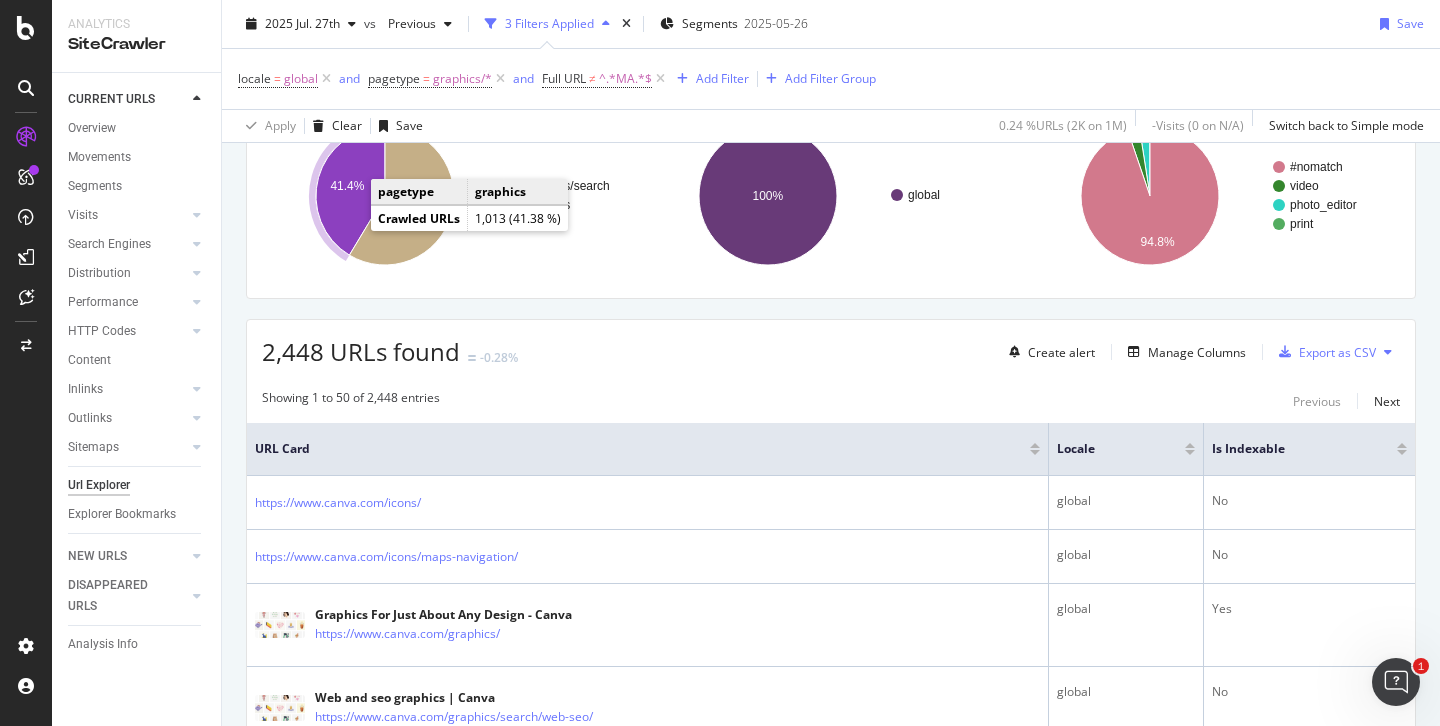 click 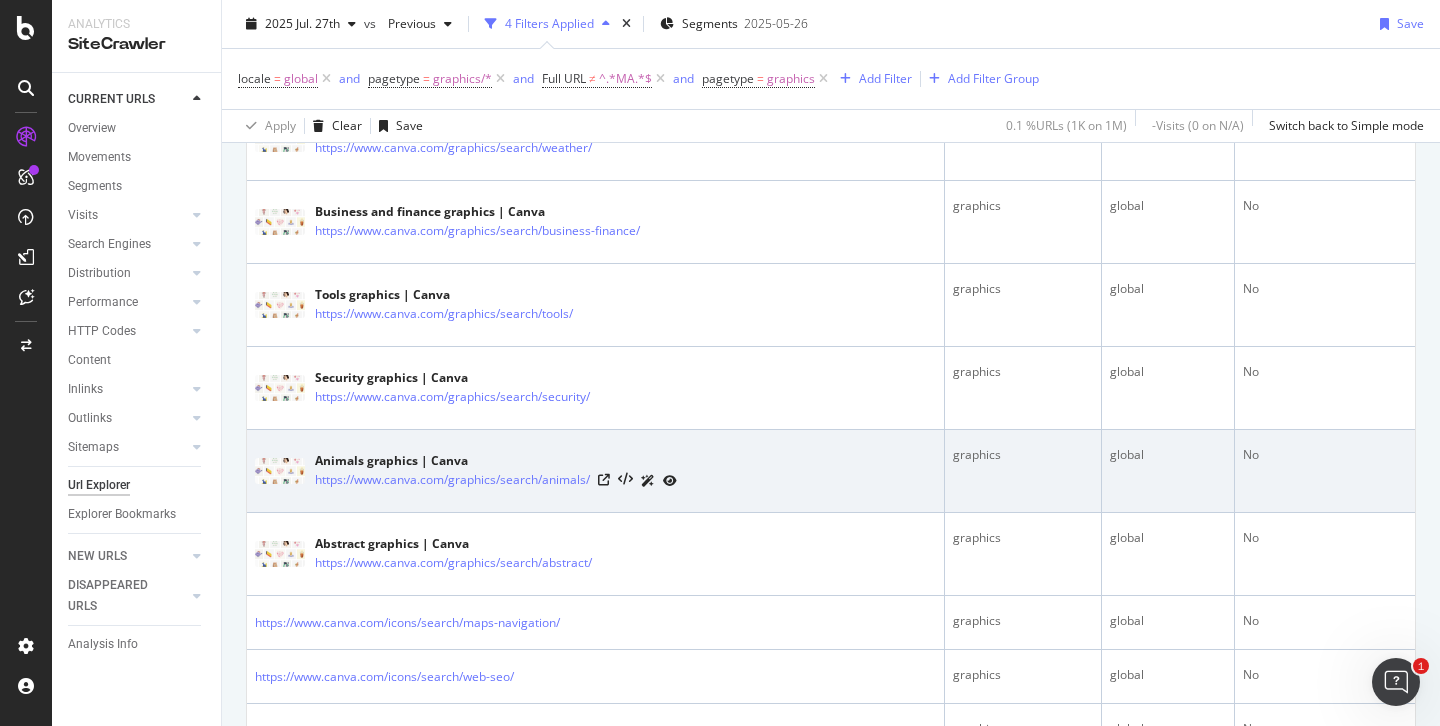 scroll, scrollTop: 0, scrollLeft: 0, axis: both 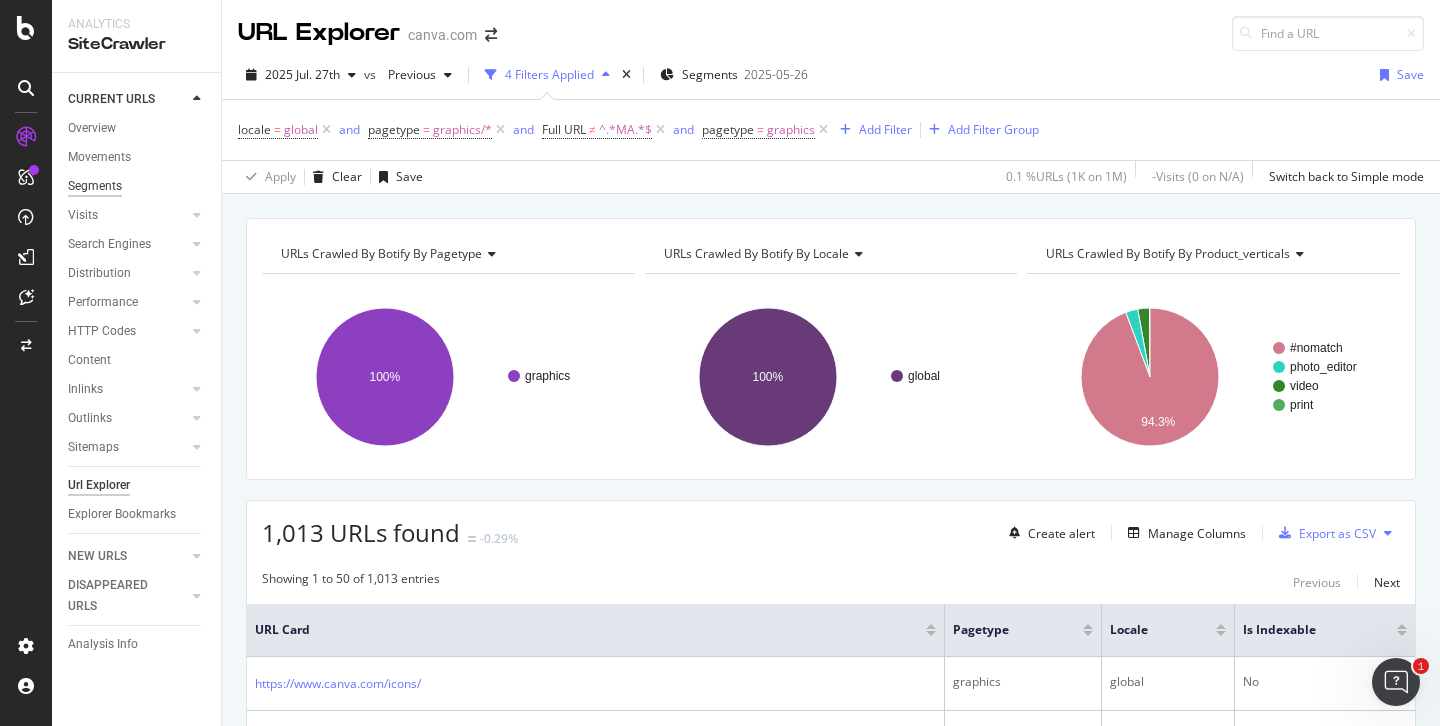 click on "Segments" at bounding box center (95, 186) 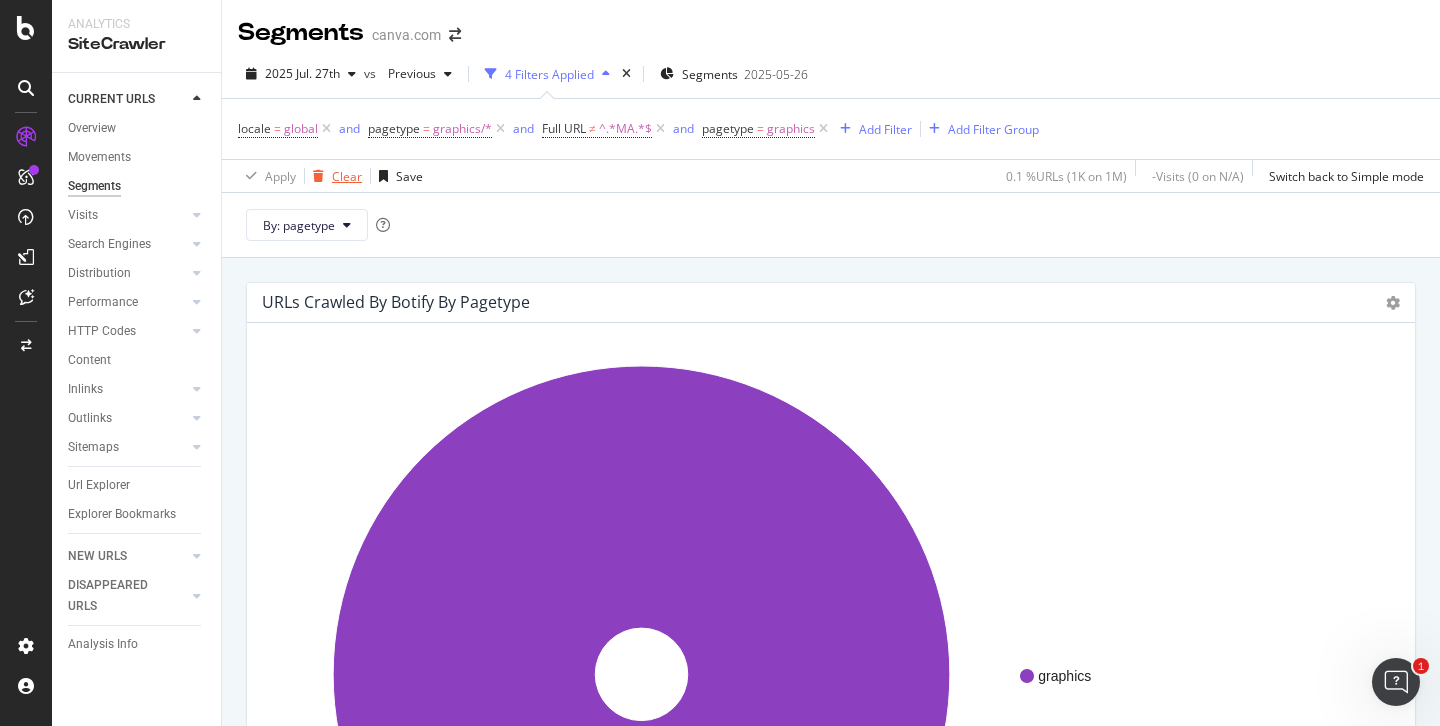 click on "Clear" at bounding box center (347, 176) 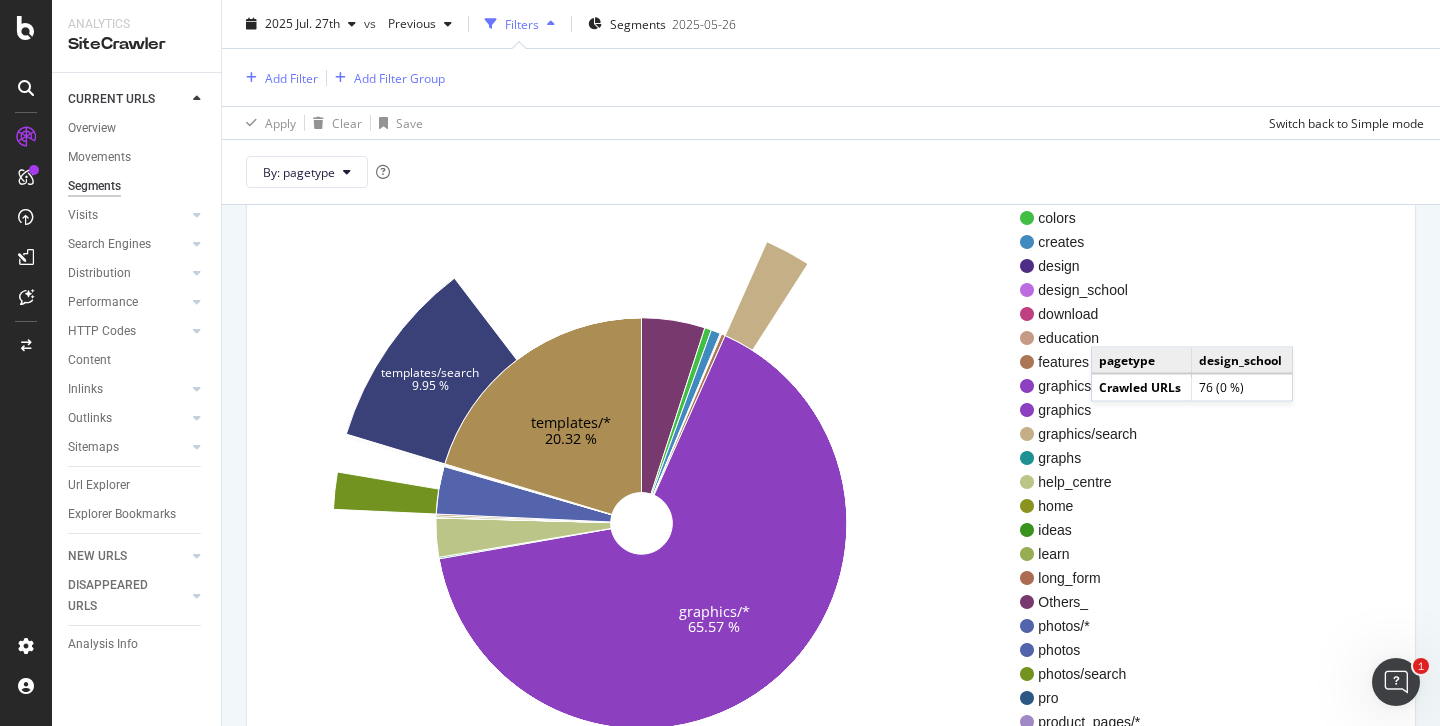 scroll, scrollTop: 218, scrollLeft: 0, axis: vertical 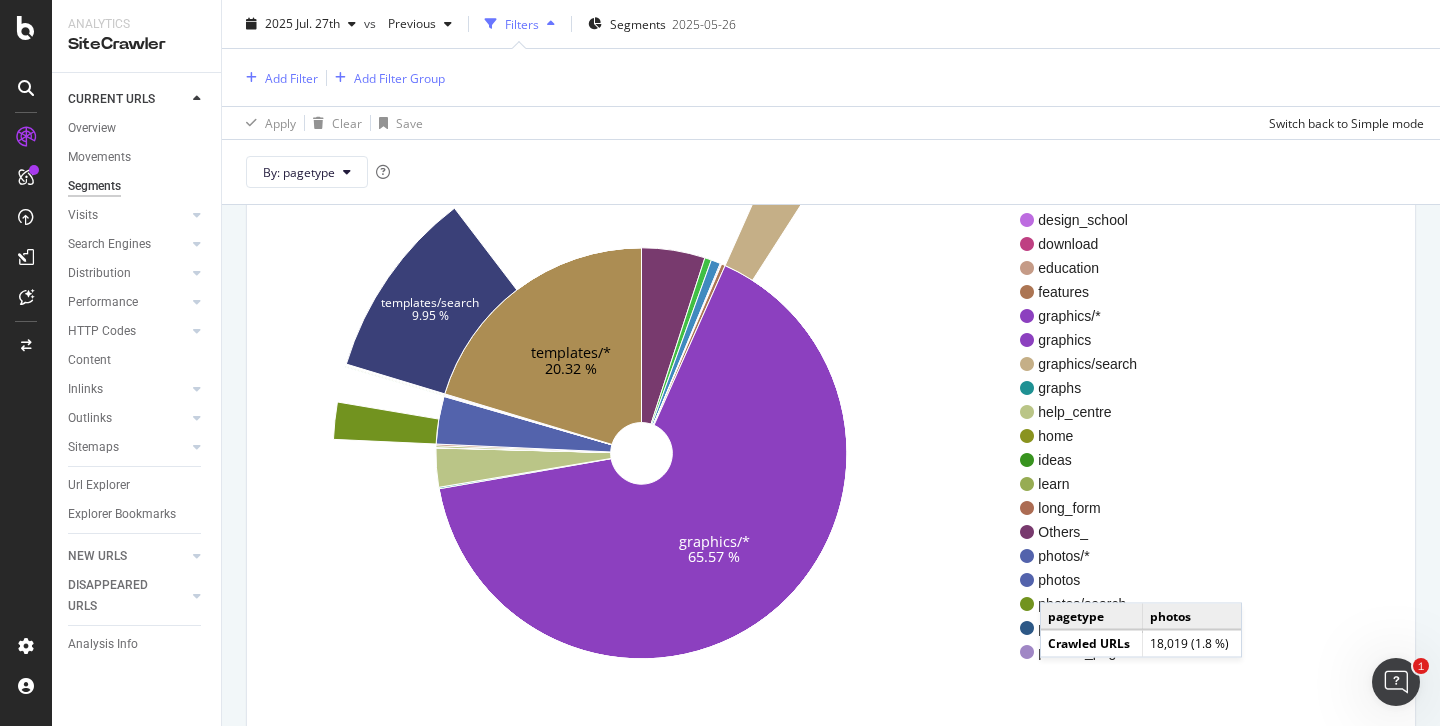 click on "photos" at bounding box center [1089, 580] 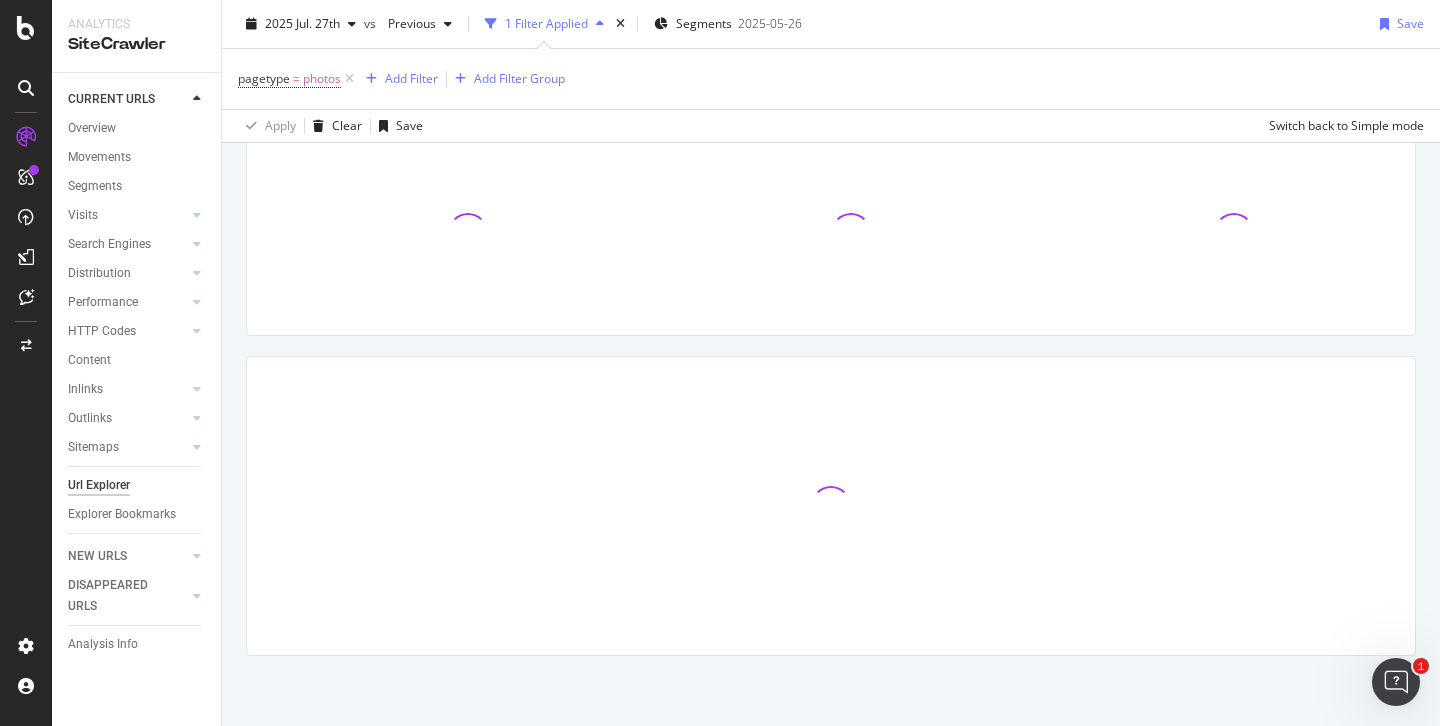 scroll, scrollTop: 0, scrollLeft: 0, axis: both 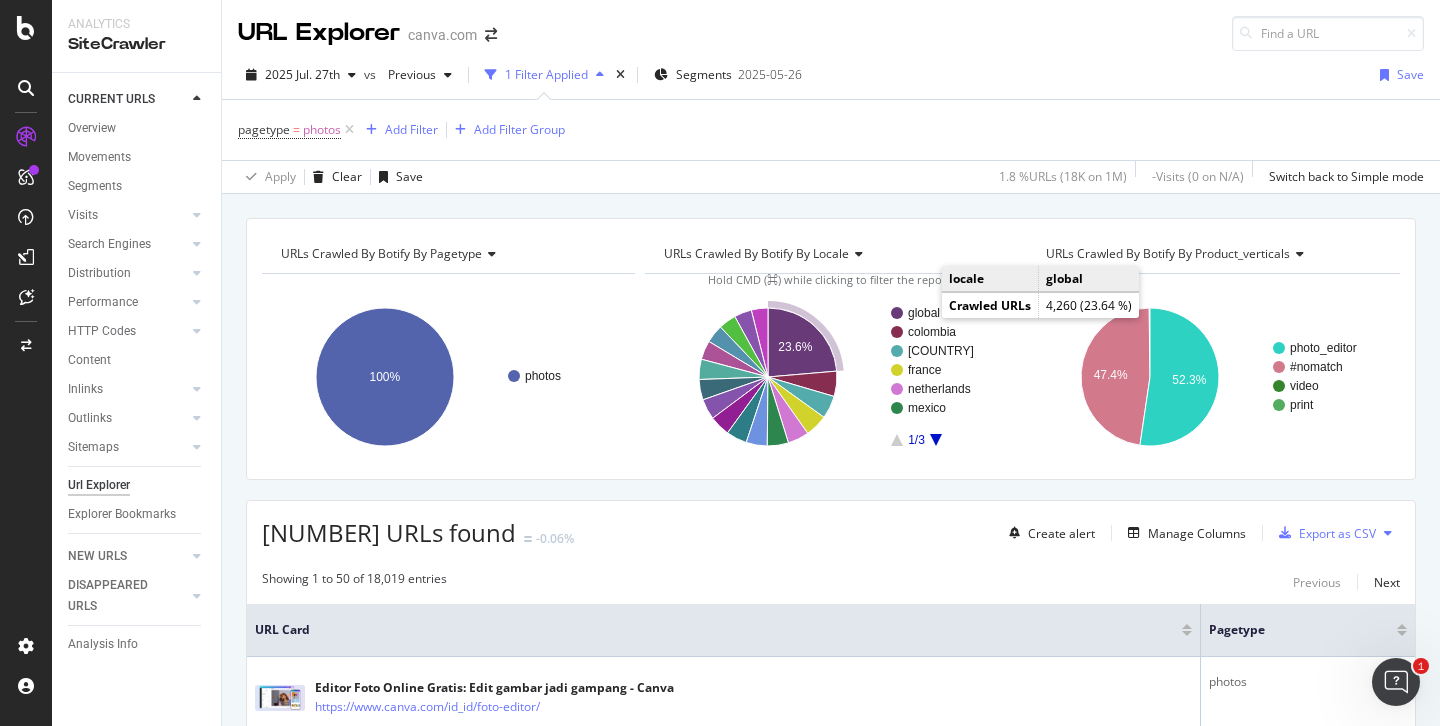 click on "global" 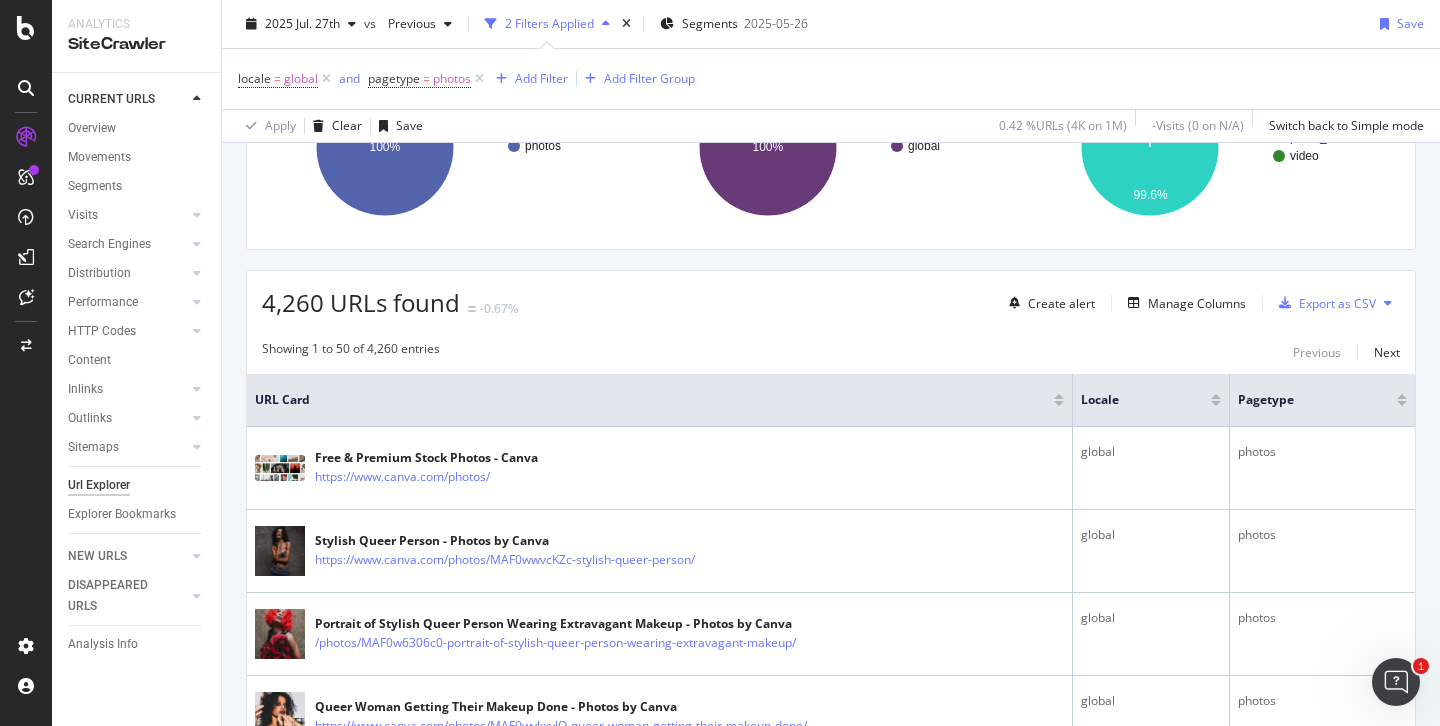 scroll, scrollTop: 232, scrollLeft: 0, axis: vertical 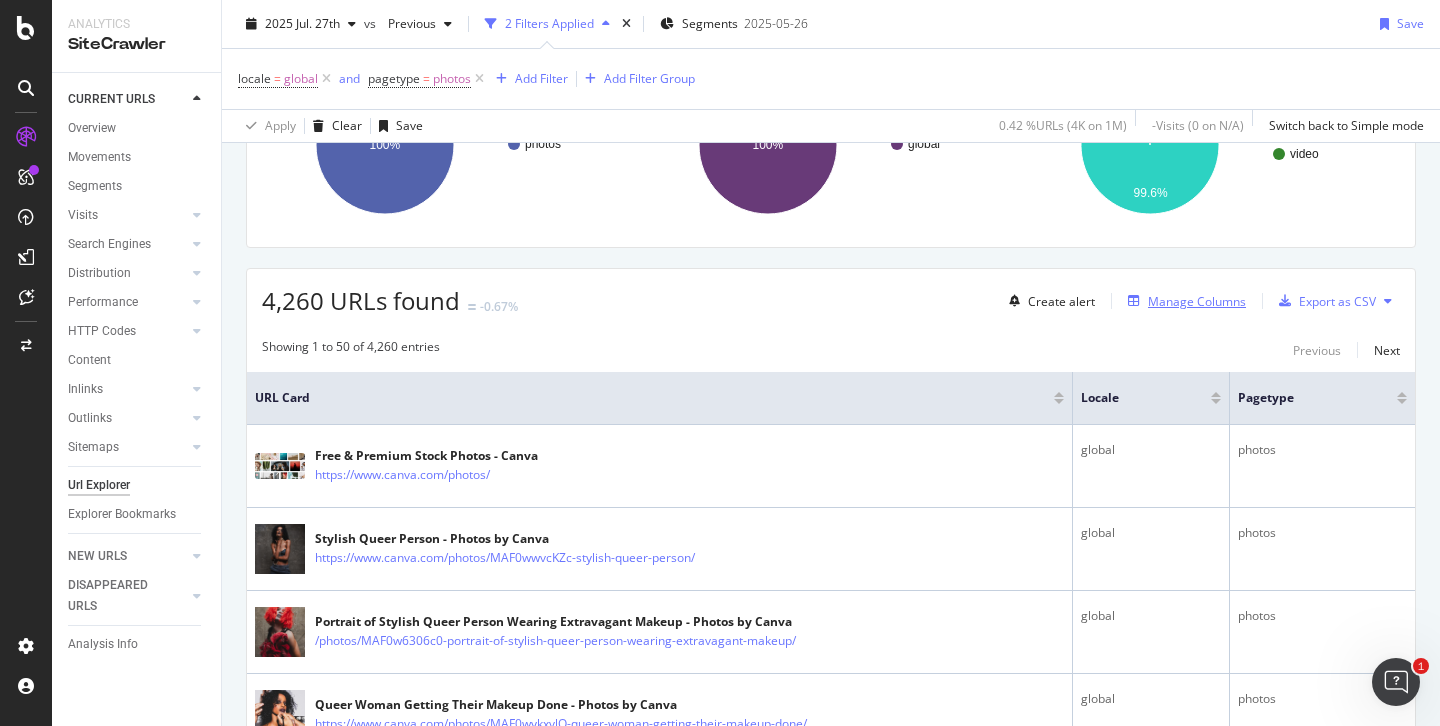 click at bounding box center [1134, 301] 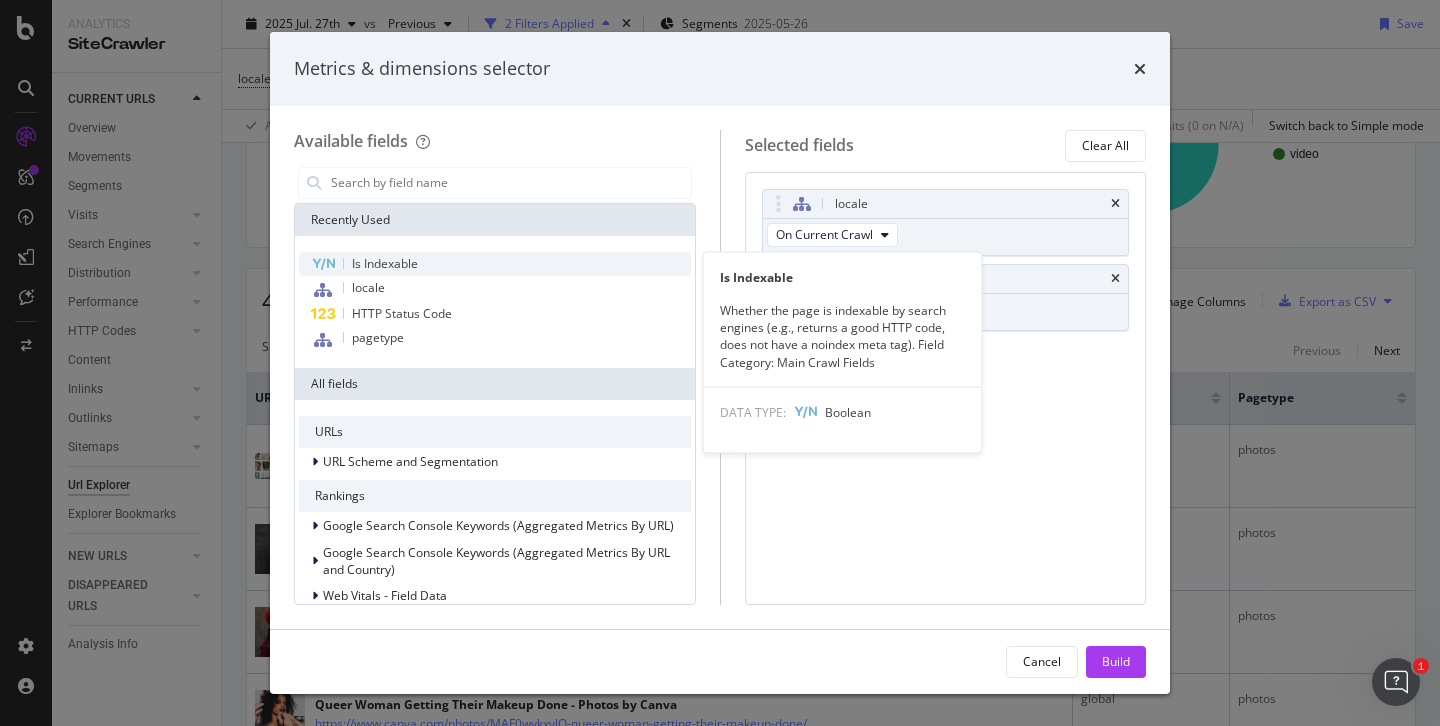 click on "Is Indexable" at bounding box center [495, 264] 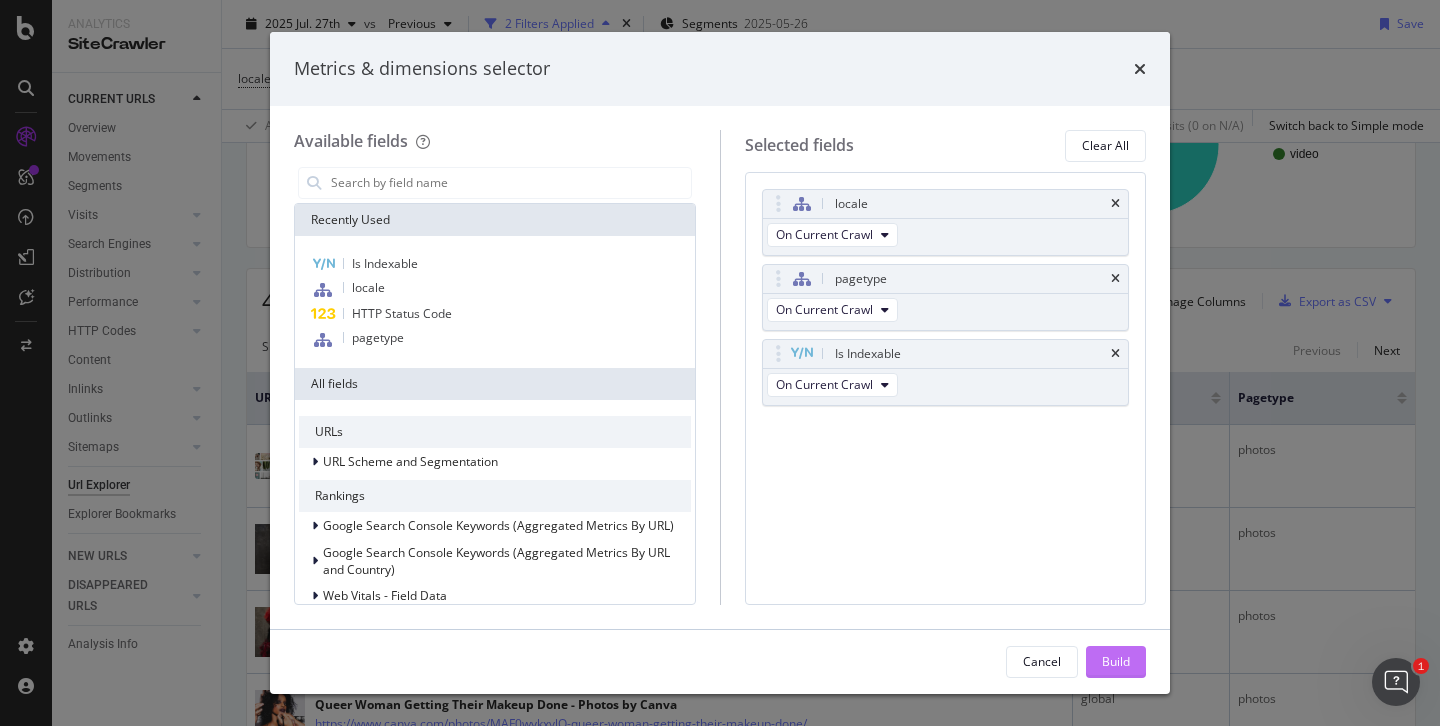 click on "Build" at bounding box center (1116, 662) 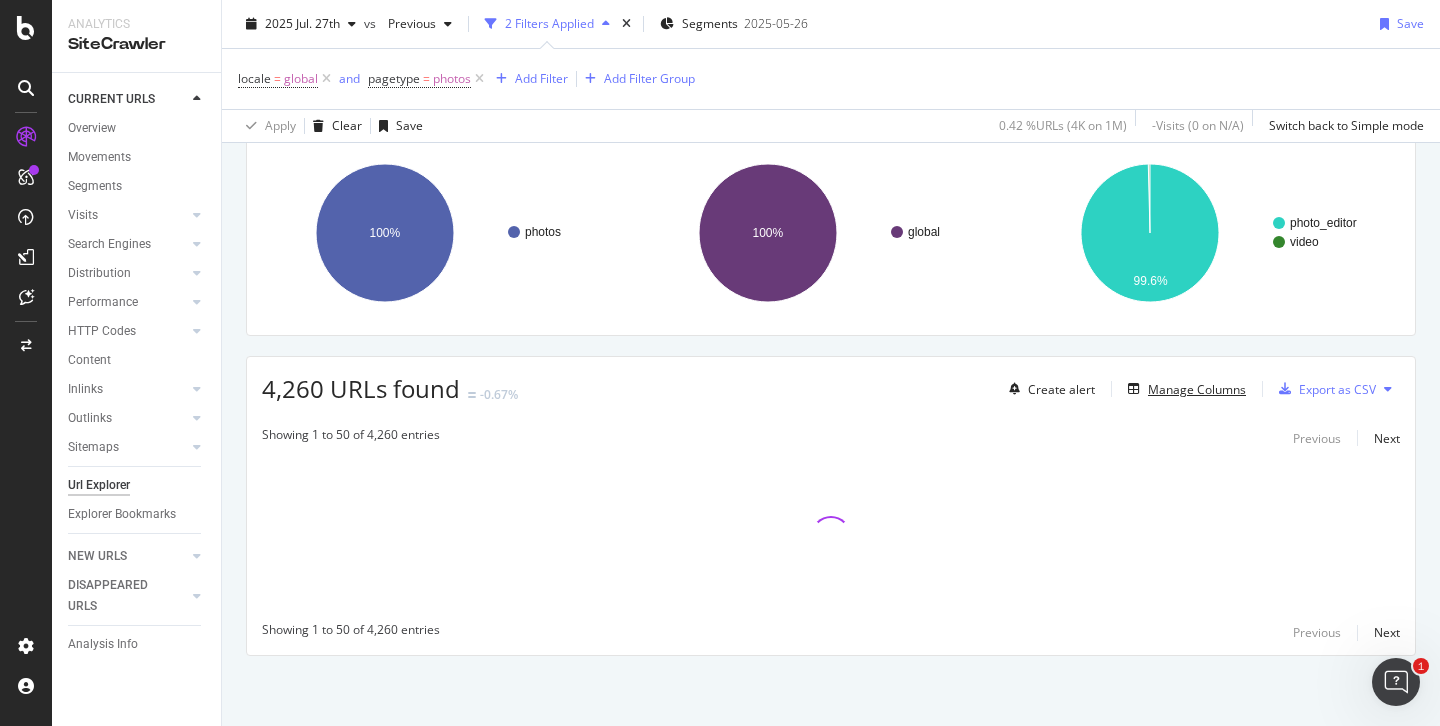 scroll, scrollTop: 144, scrollLeft: 0, axis: vertical 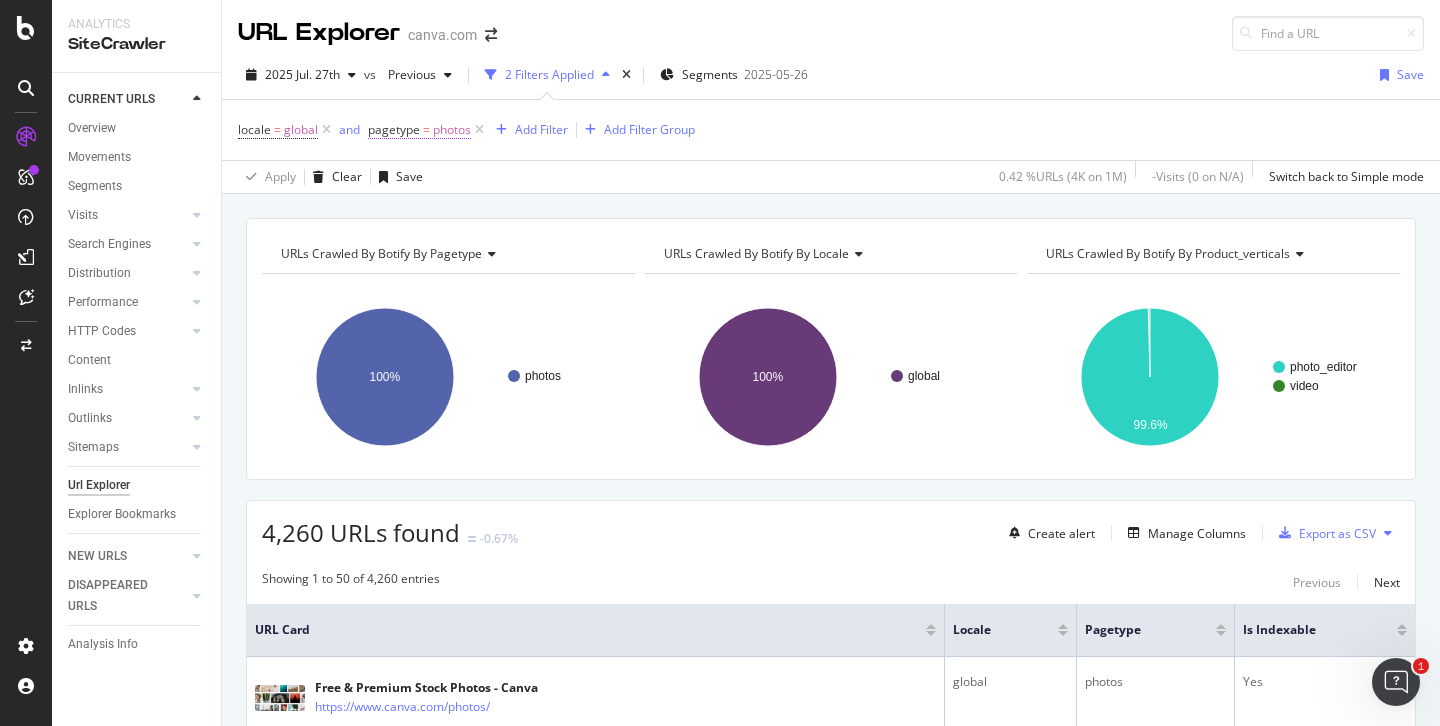 click on "photos" at bounding box center (452, 130) 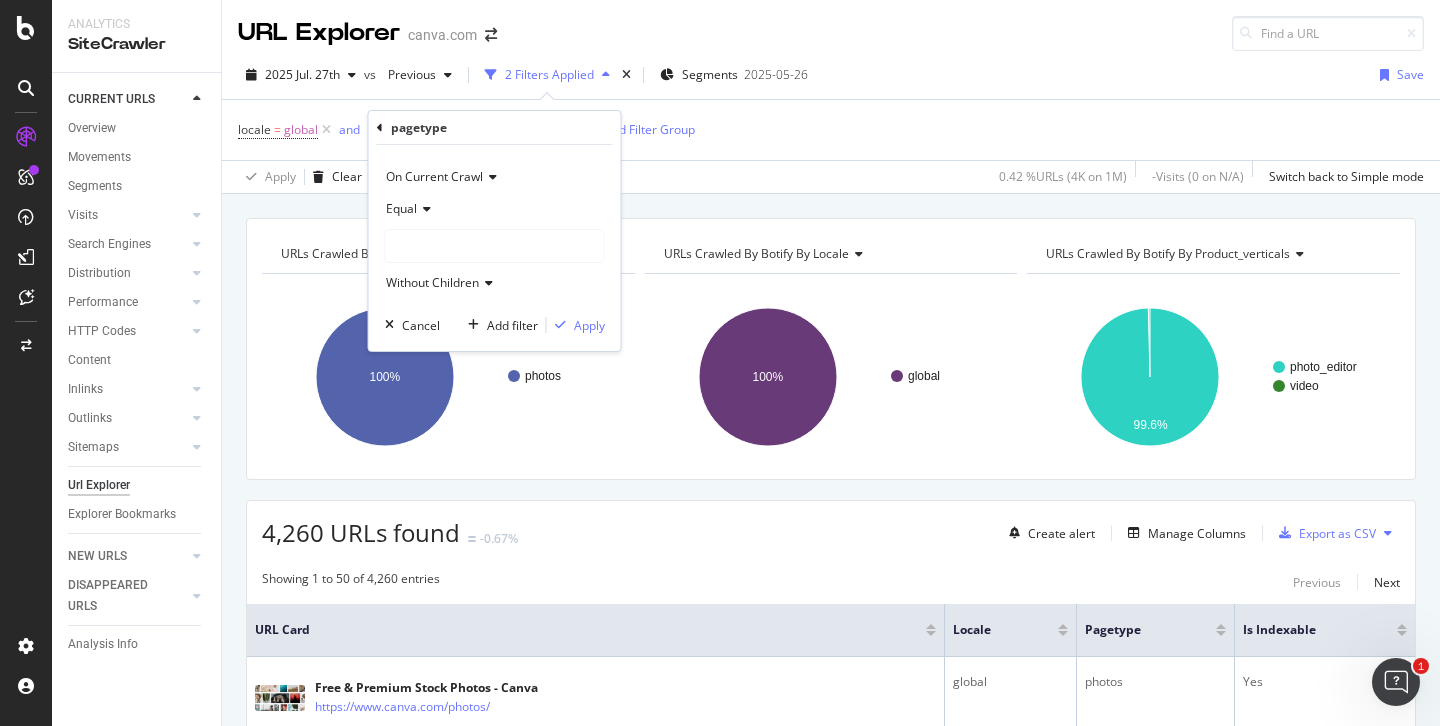 click at bounding box center [495, 246] 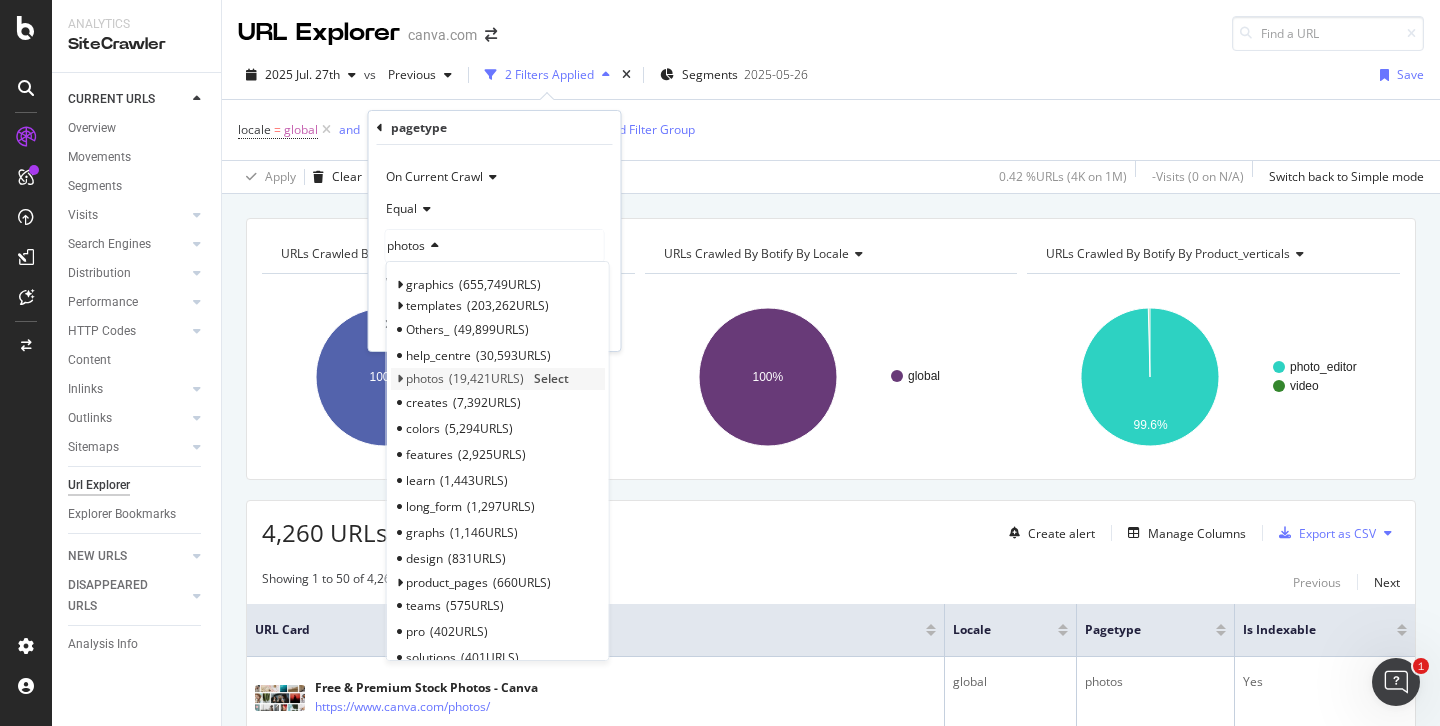 click at bounding box center (399, 379) 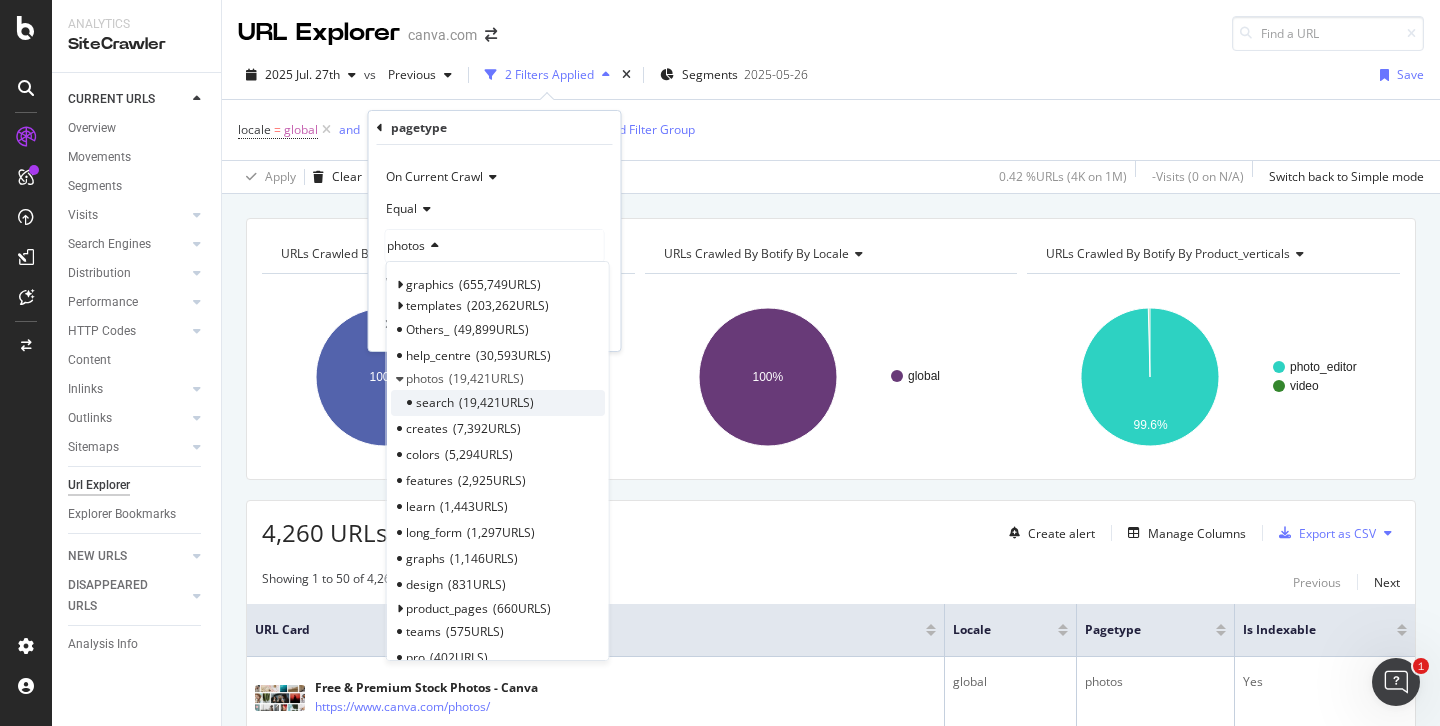 click on "search 19,421  URLS" at bounding box center [498, 403] 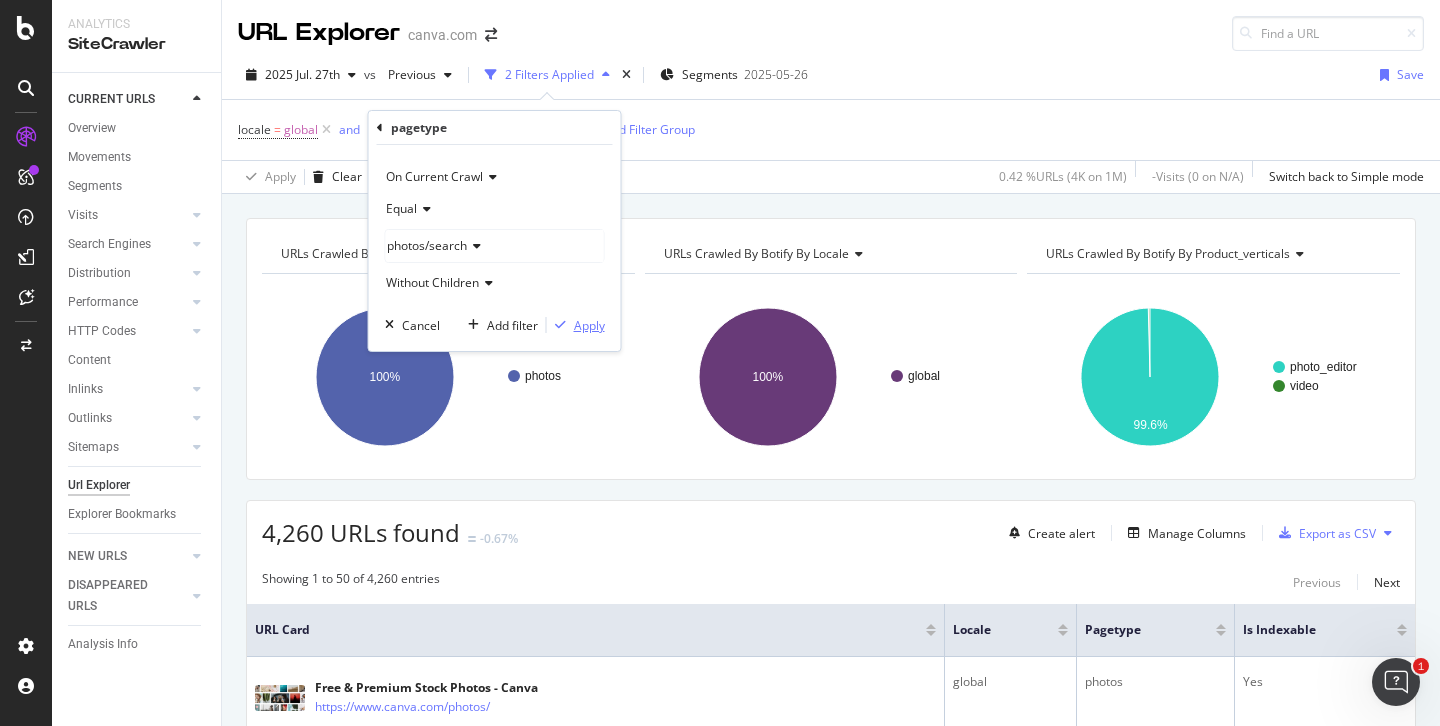 click on "Apply" at bounding box center (589, 325) 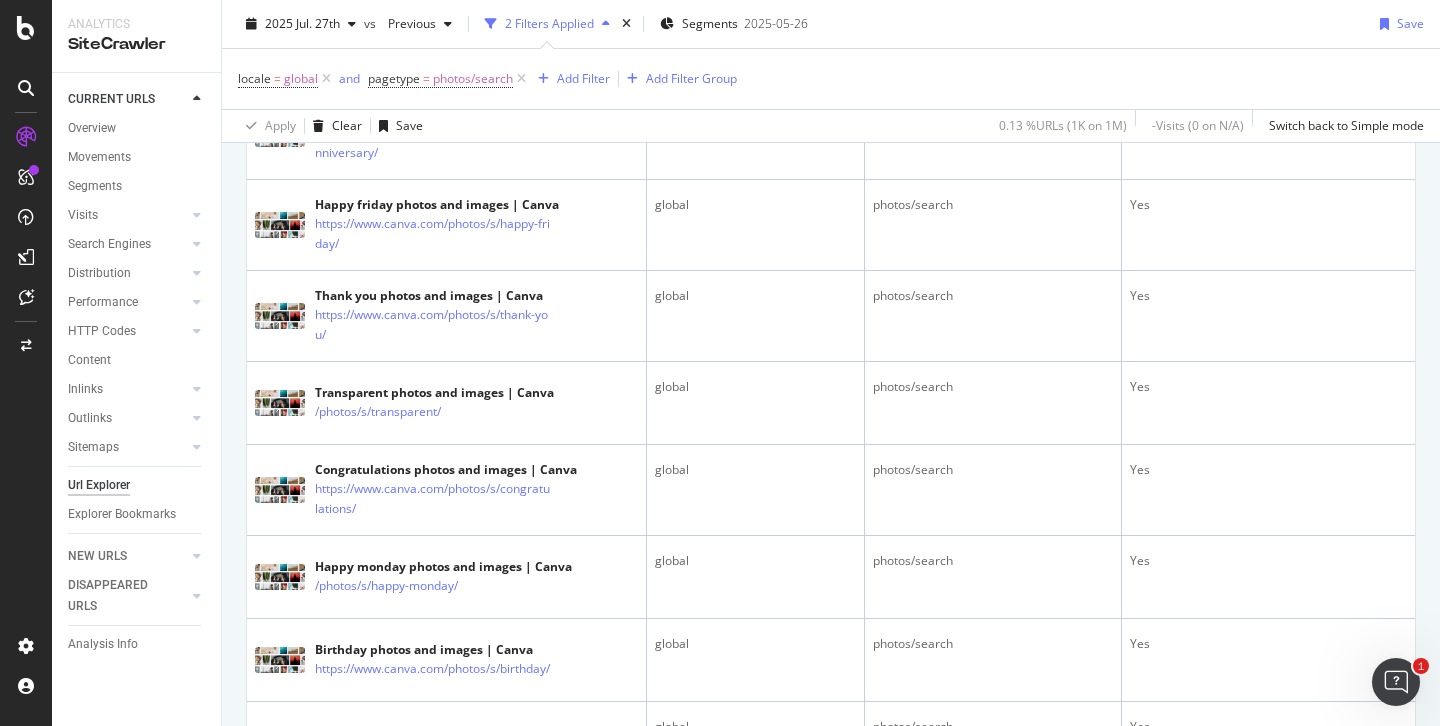 scroll, scrollTop: 574, scrollLeft: 0, axis: vertical 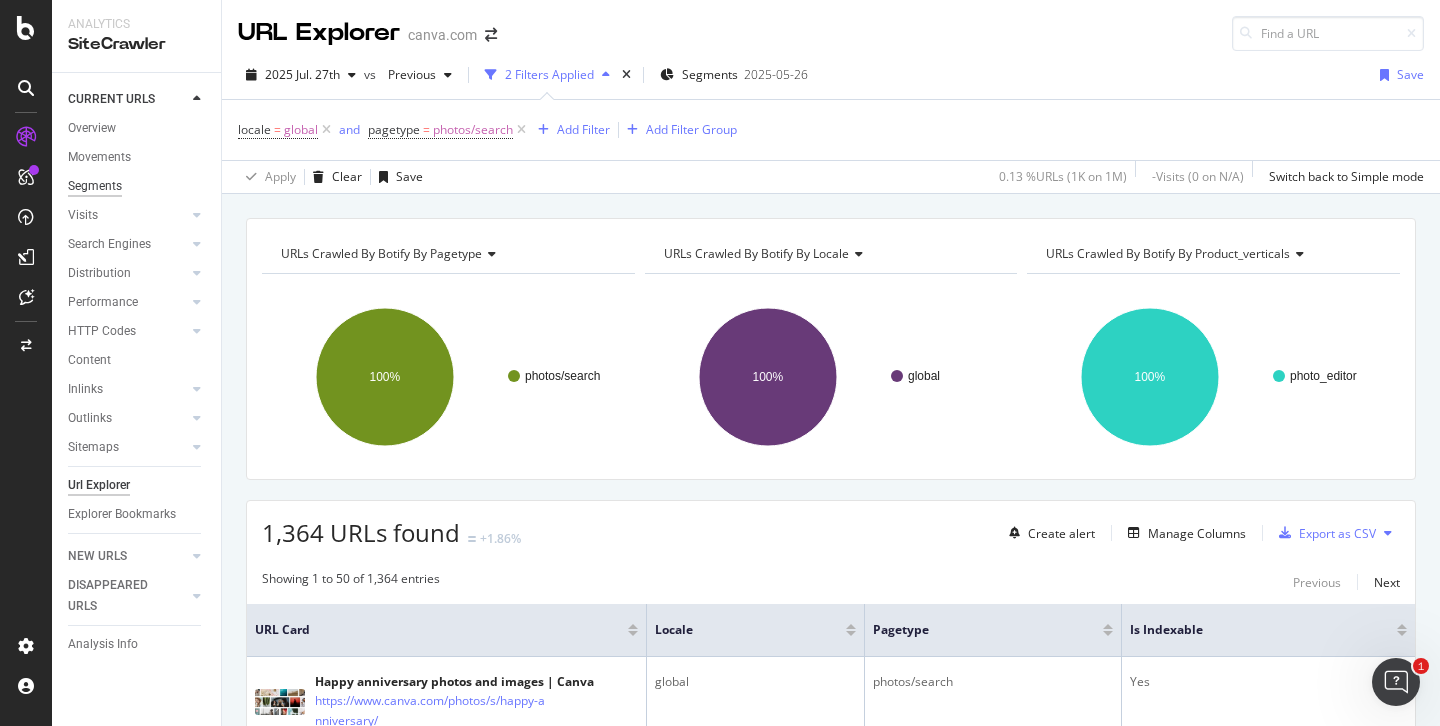 click on "Segments" at bounding box center [95, 186] 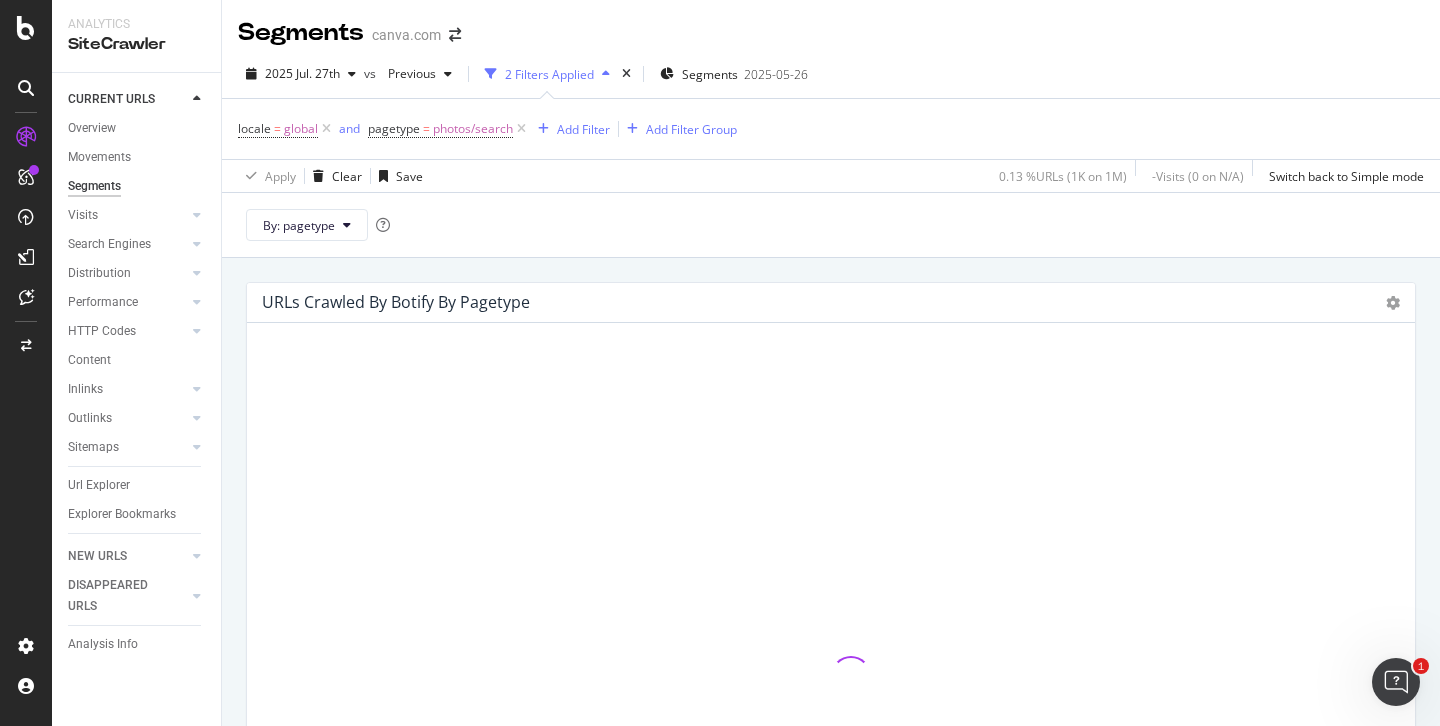 click on "Apply Clear Save" at bounding box center (330, 176) 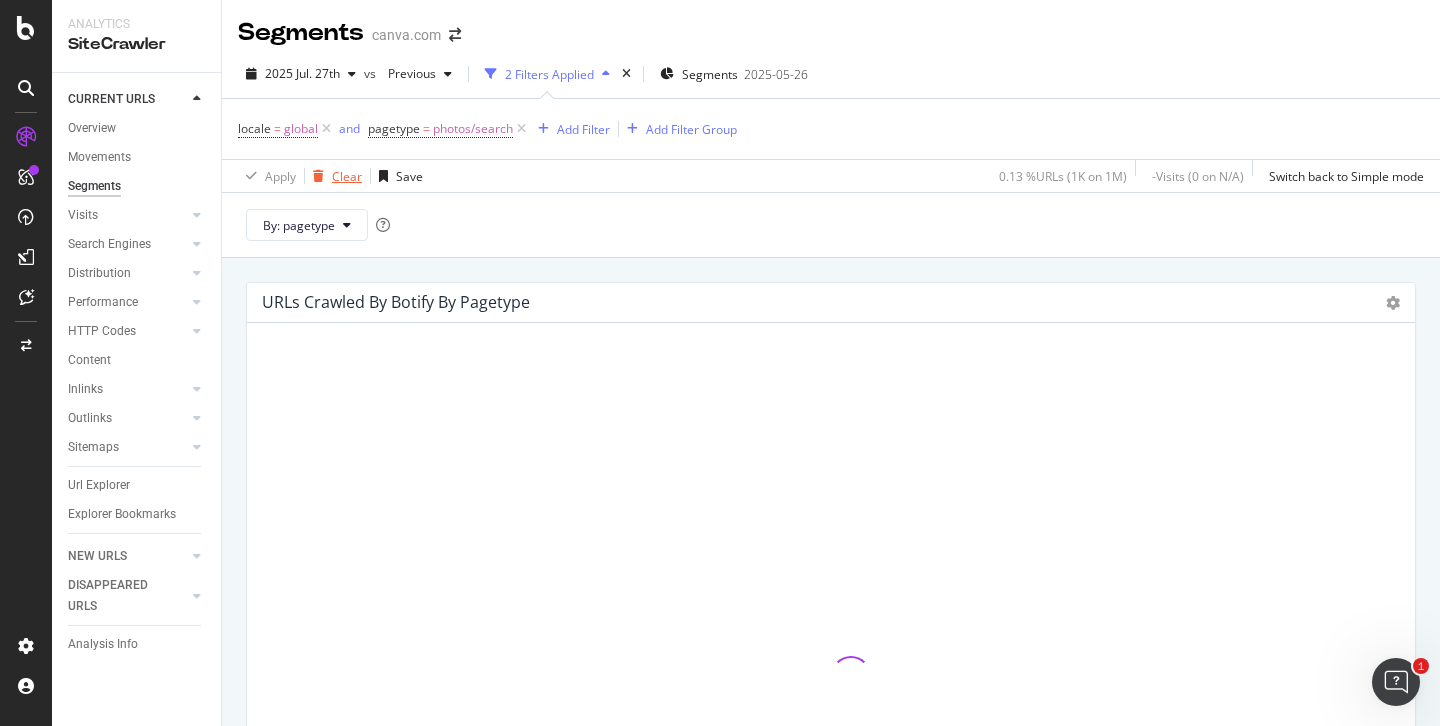 click on "Clear" at bounding box center [347, 176] 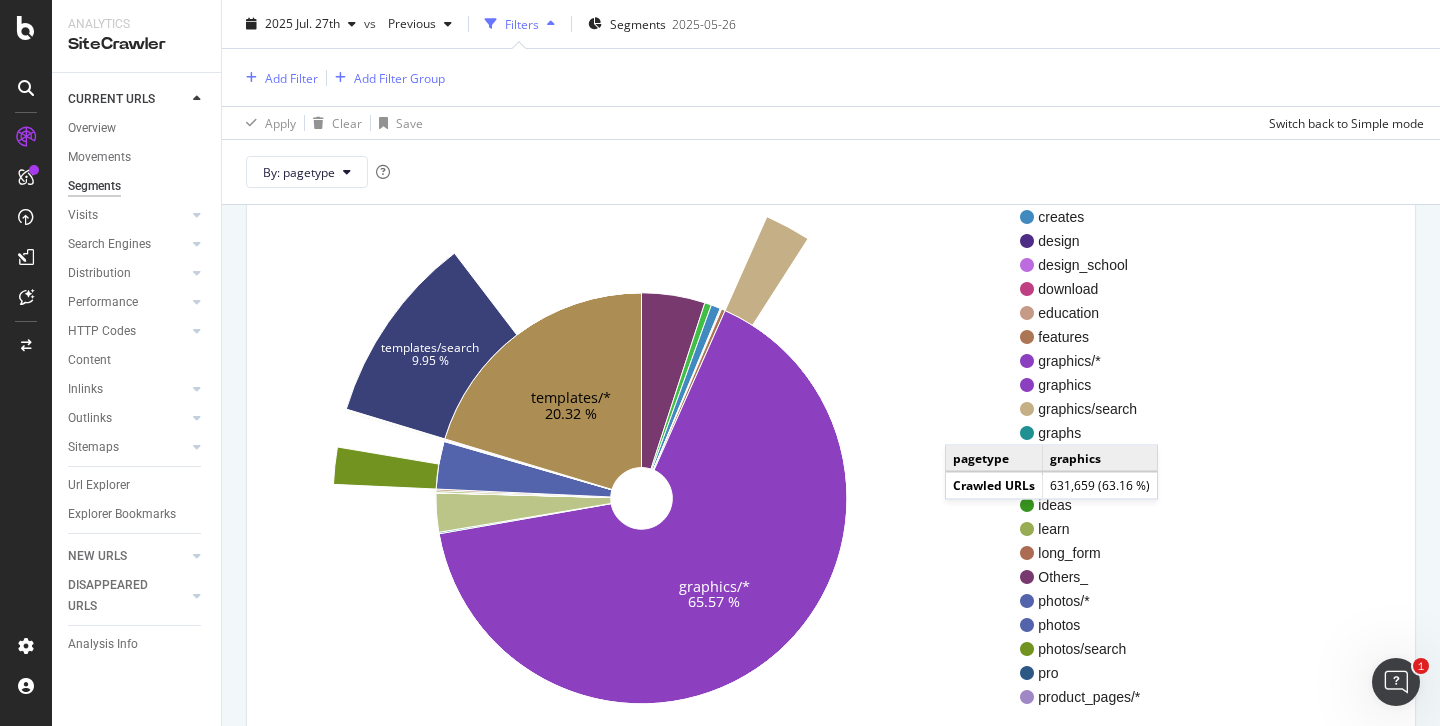 scroll, scrollTop: 0, scrollLeft: 0, axis: both 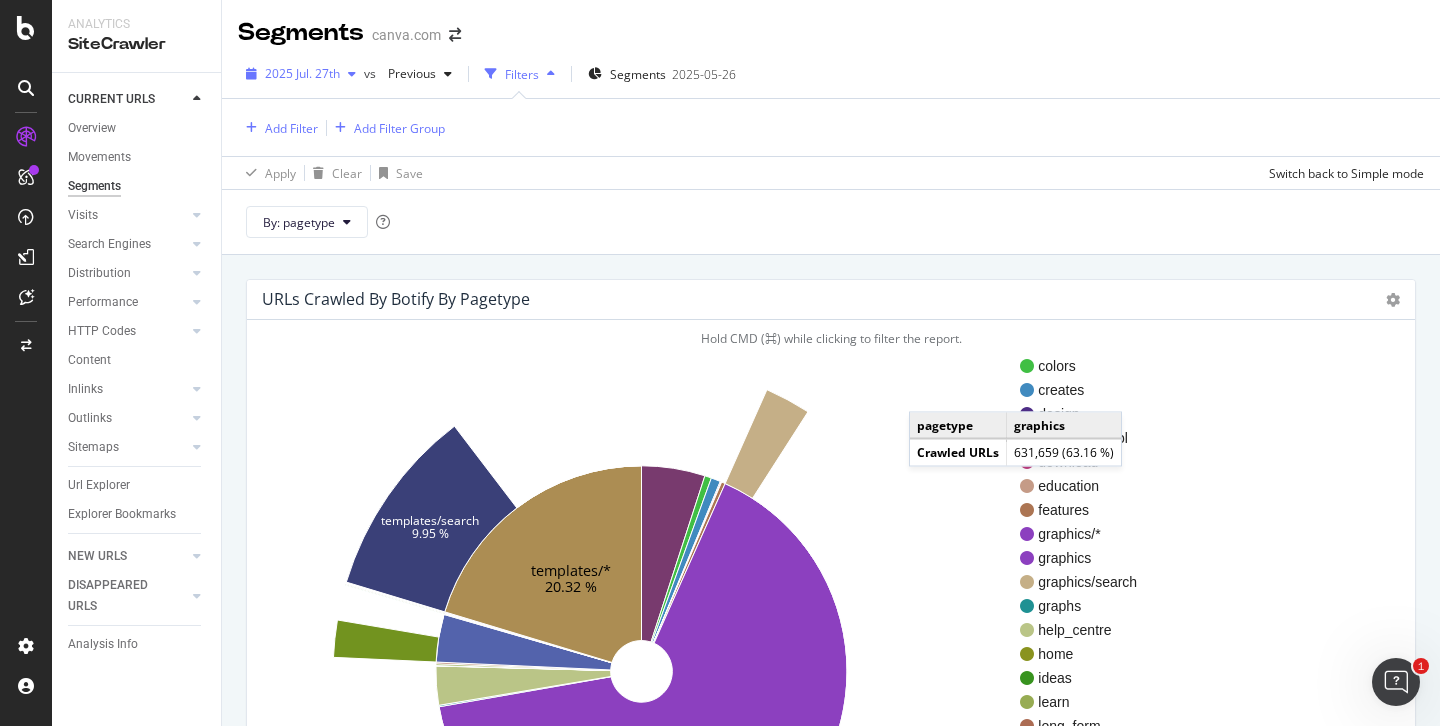 click on "2025 Jul. 27th" at bounding box center (302, 73) 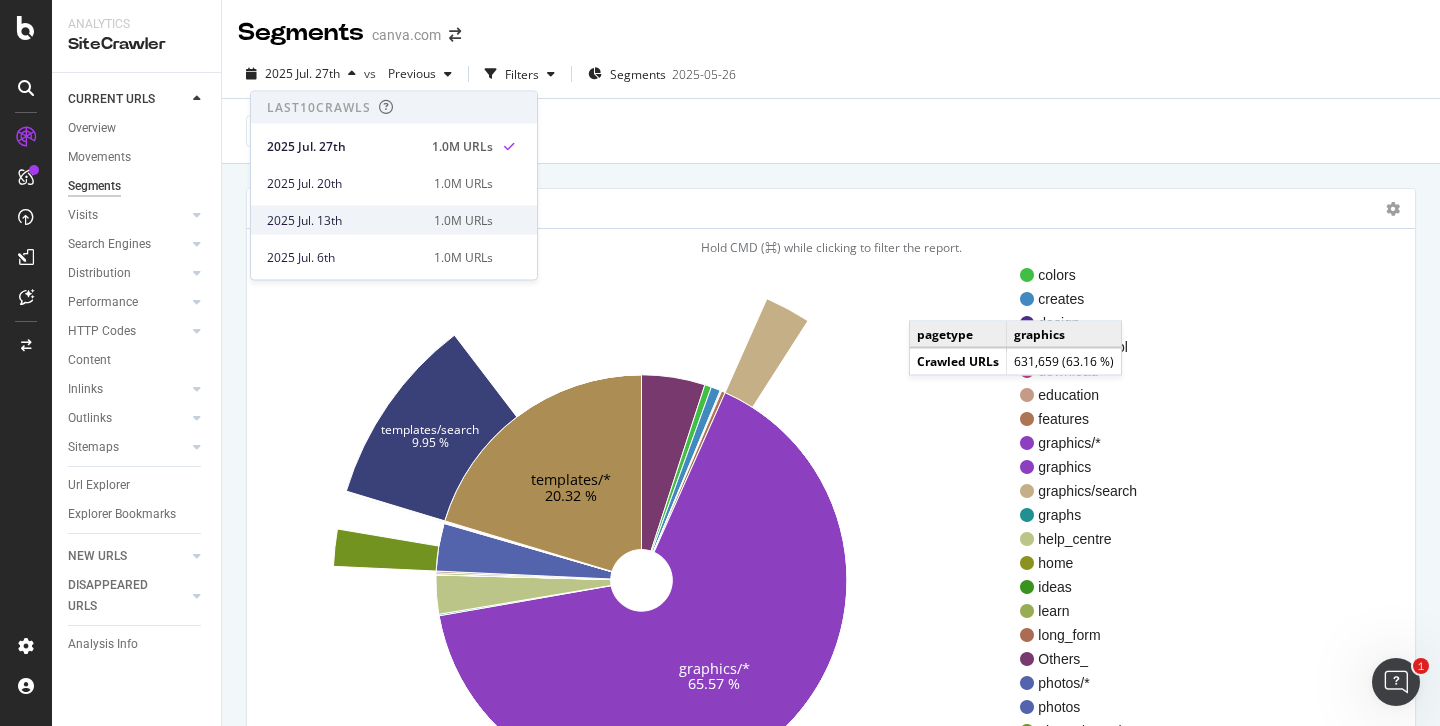 click on "2025 Jul. 13th 1.0M URLs" at bounding box center (380, 220) 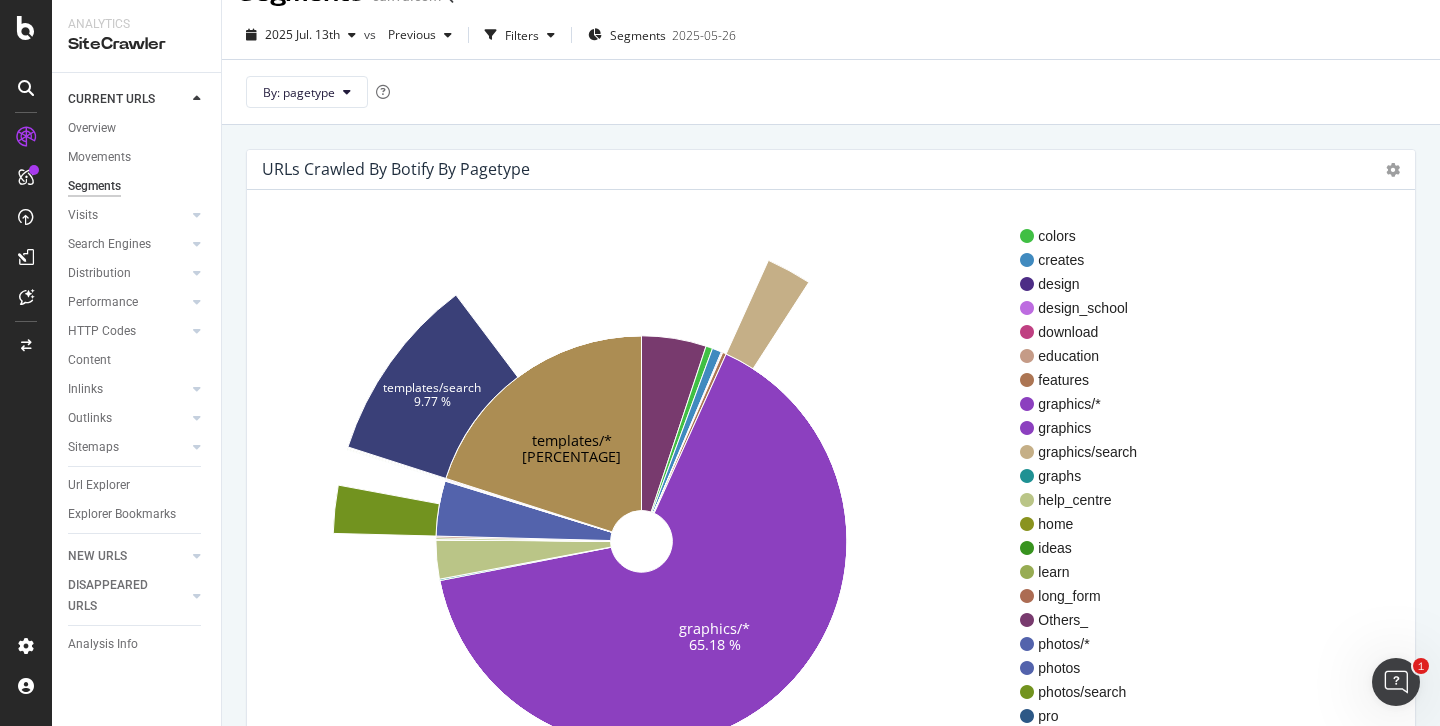 scroll, scrollTop: 33, scrollLeft: 0, axis: vertical 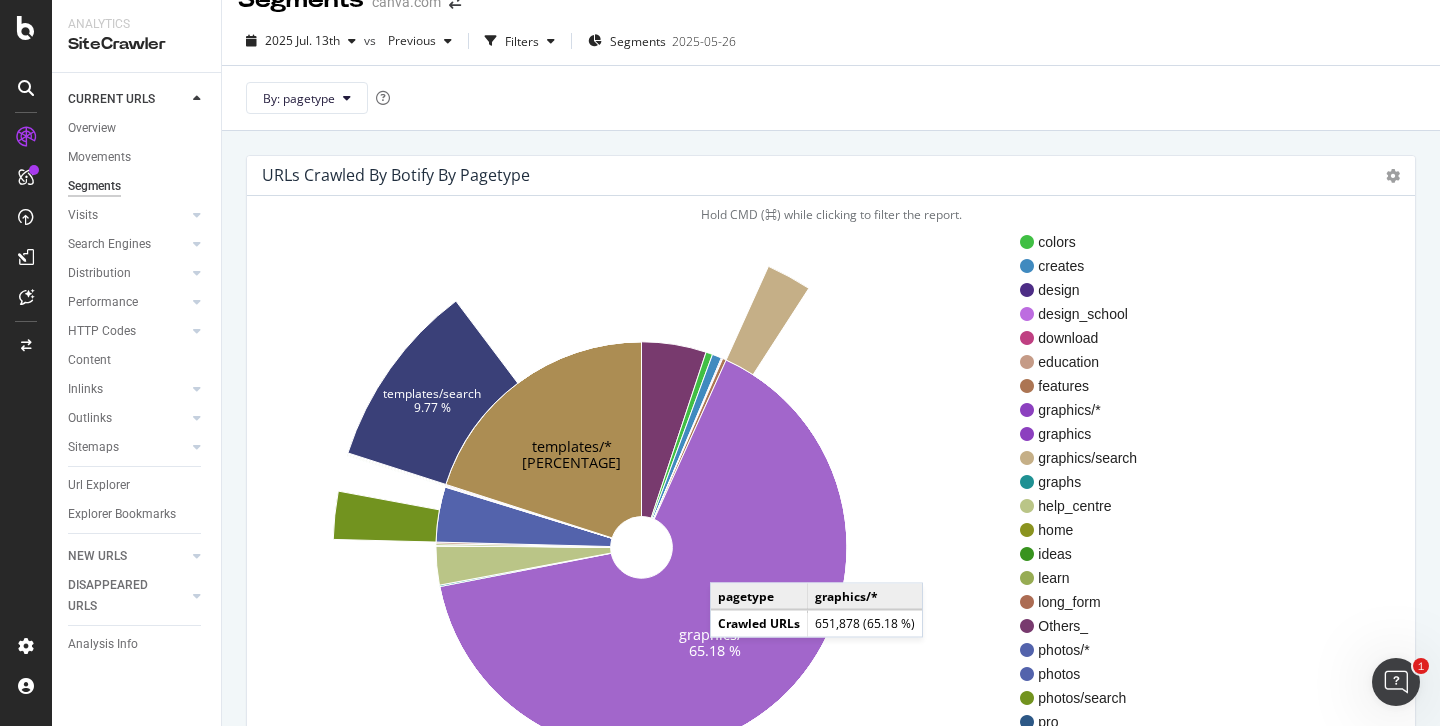 click 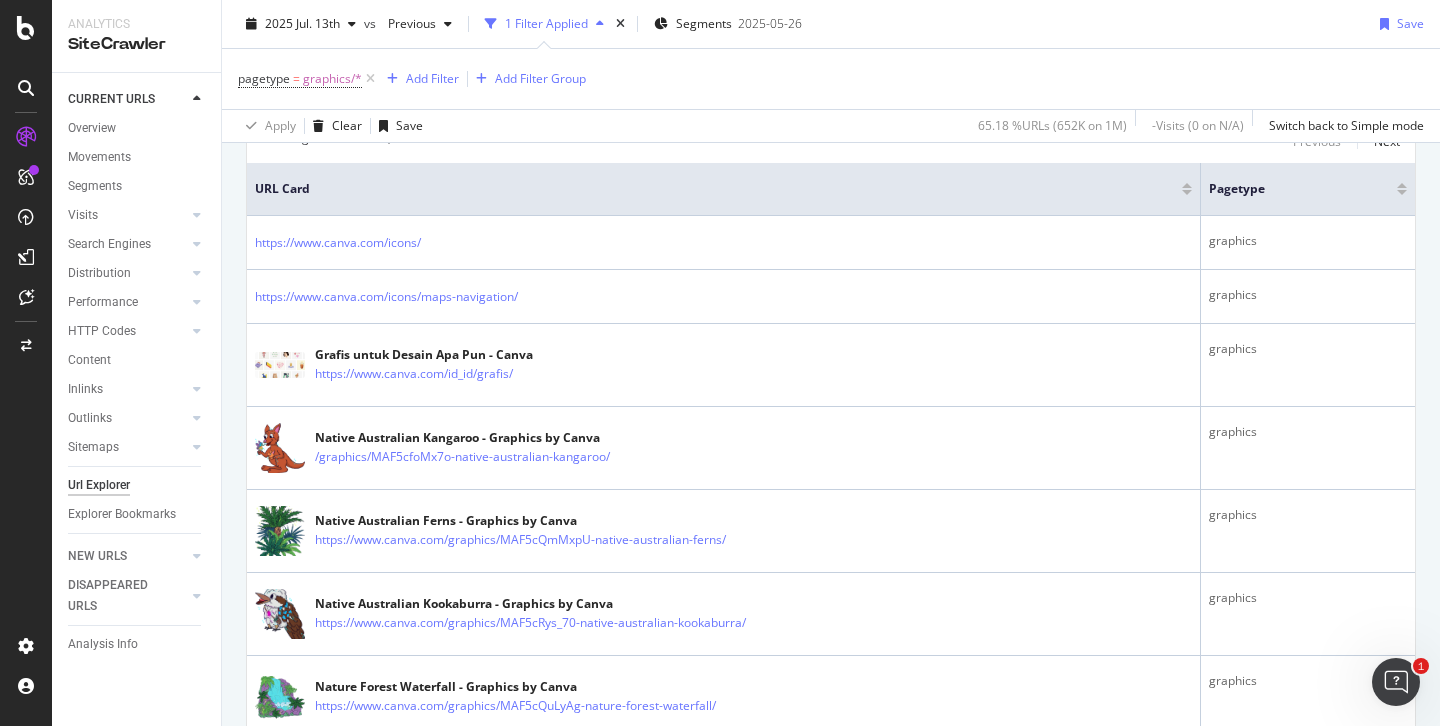 scroll, scrollTop: 0, scrollLeft: 0, axis: both 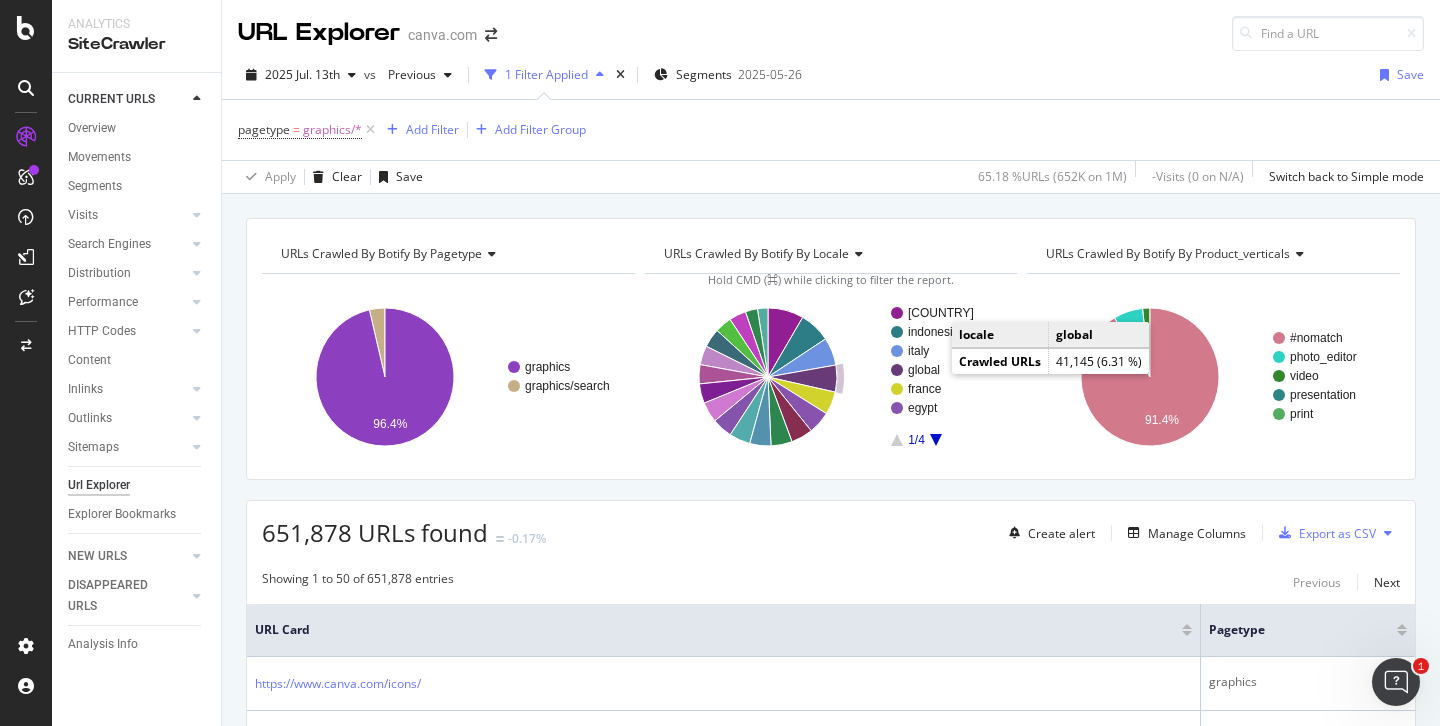 click on "global" 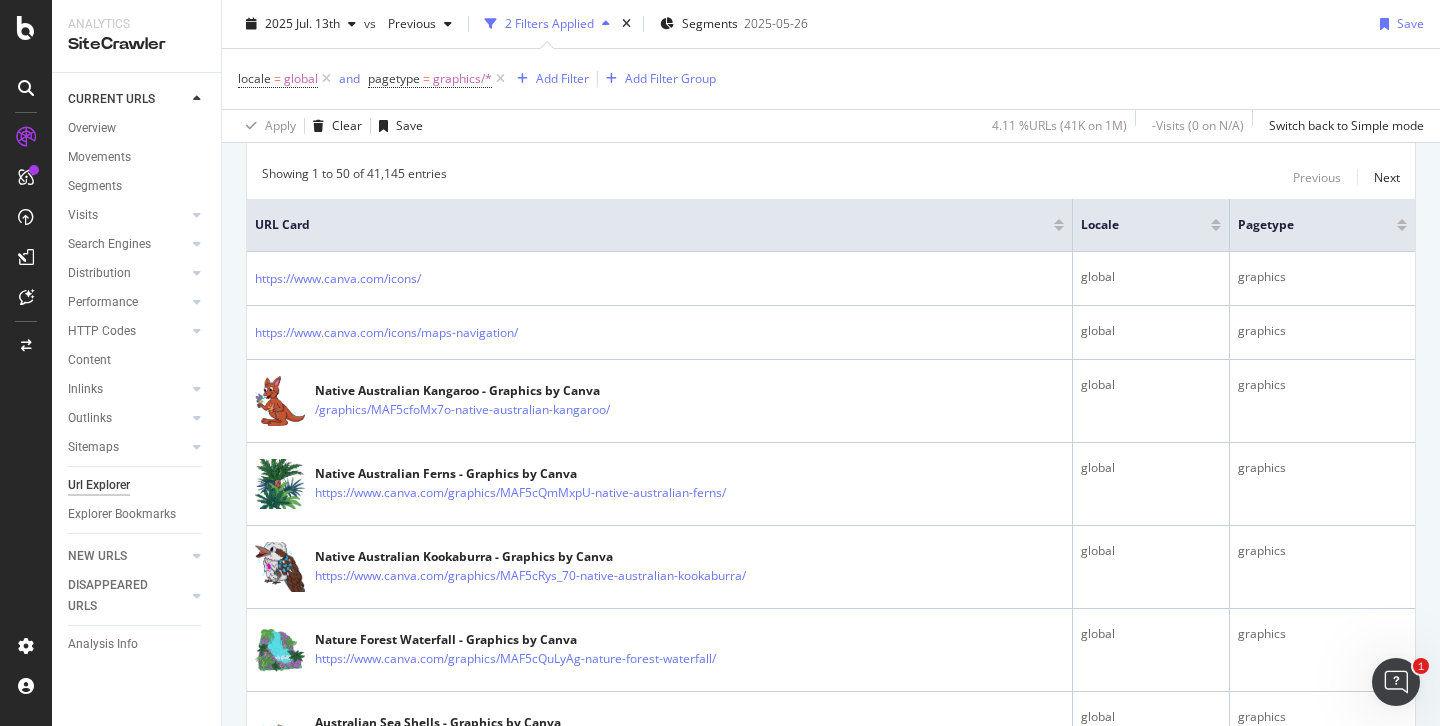 scroll, scrollTop: 545, scrollLeft: 0, axis: vertical 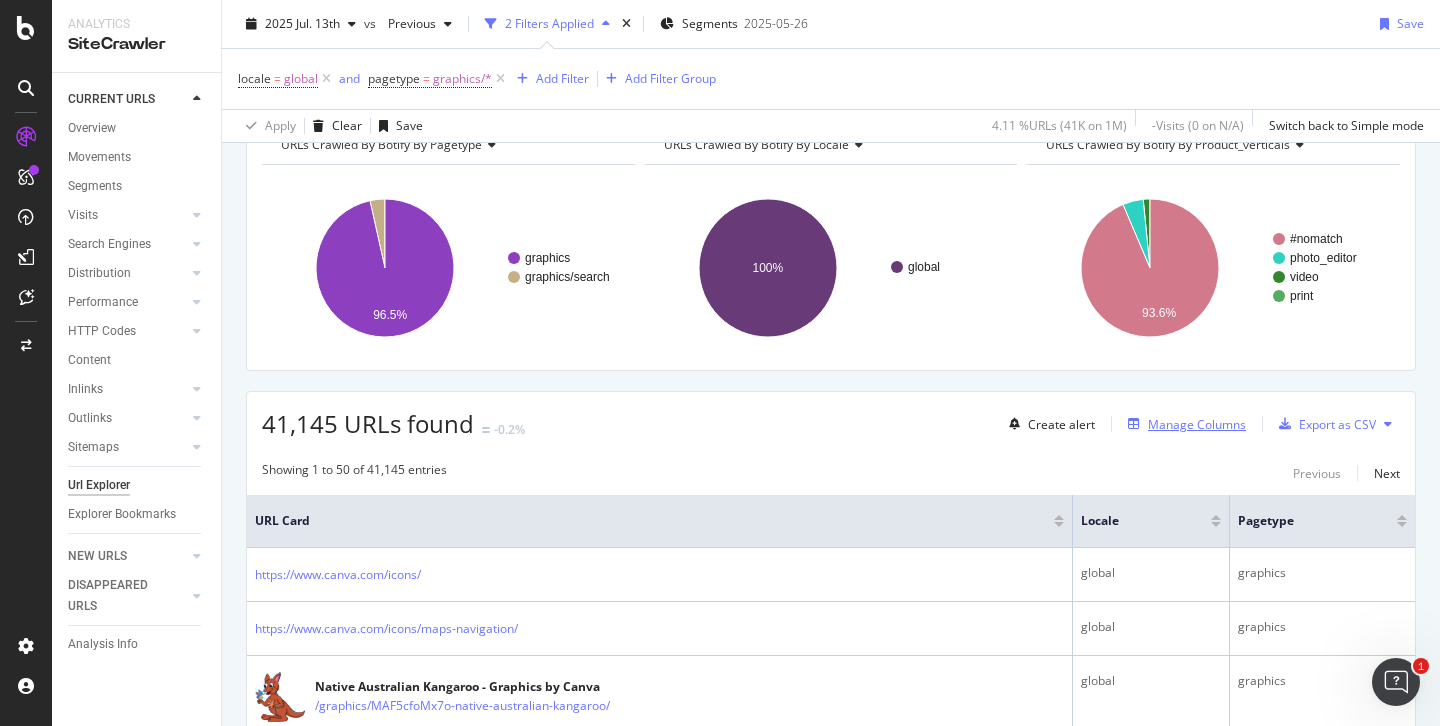 click on "Manage Columns" at bounding box center (1197, 424) 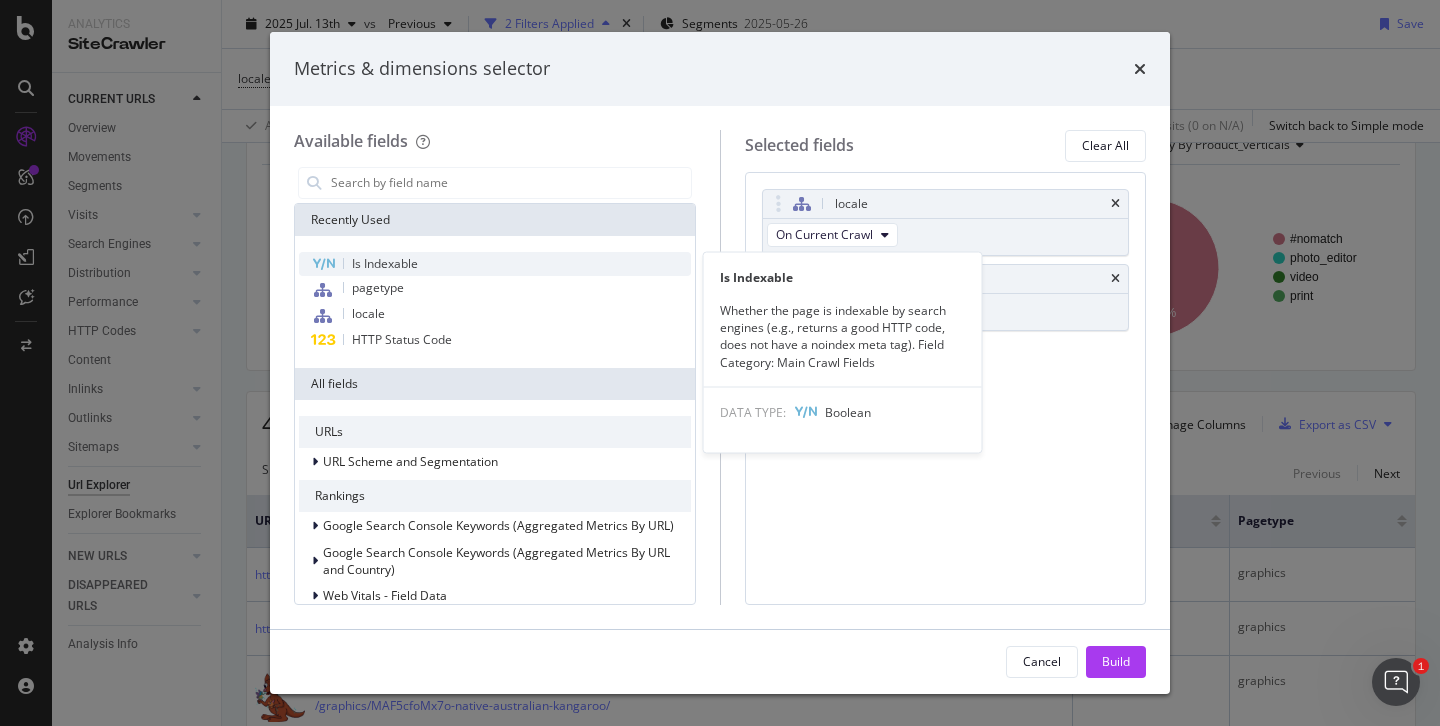 click on "Is Indexable" at bounding box center (495, 264) 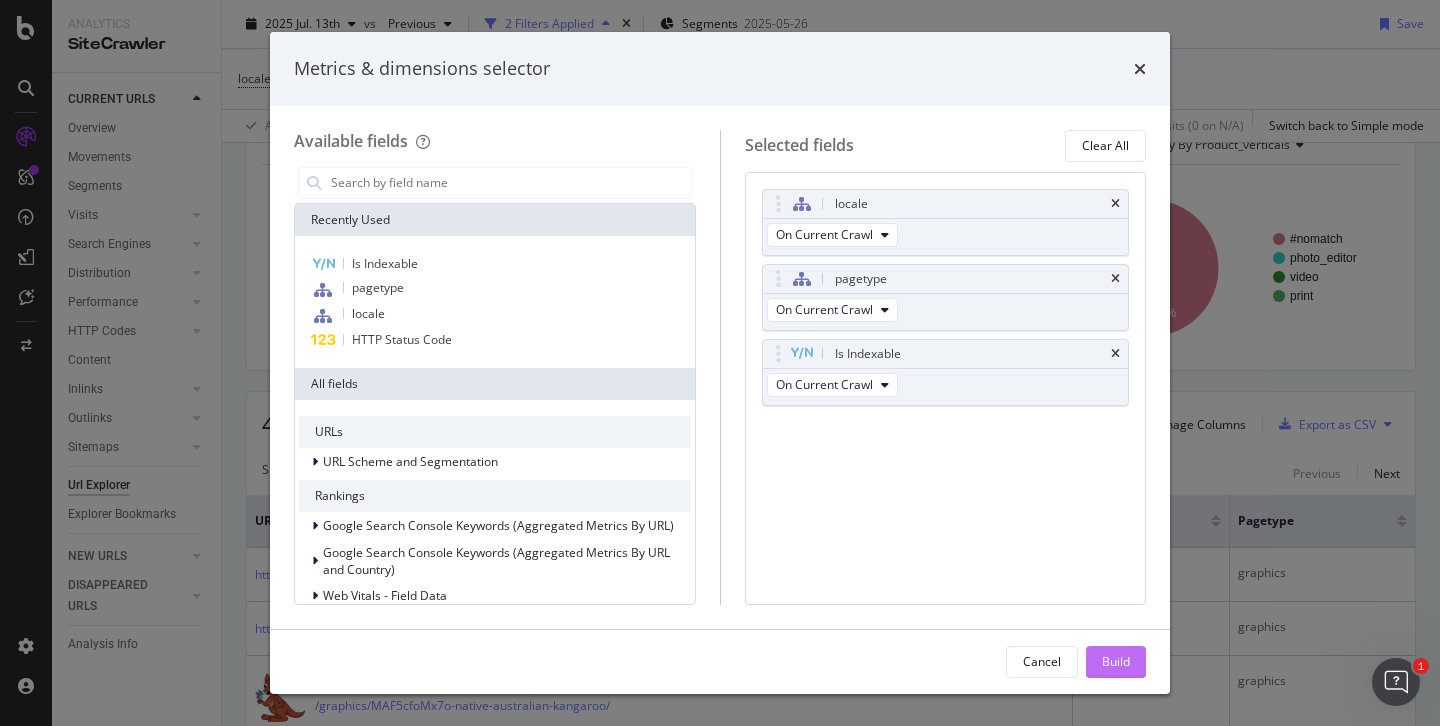 click on "Build" at bounding box center (1116, 662) 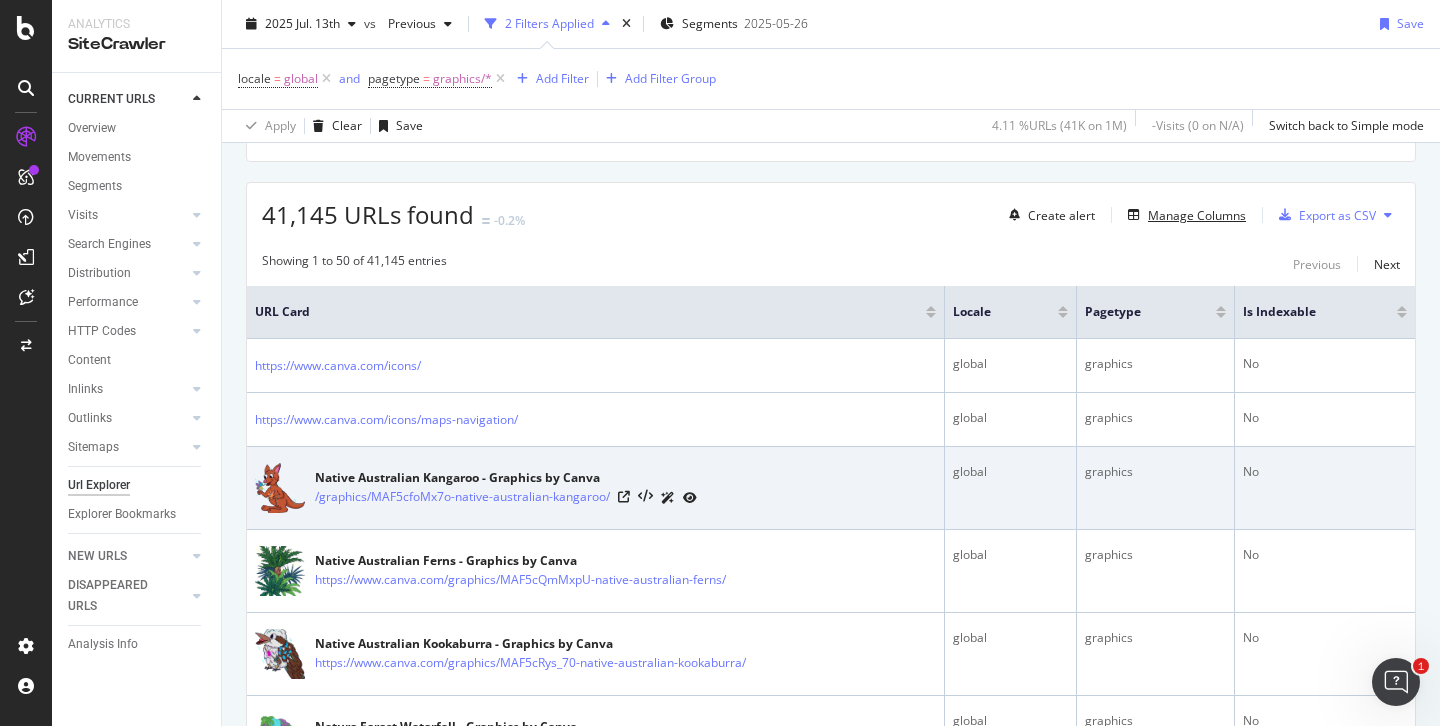 scroll, scrollTop: 322, scrollLeft: 0, axis: vertical 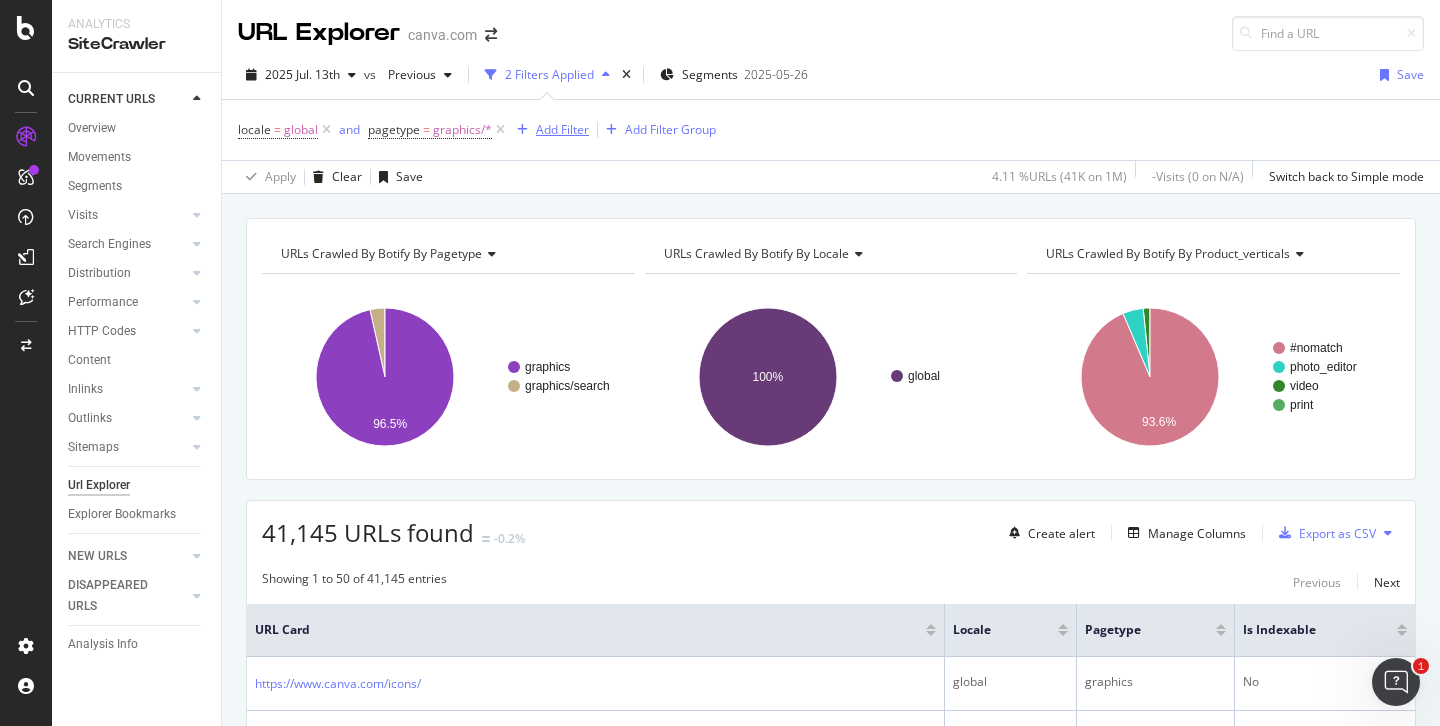 click on "Add Filter" at bounding box center (549, 130) 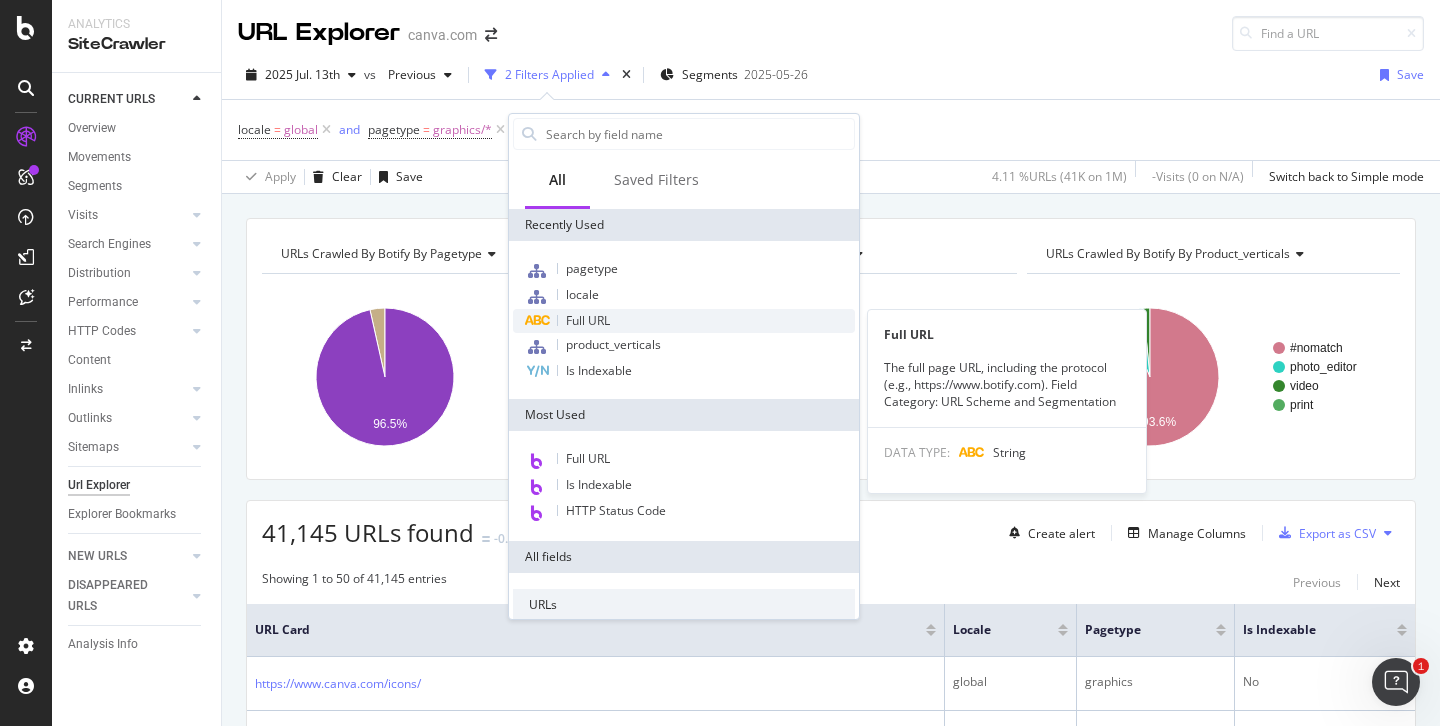 click on "Full URL" at bounding box center [588, 320] 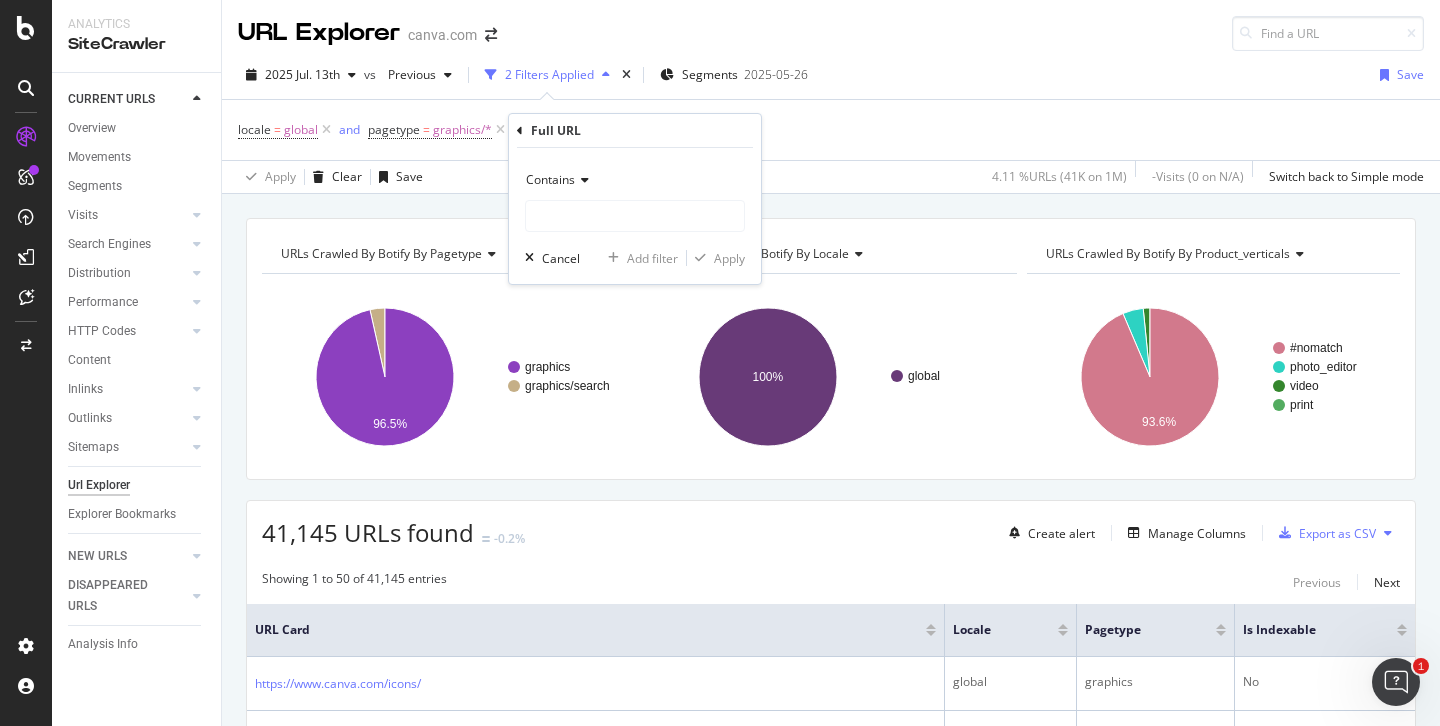 click at bounding box center (582, 180) 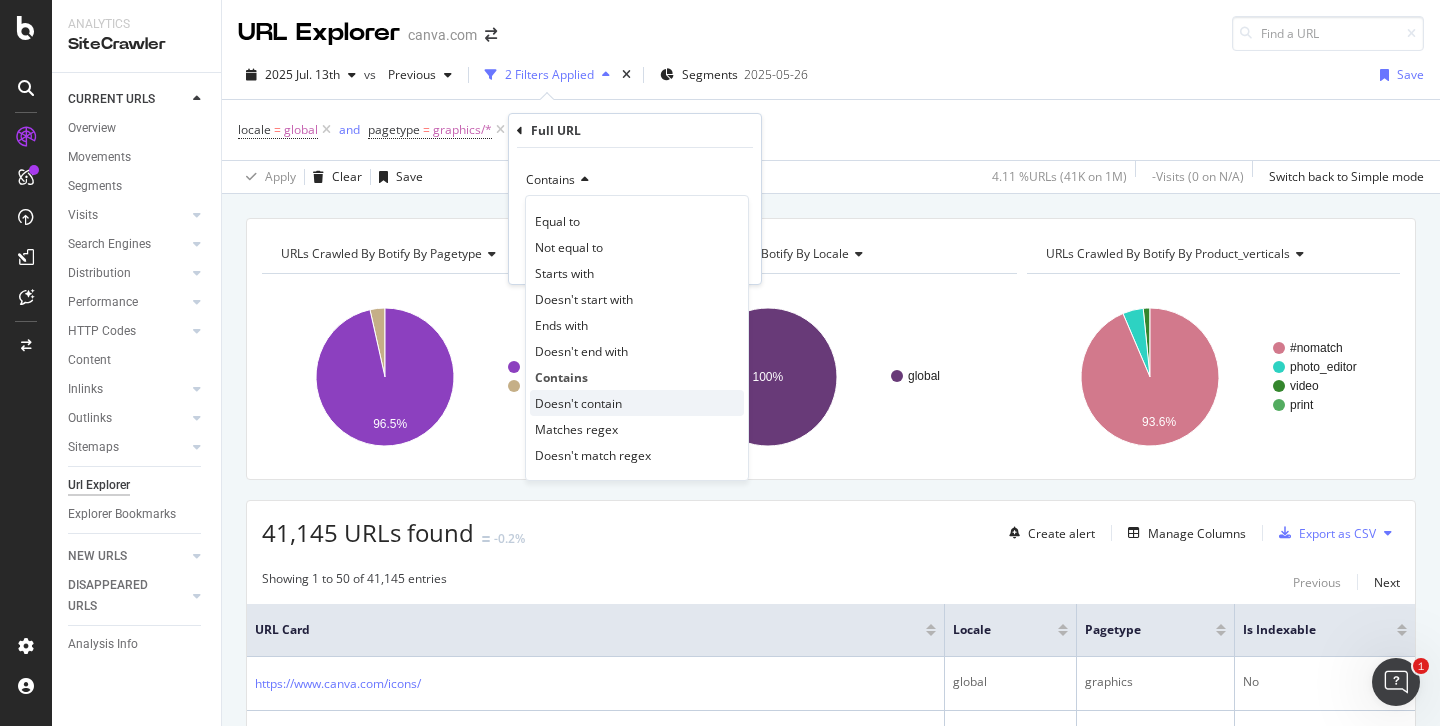 click on "Doesn't contain" at bounding box center [637, 403] 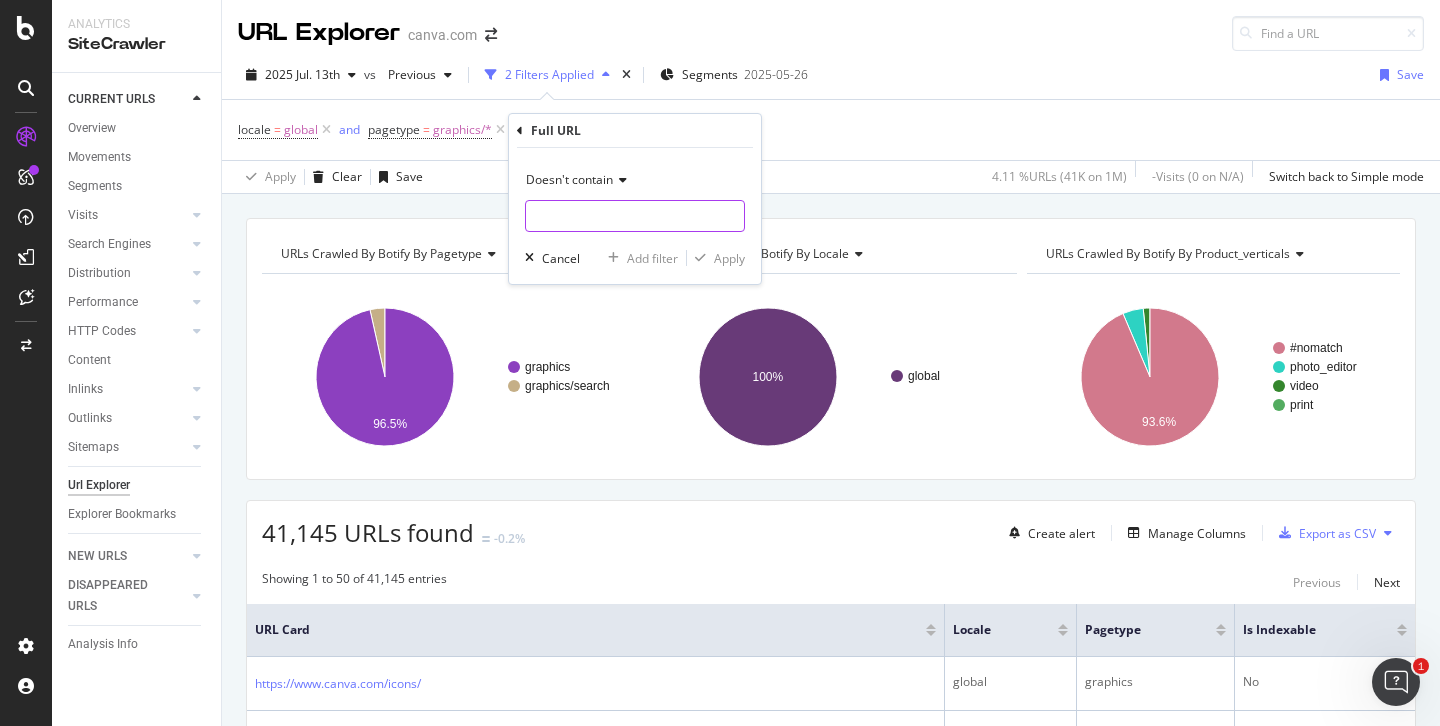 click at bounding box center (635, 216) 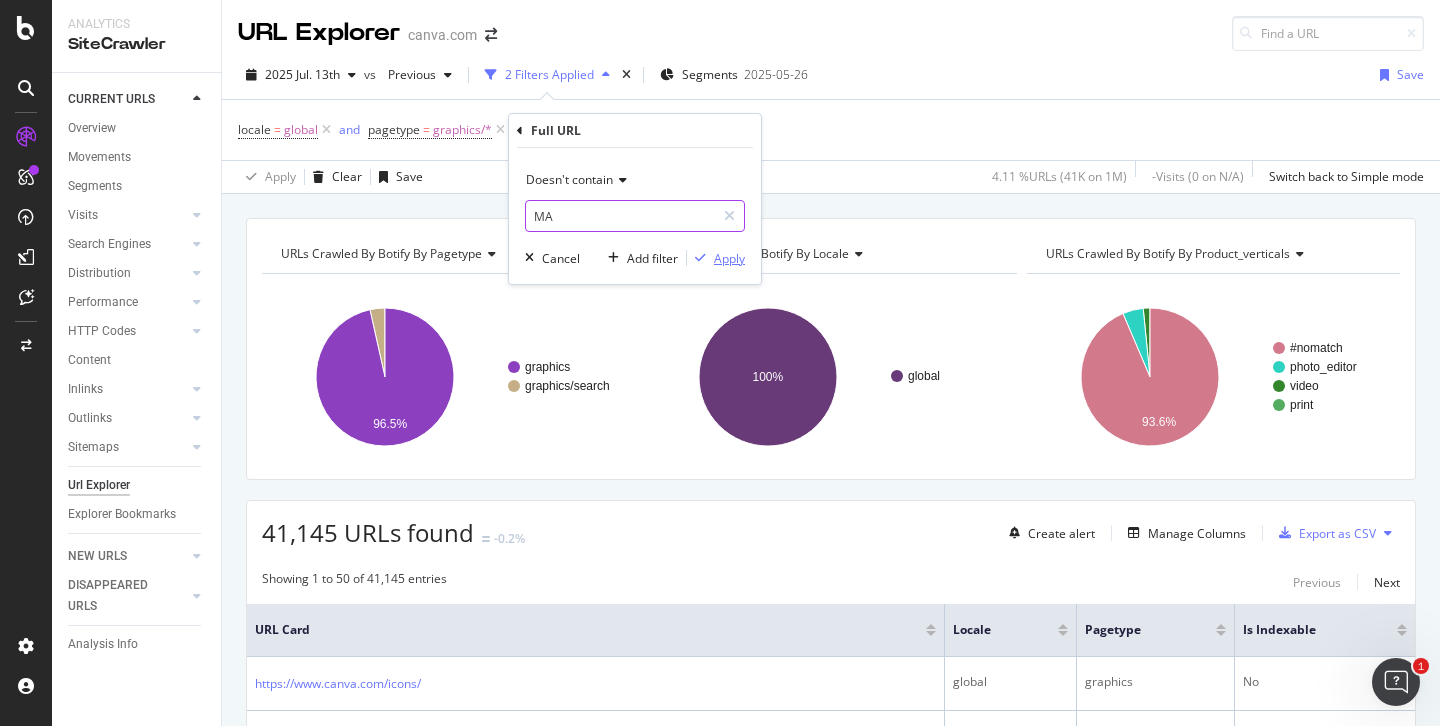 type on "MA" 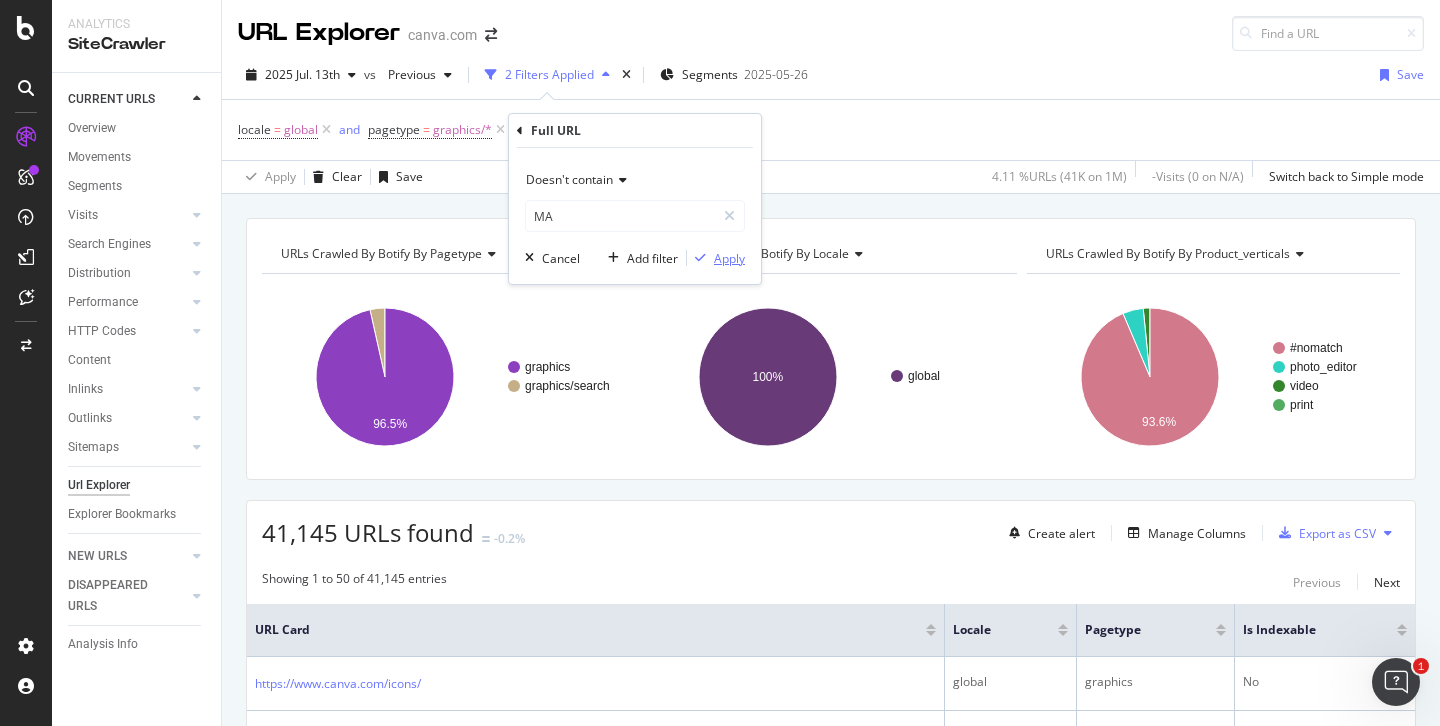 click on "Apply" at bounding box center [729, 258] 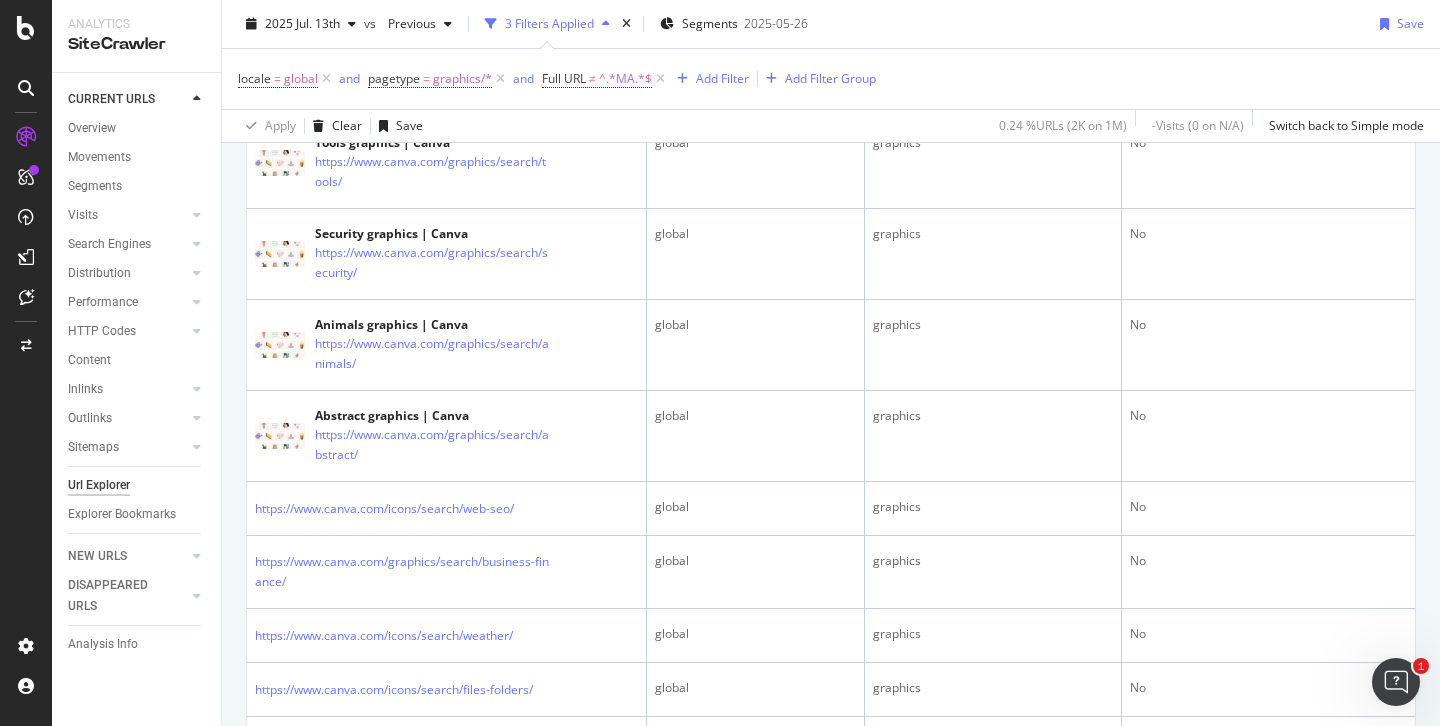 scroll, scrollTop: 1948, scrollLeft: 0, axis: vertical 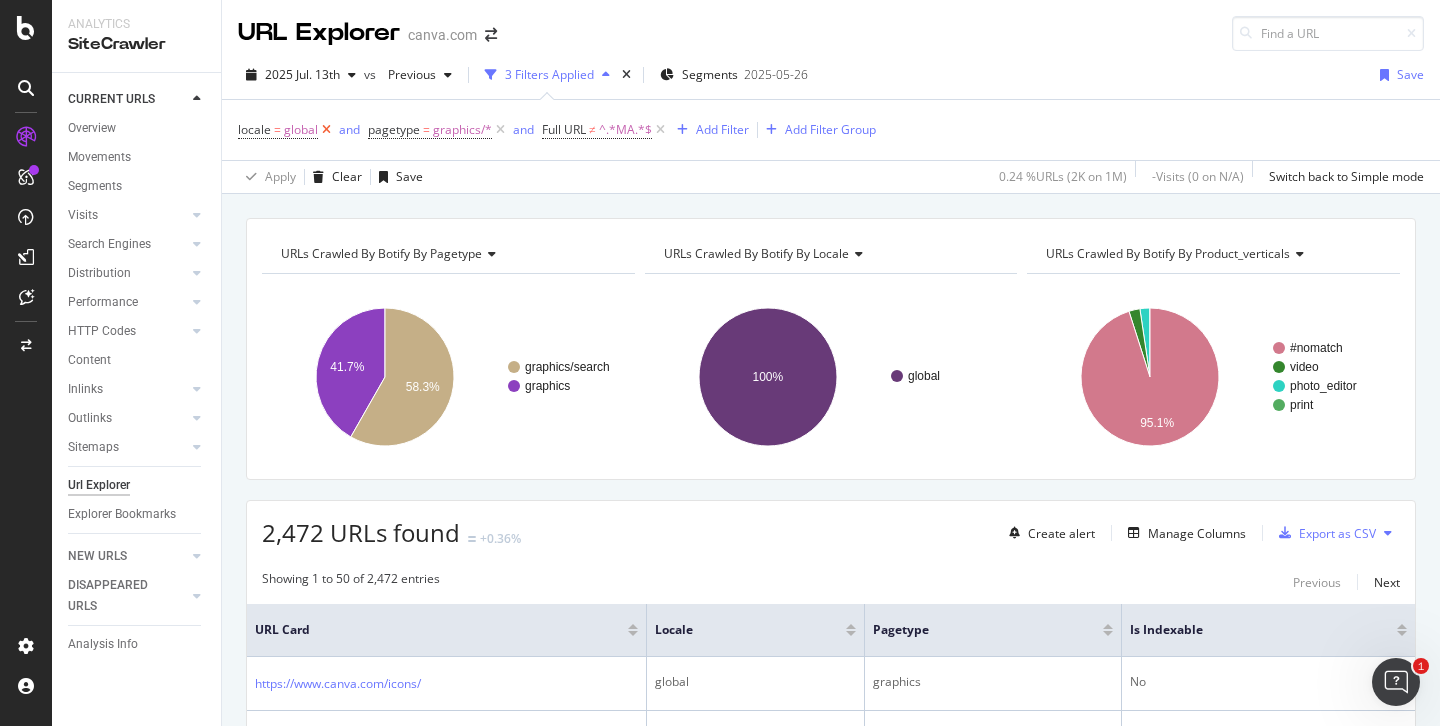 click at bounding box center (326, 130) 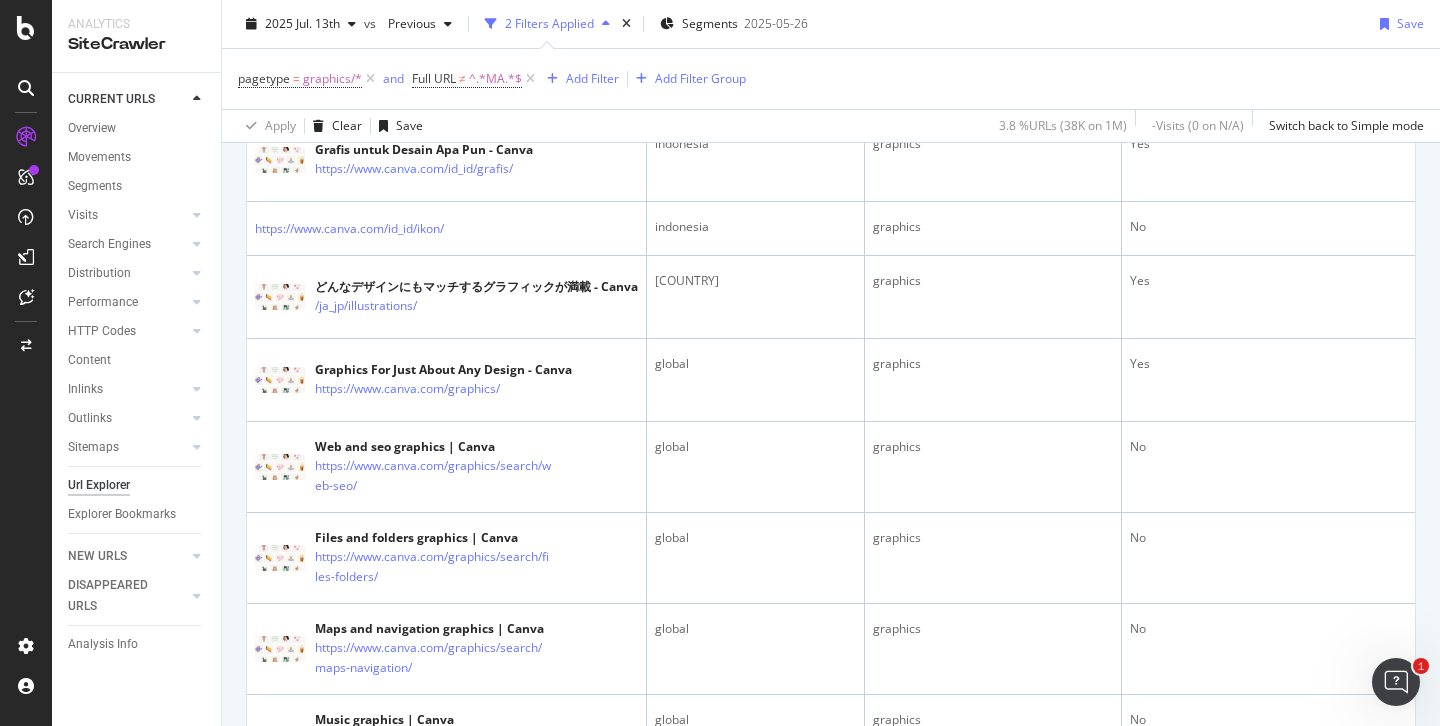 scroll, scrollTop: 710, scrollLeft: 0, axis: vertical 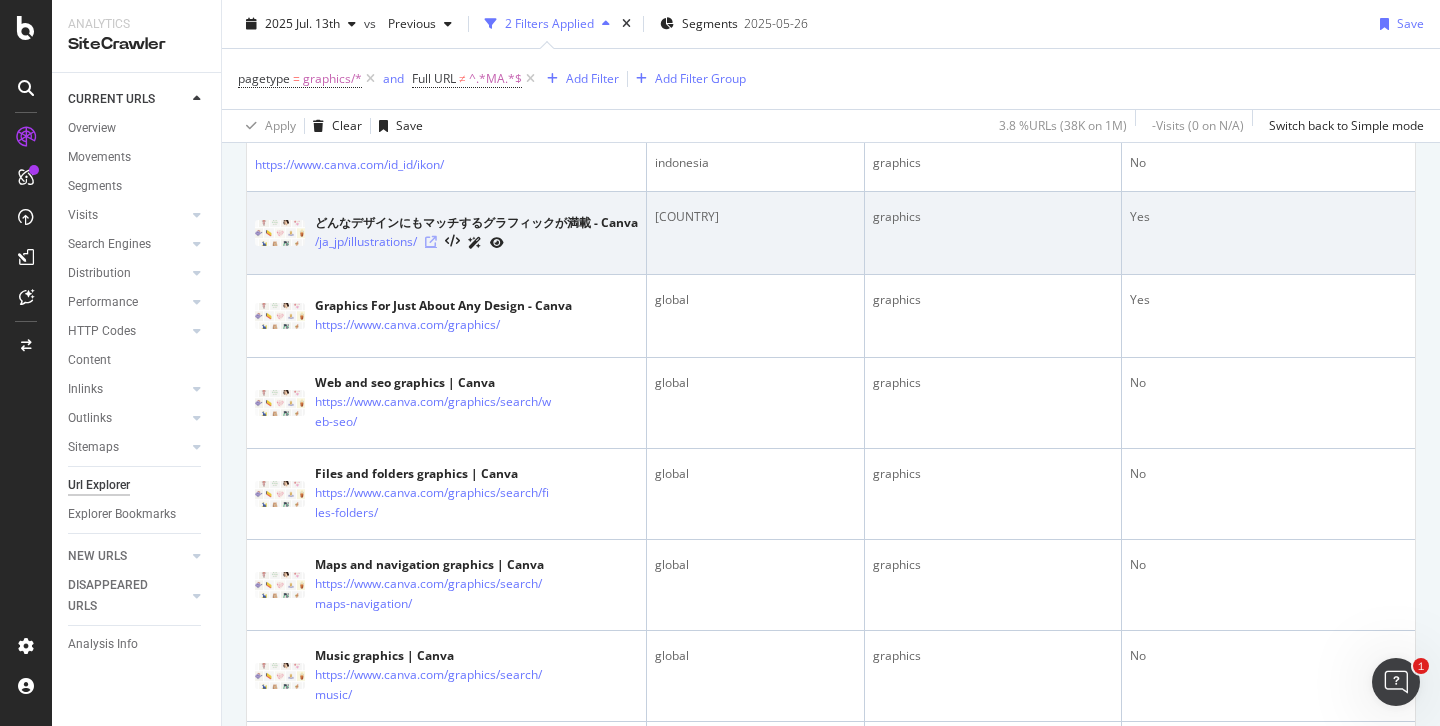 click at bounding box center [431, 242] 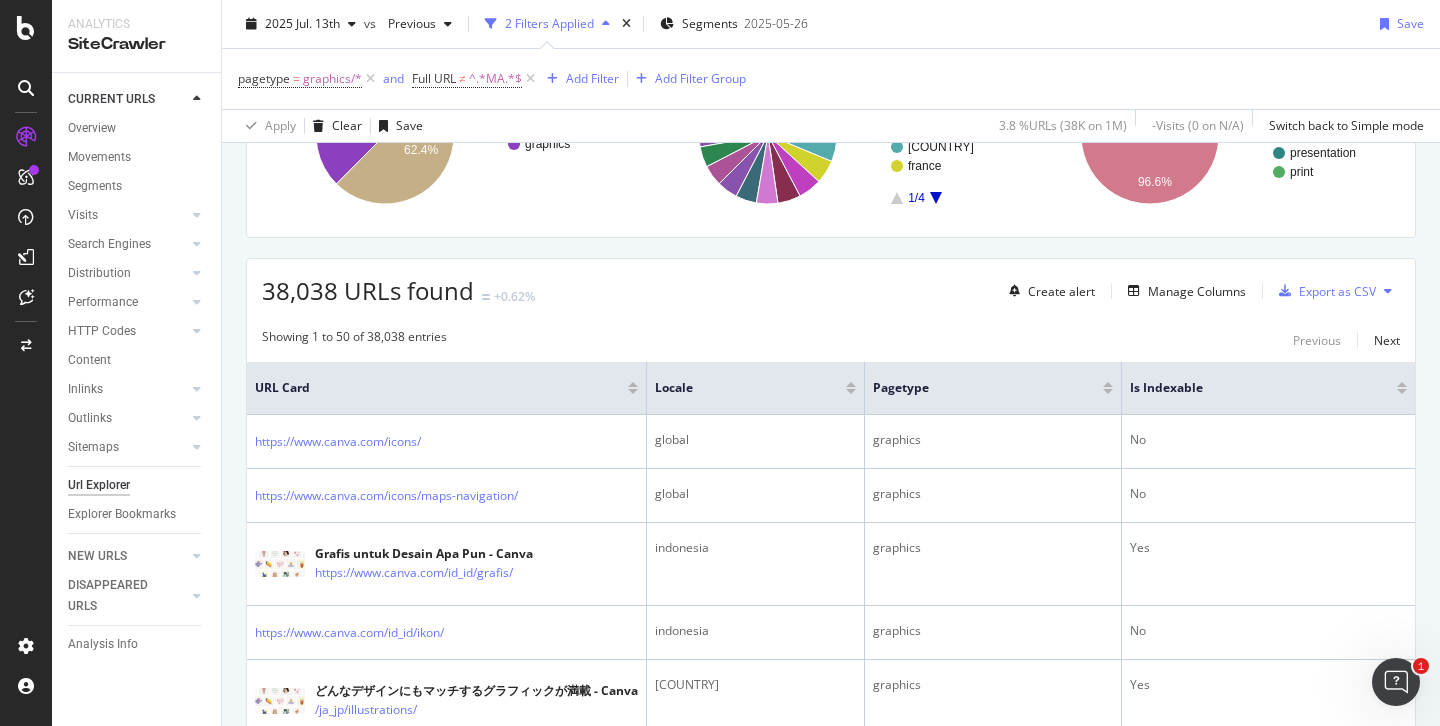 scroll, scrollTop: 0, scrollLeft: 0, axis: both 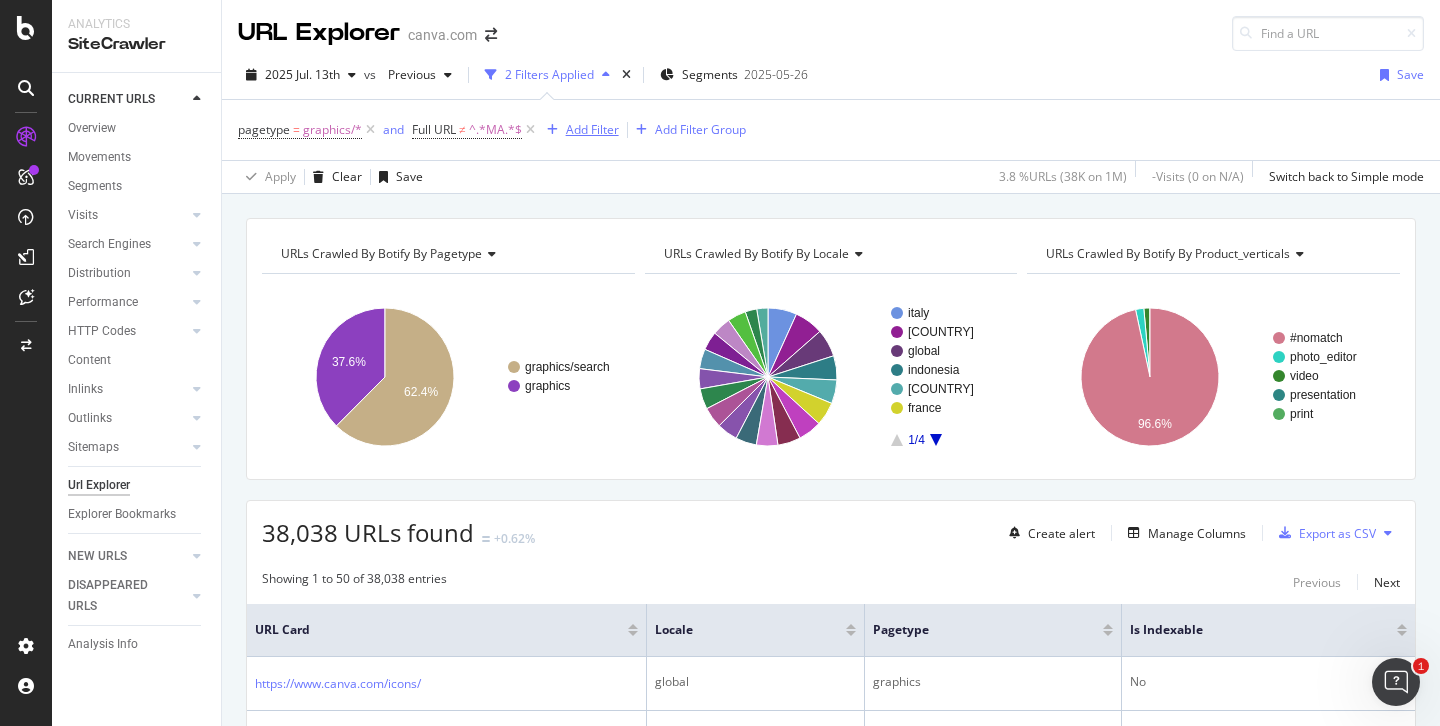 click on "Add Filter" at bounding box center (579, 130) 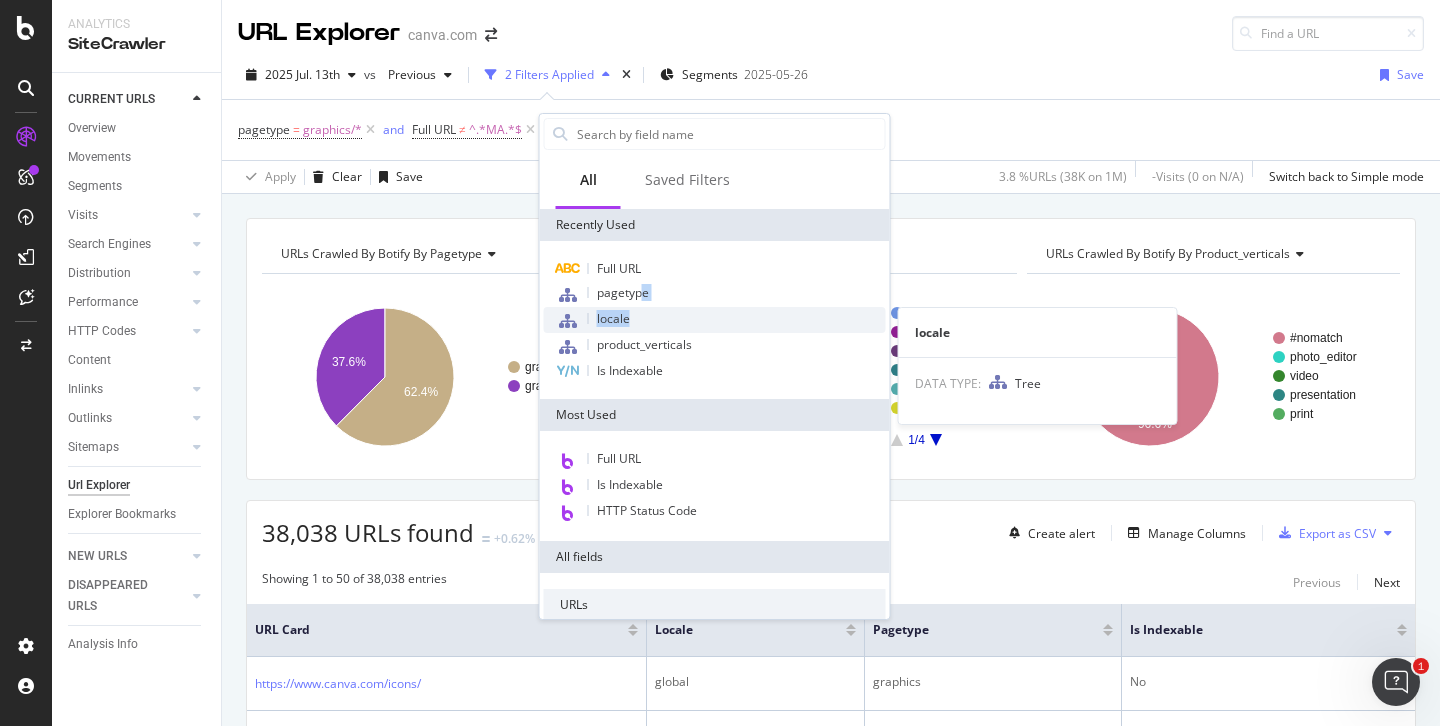drag, startPoint x: 638, startPoint y: 296, endPoint x: 631, endPoint y: 320, distance: 25 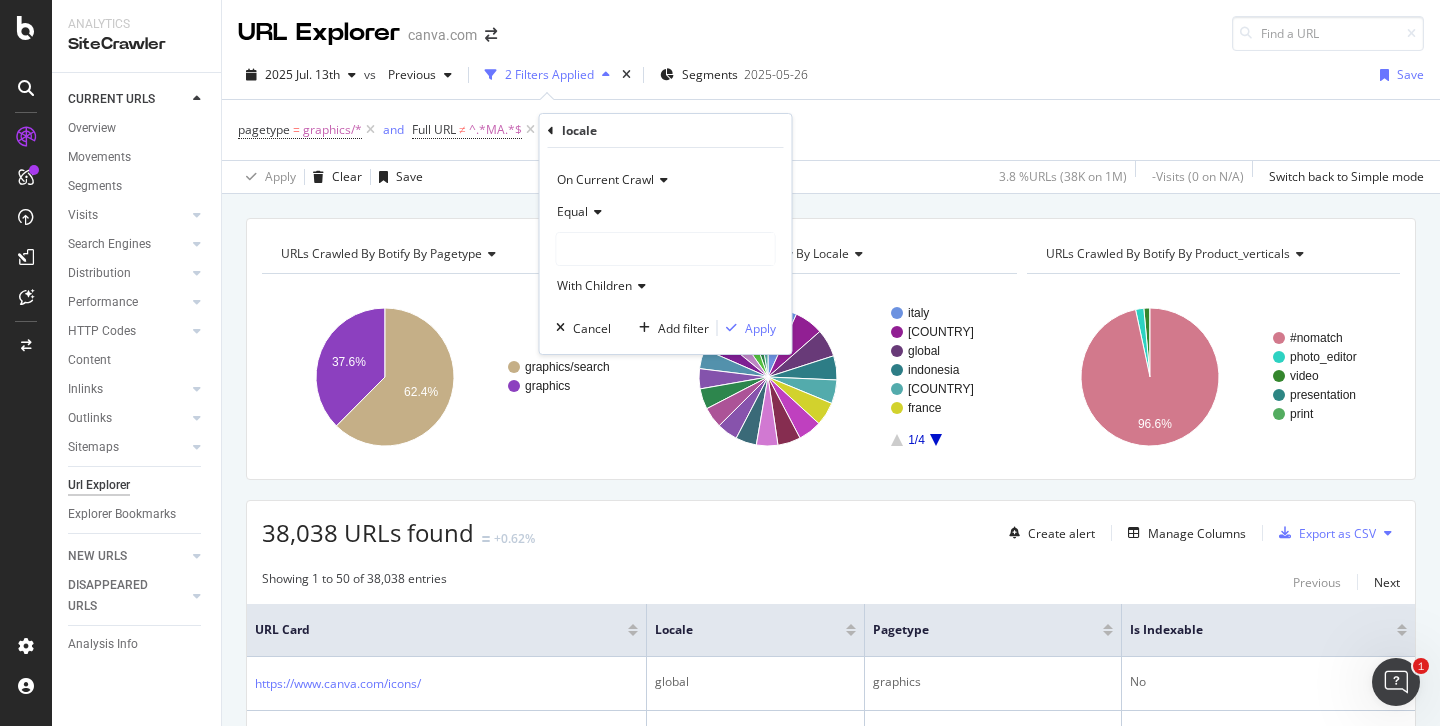 drag, startPoint x: 616, startPoint y: 242, endPoint x: 613, endPoint y: 228, distance: 14.3178215 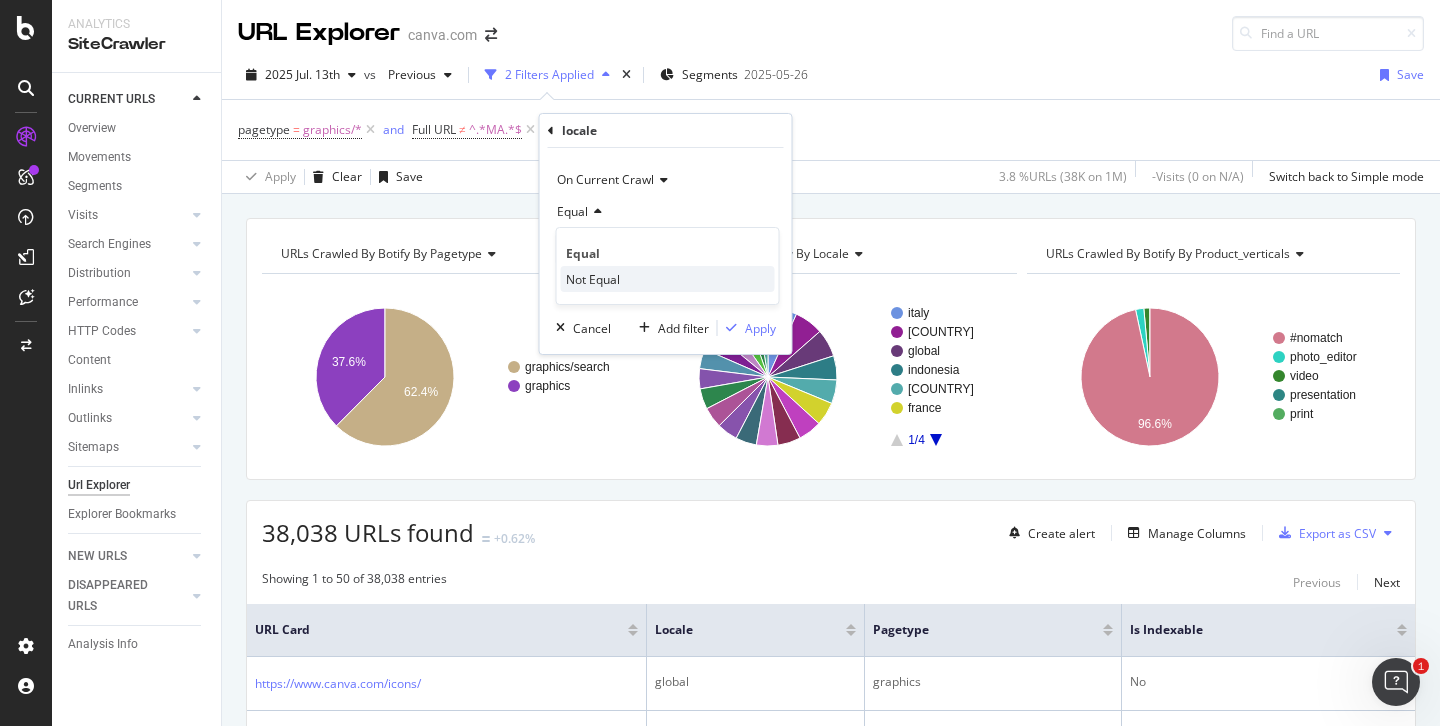 click on "Not Equal" at bounding box center [593, 279] 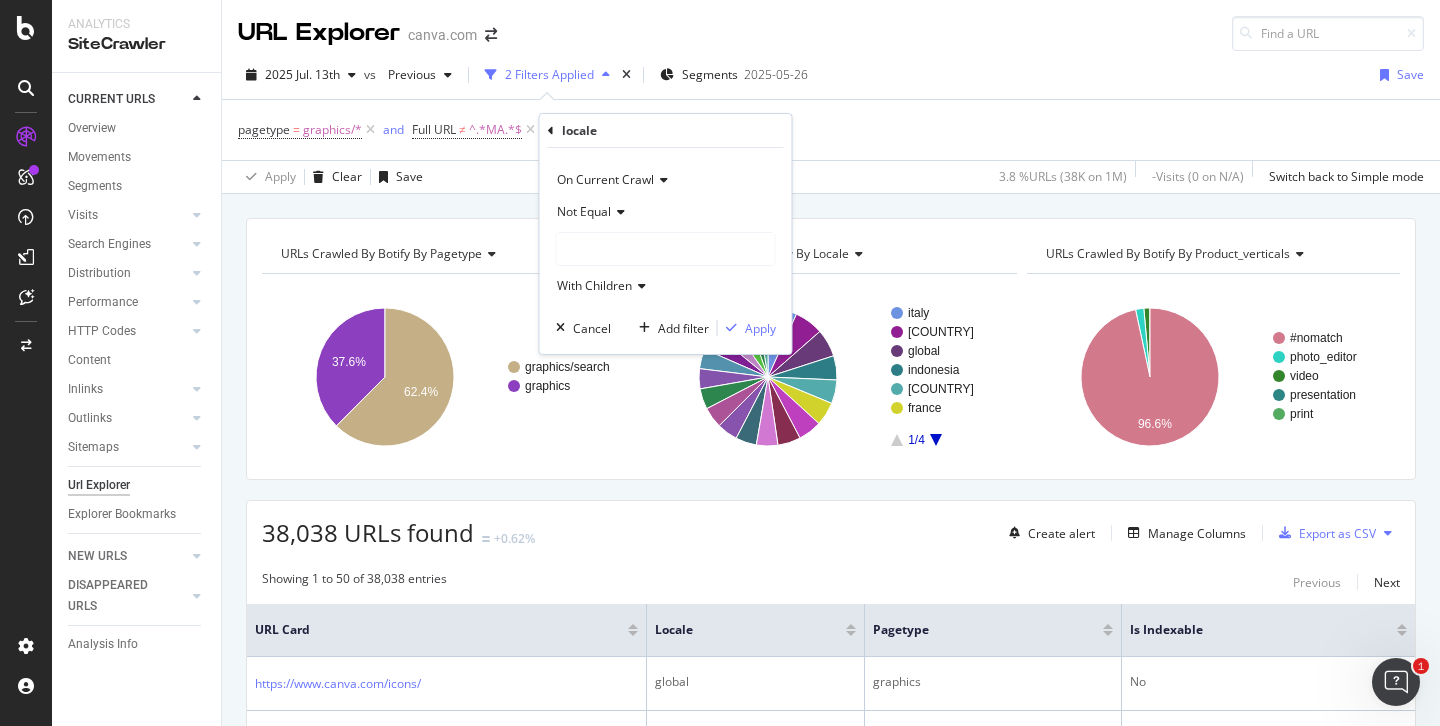 click at bounding box center (666, 249) 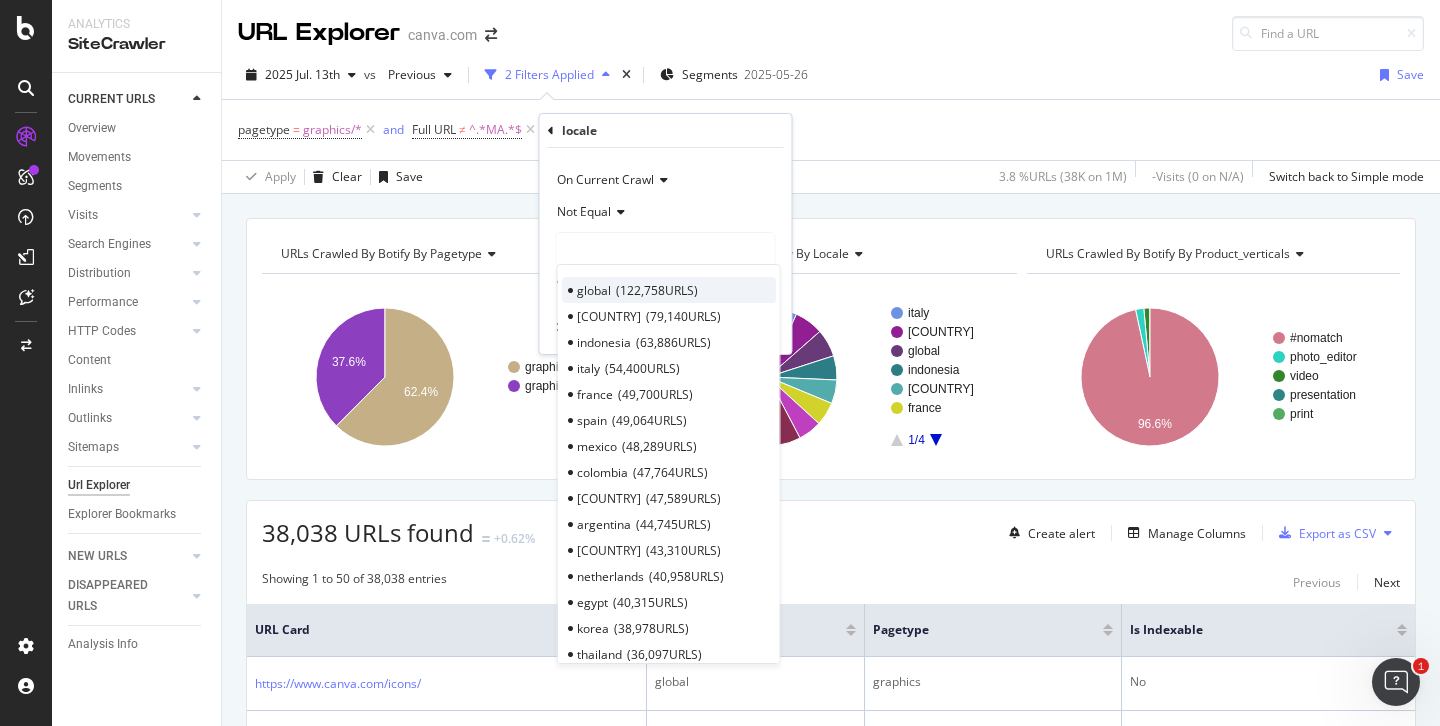 click on "122,758  URLS" at bounding box center (657, 290) 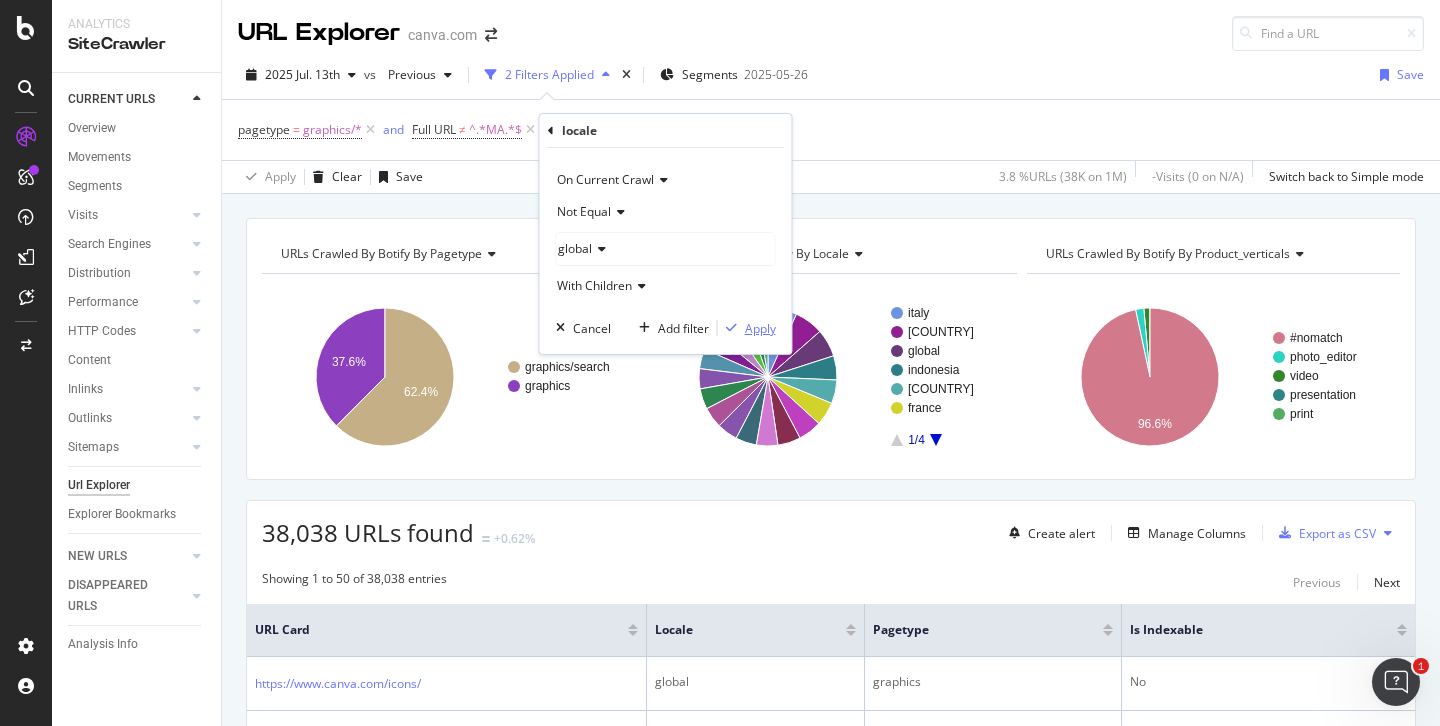 click on "Apply" at bounding box center (760, 328) 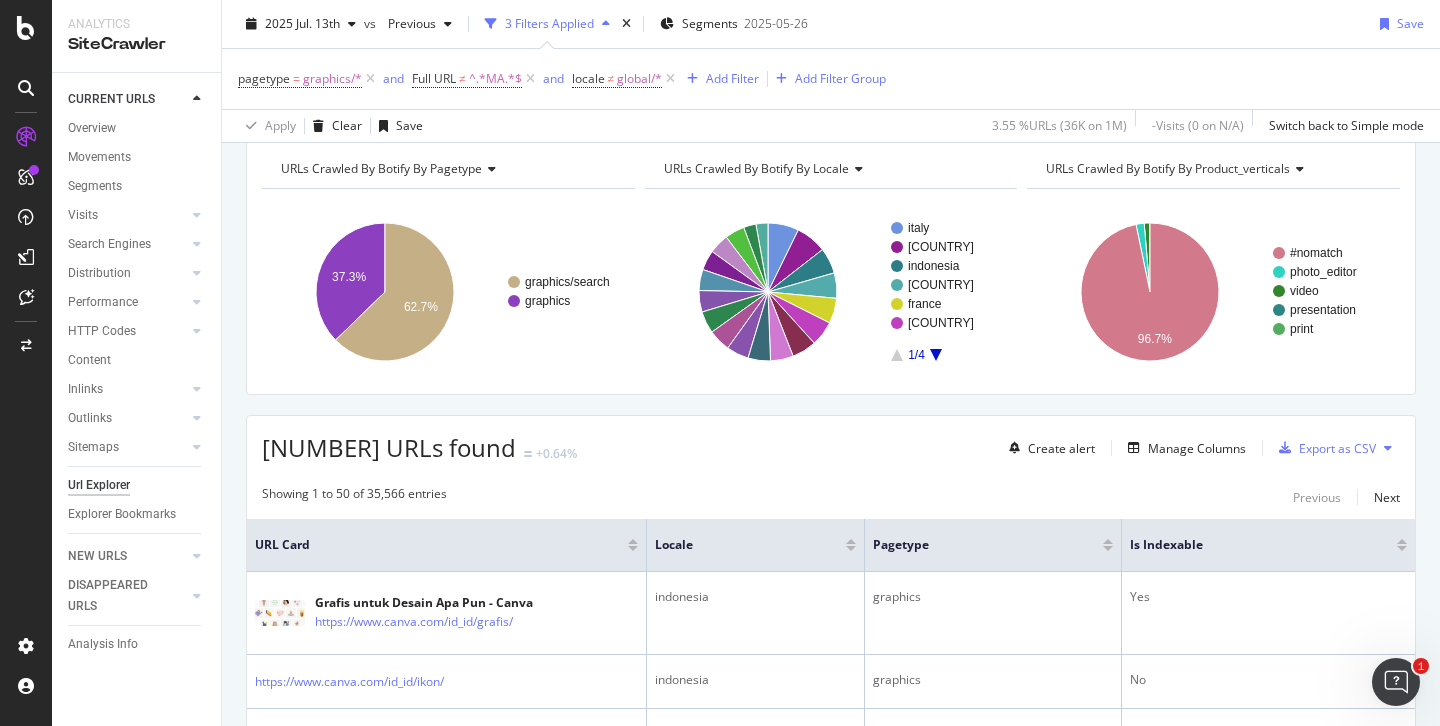 scroll, scrollTop: 0, scrollLeft: 0, axis: both 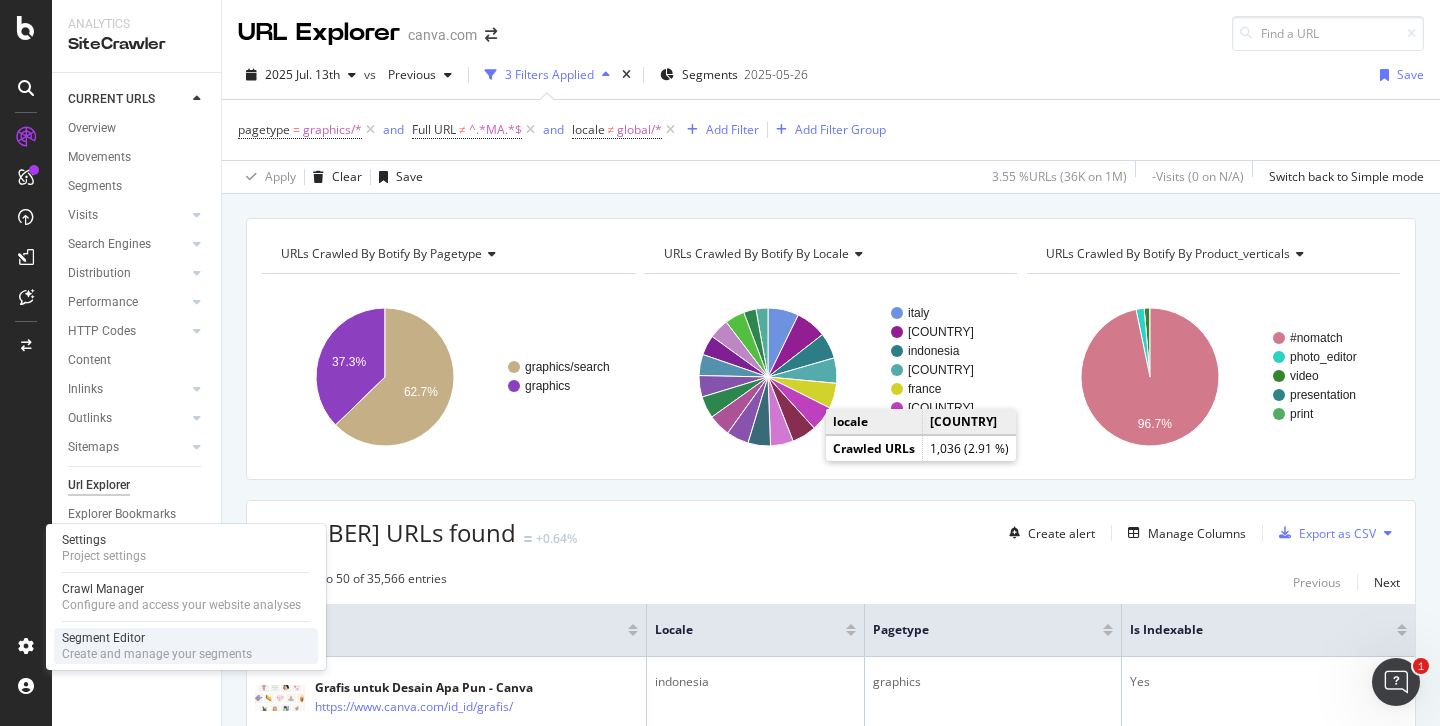 click on "Create and manage your segments" at bounding box center [157, 654] 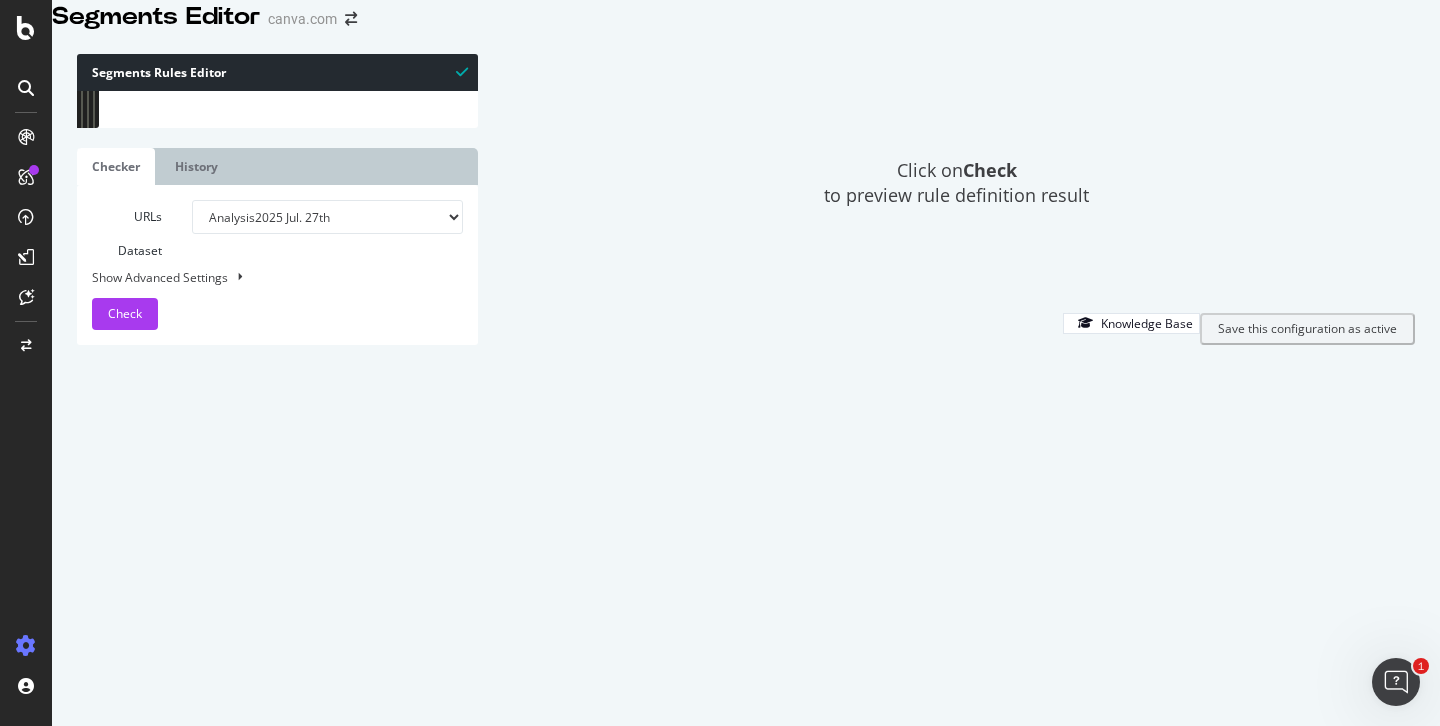 scroll, scrollTop: 71, scrollLeft: 0, axis: vertical 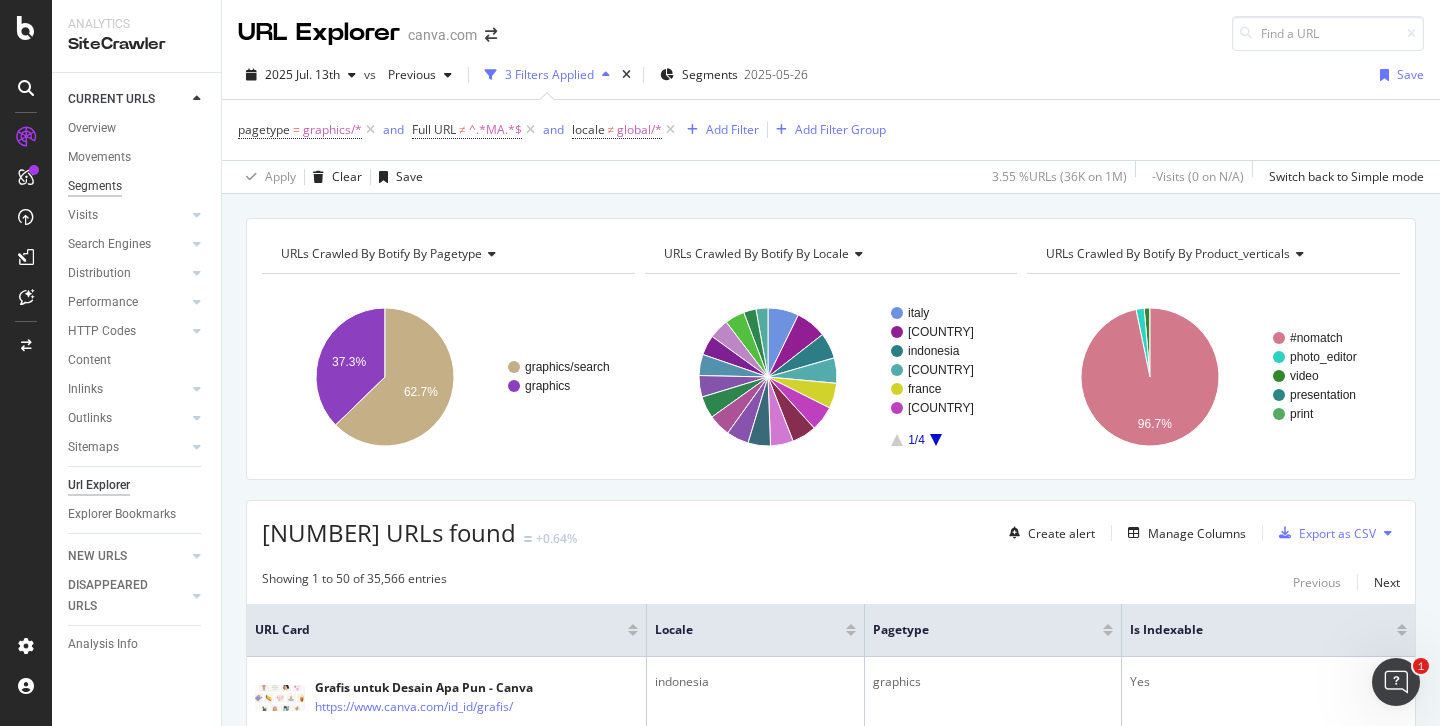 click on "Segments" at bounding box center (95, 186) 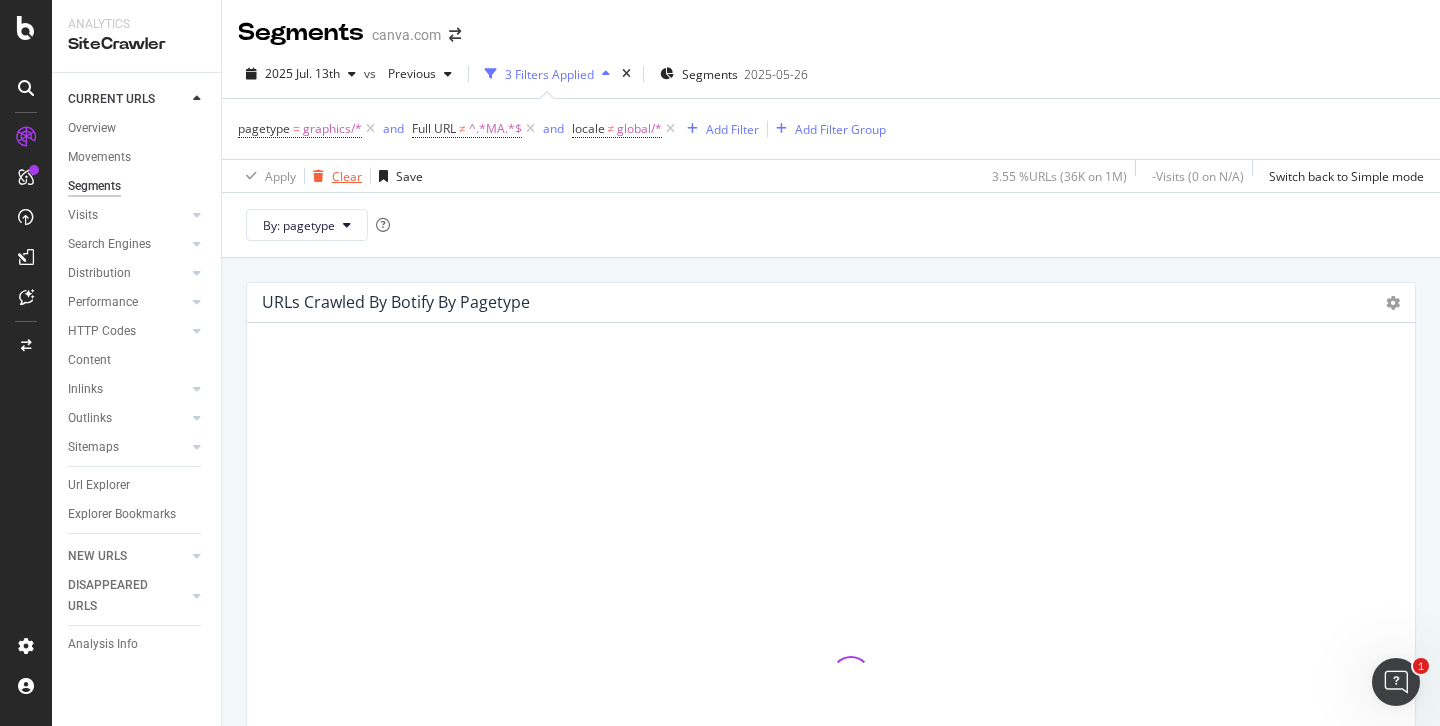click on "Clear" at bounding box center [347, 176] 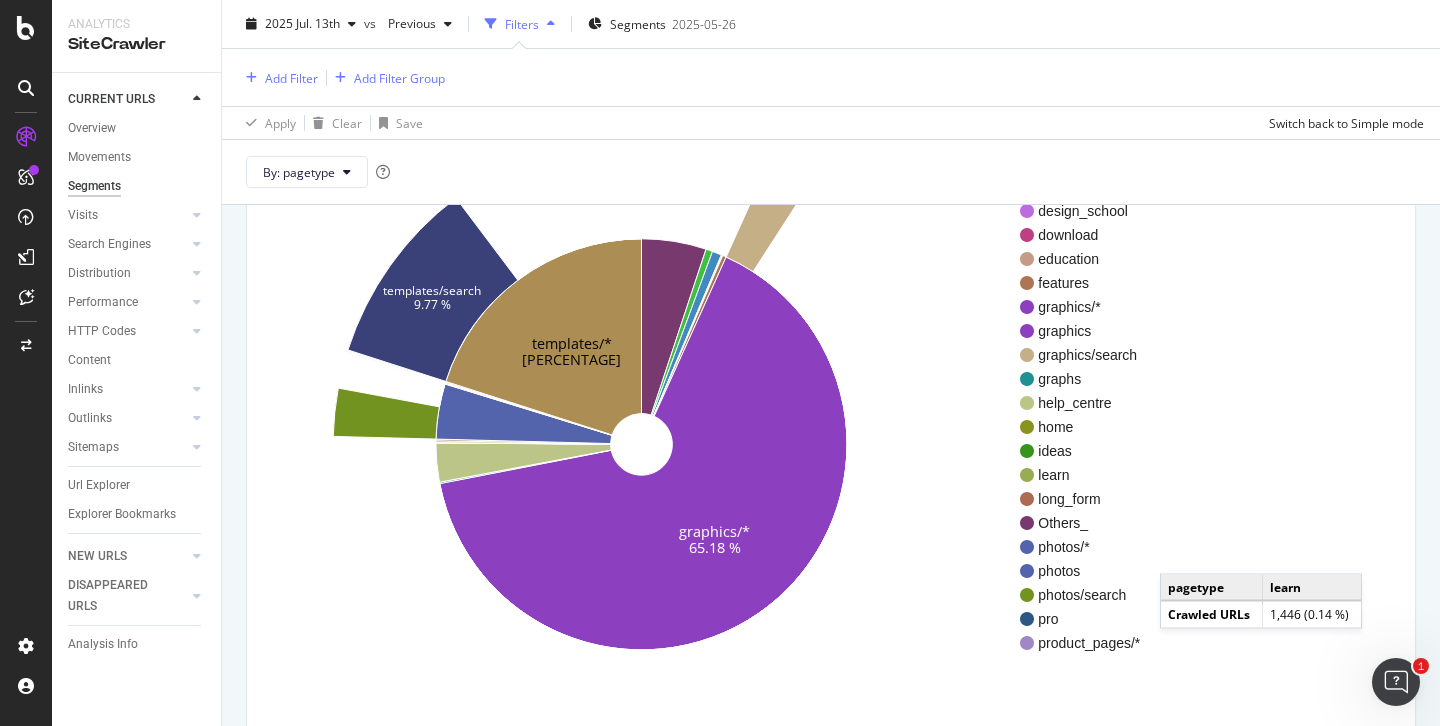 scroll, scrollTop: 246, scrollLeft: 0, axis: vertical 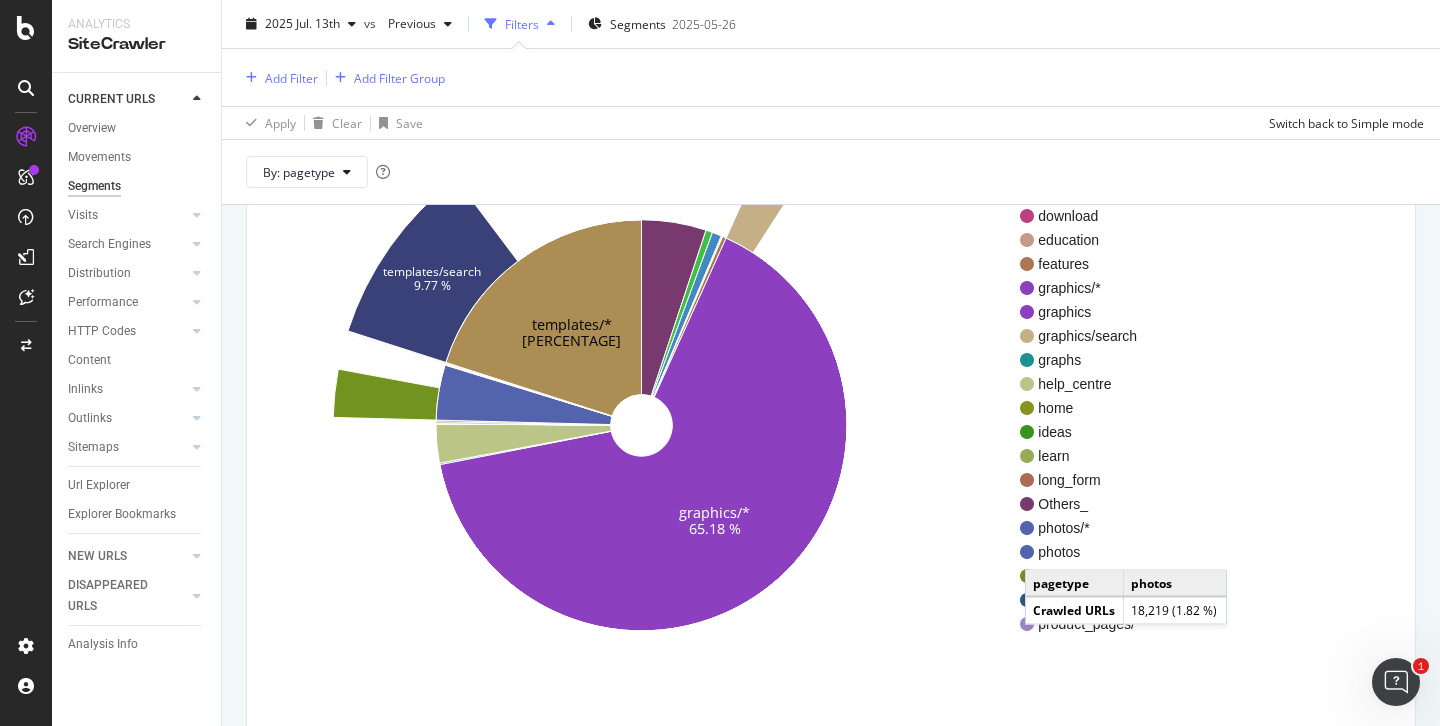 click on "photos" at bounding box center [1089, 552] 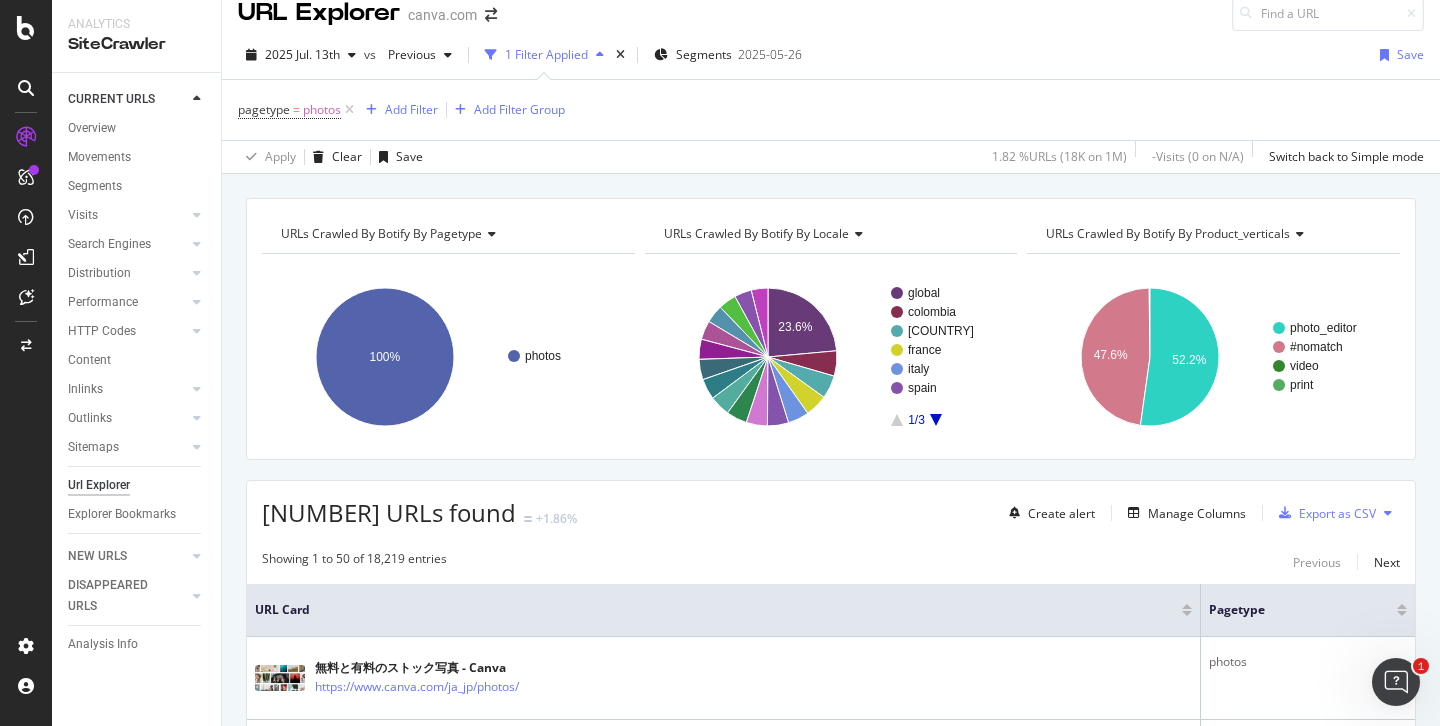 scroll, scrollTop: 22, scrollLeft: 0, axis: vertical 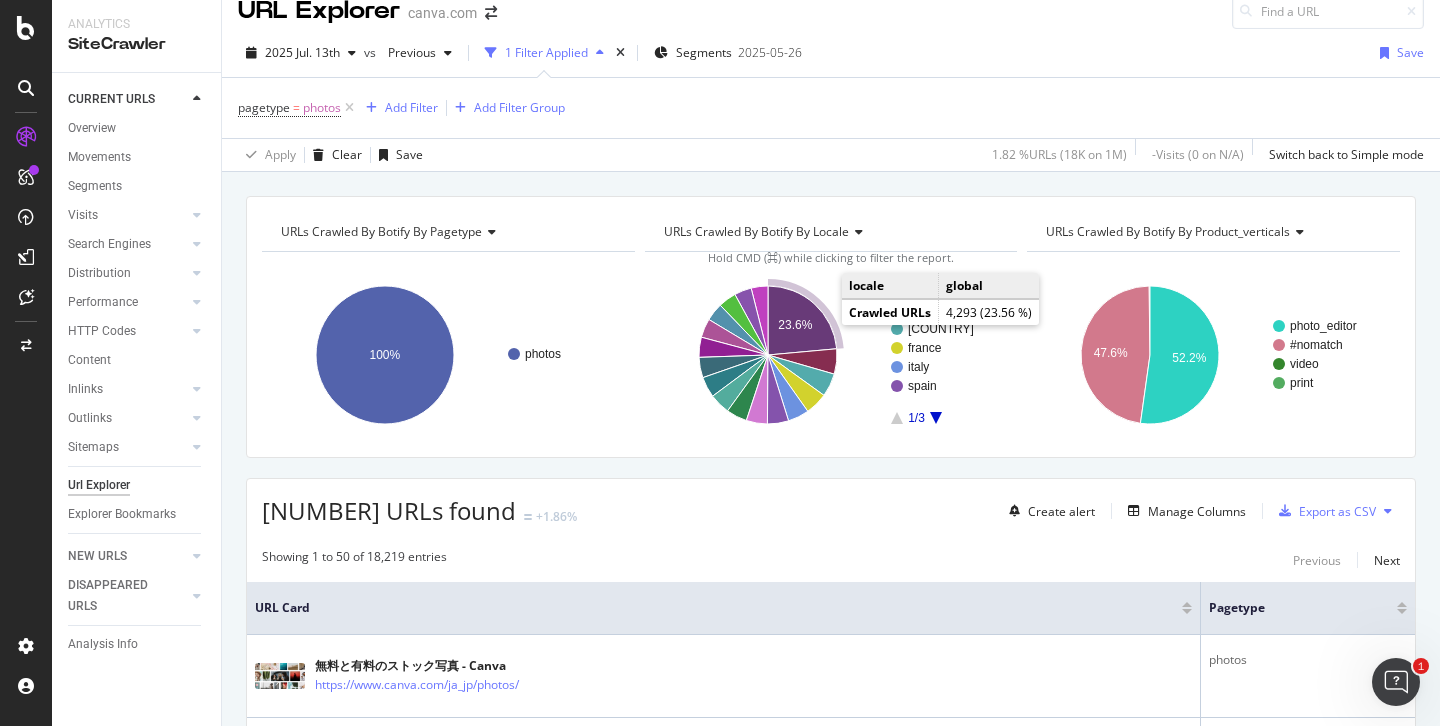 click on "23.6%" 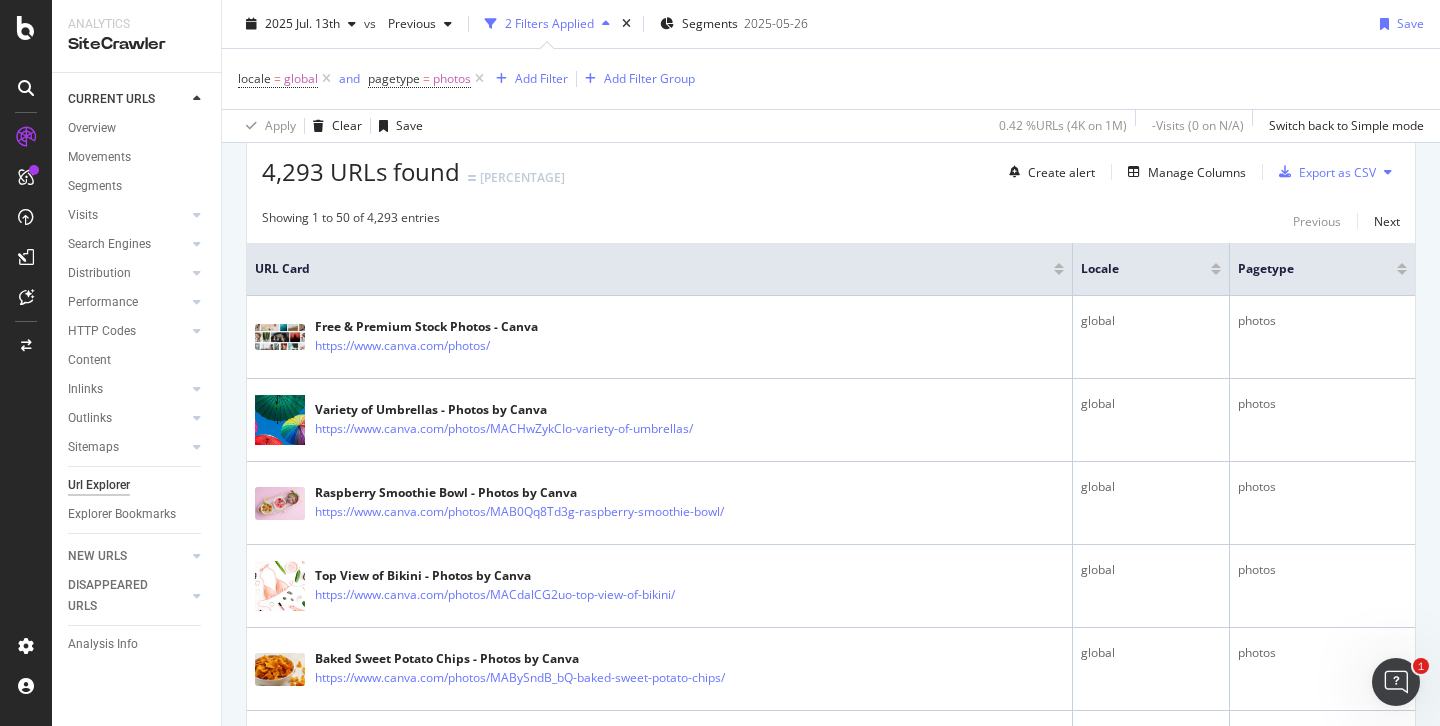 scroll, scrollTop: 373, scrollLeft: 0, axis: vertical 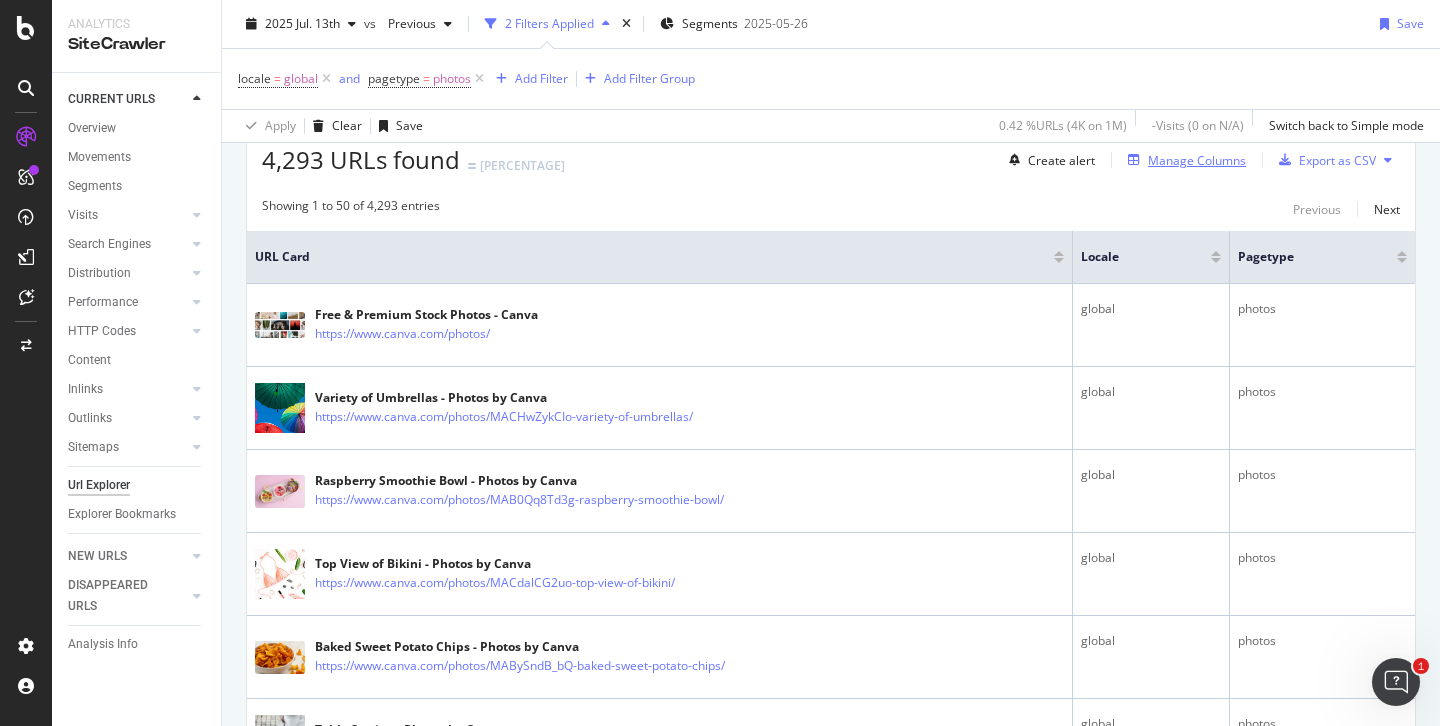 click on "Manage Columns" at bounding box center (1197, 160) 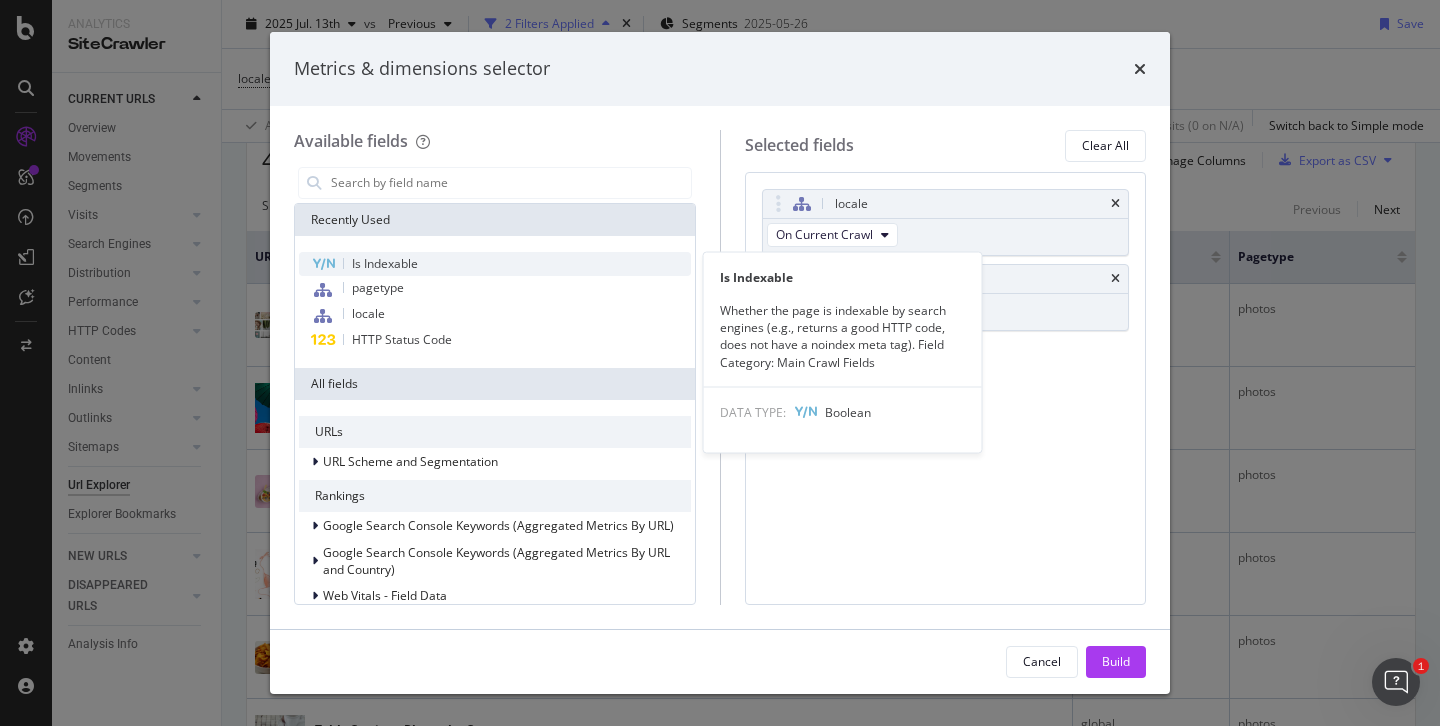 click on "Is Indexable" at bounding box center (495, 264) 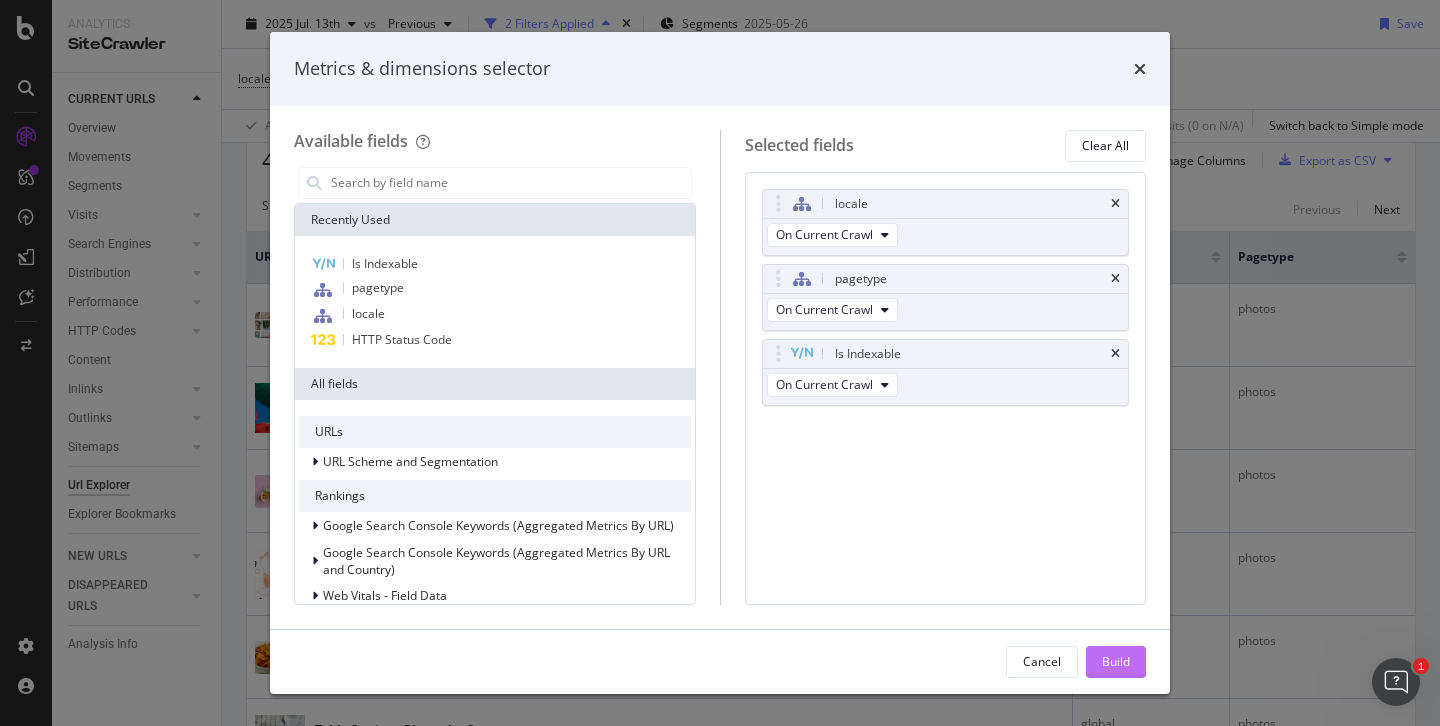 click on "Build" at bounding box center [1116, 661] 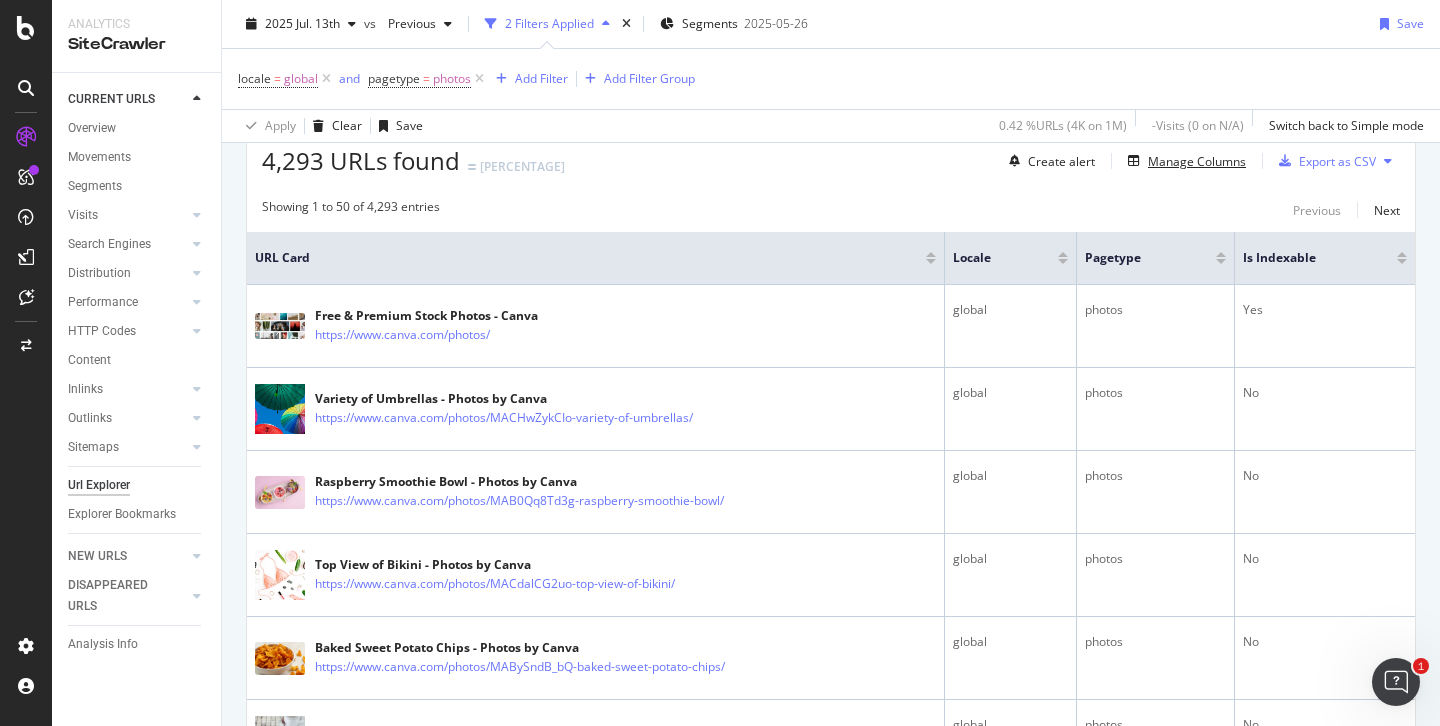 scroll, scrollTop: 377, scrollLeft: 0, axis: vertical 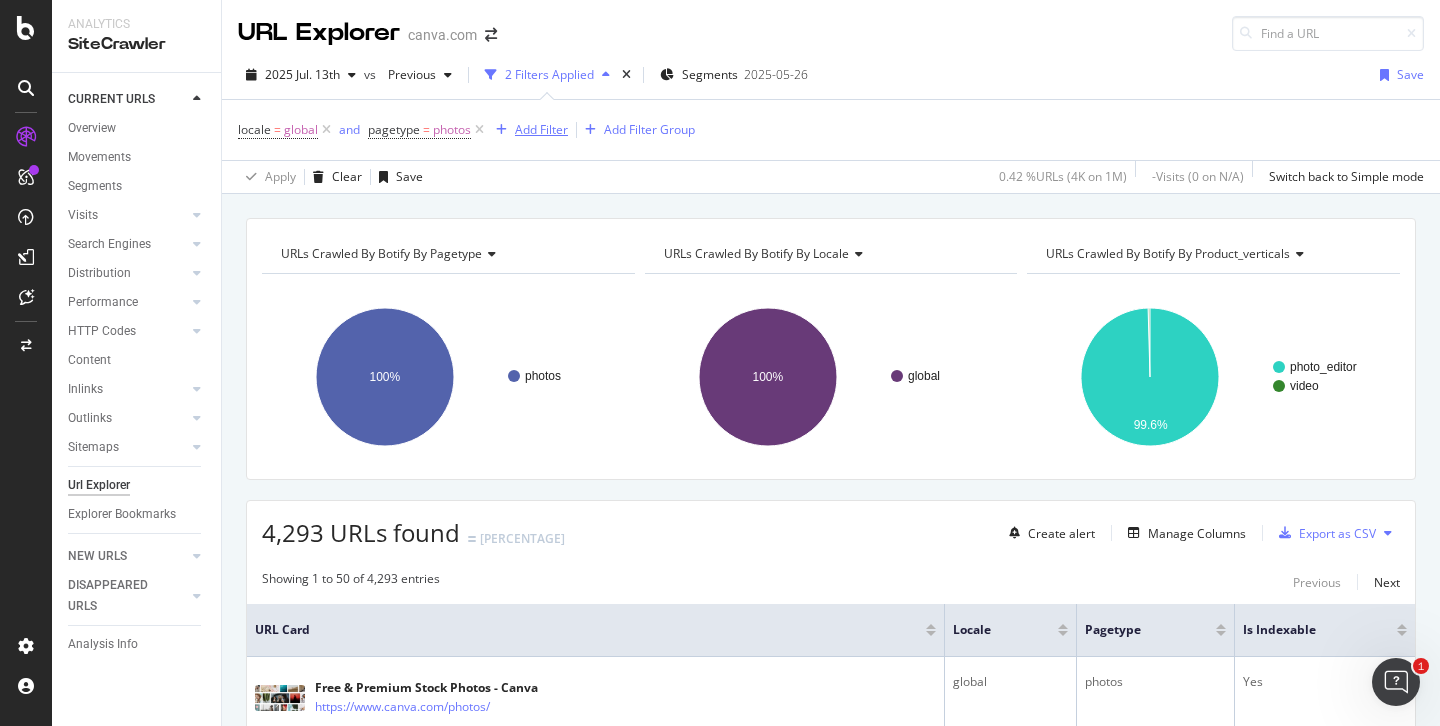 click on "Add Filter" at bounding box center (528, 130) 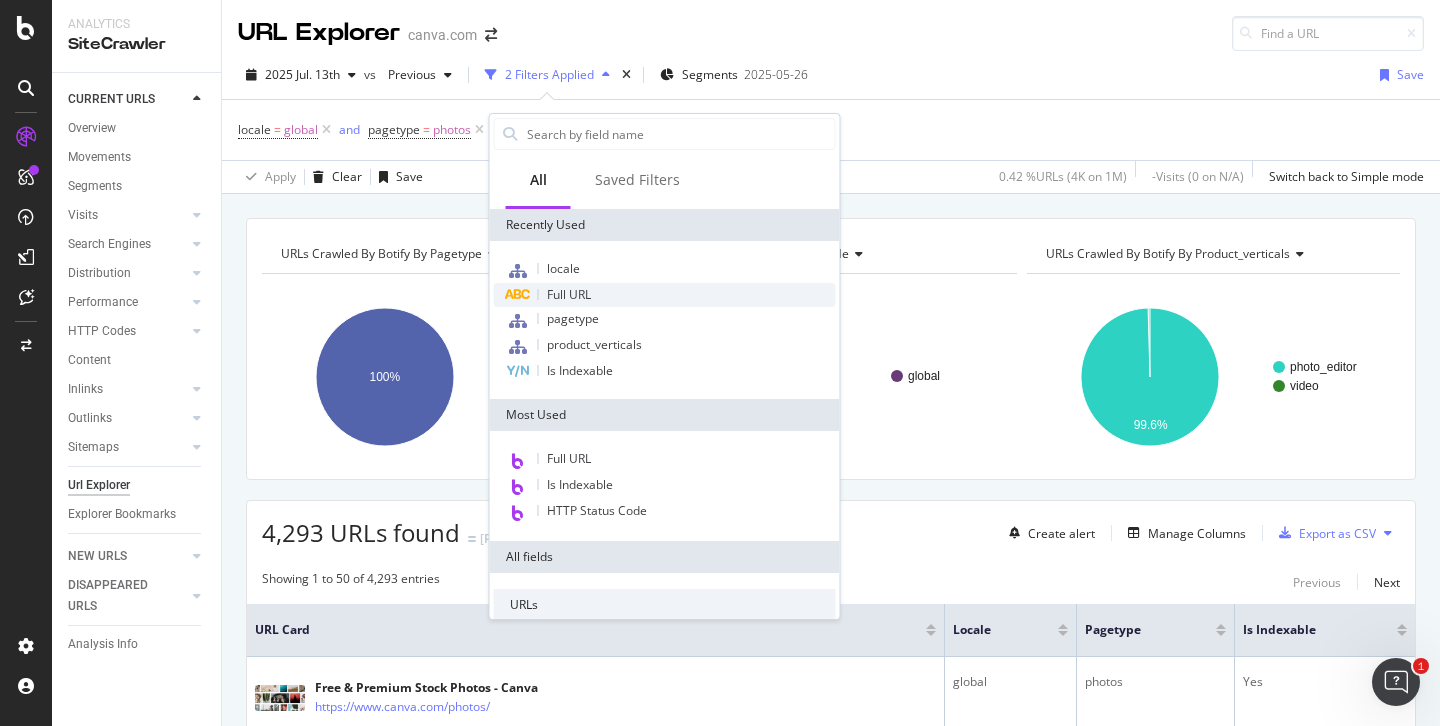 click on "Full URL" at bounding box center [569, 294] 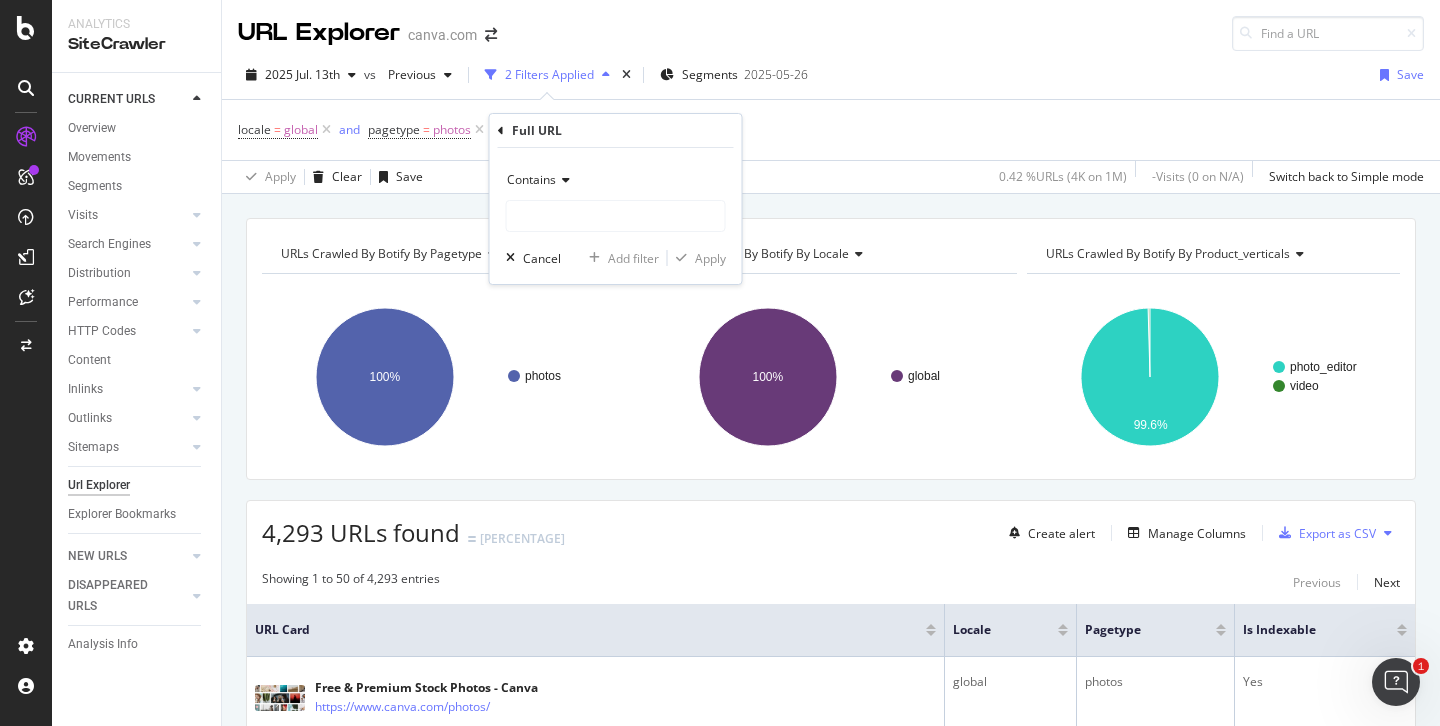 click on "Contains" at bounding box center (531, 179) 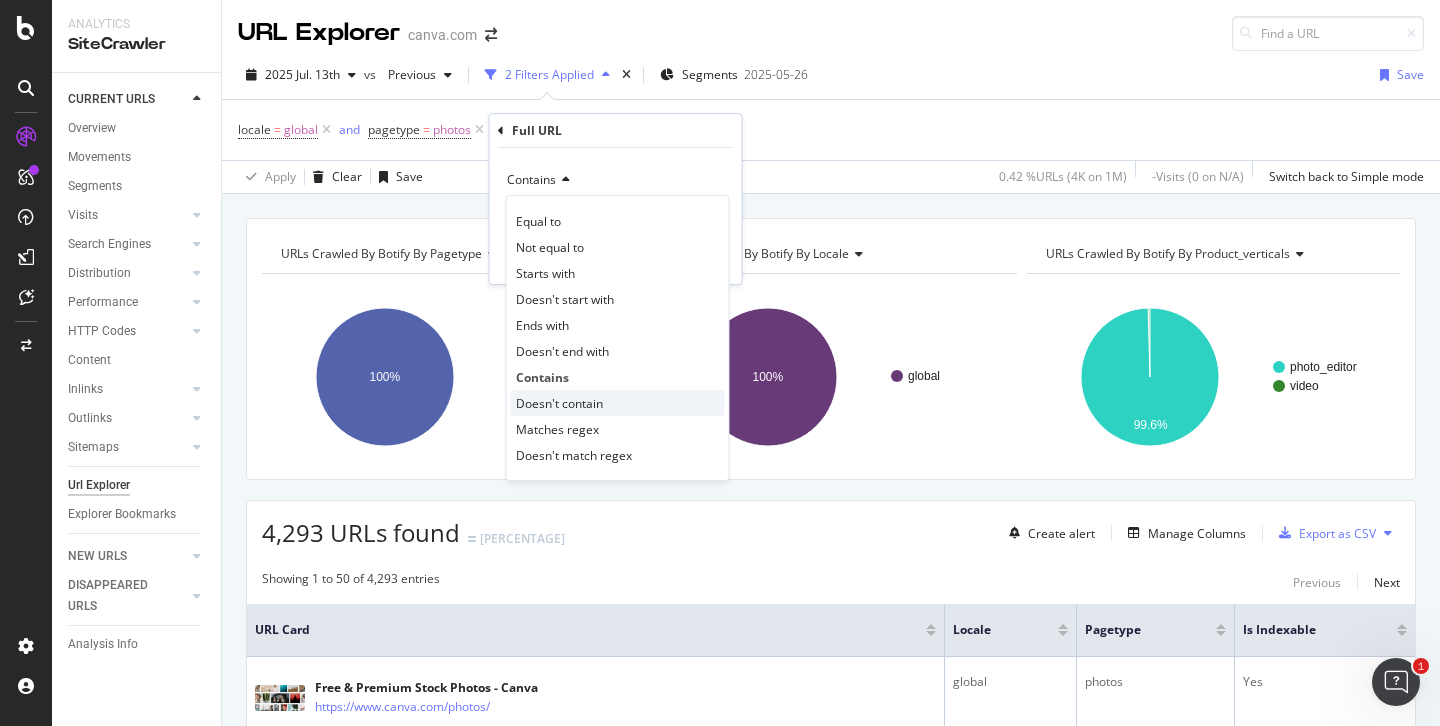 click on "Doesn't contain" at bounding box center [559, 403] 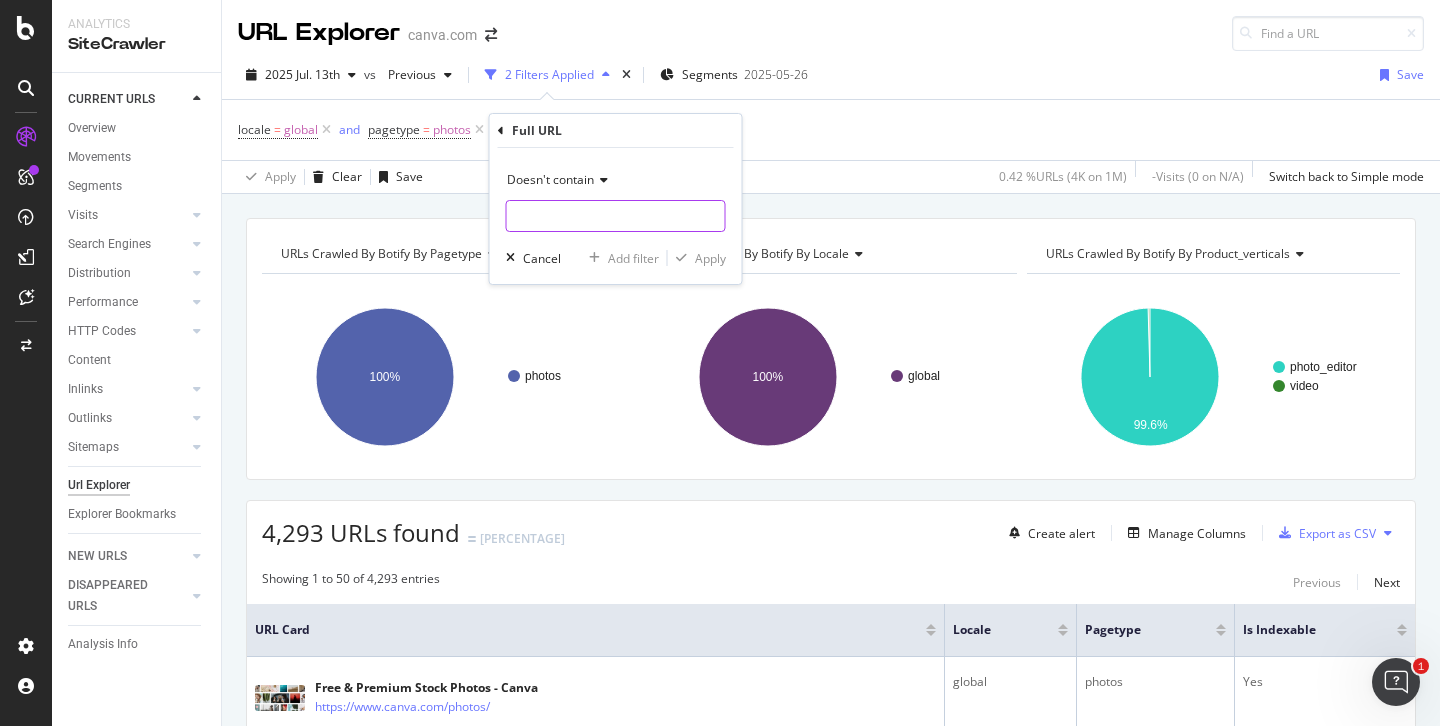 click at bounding box center (616, 216) 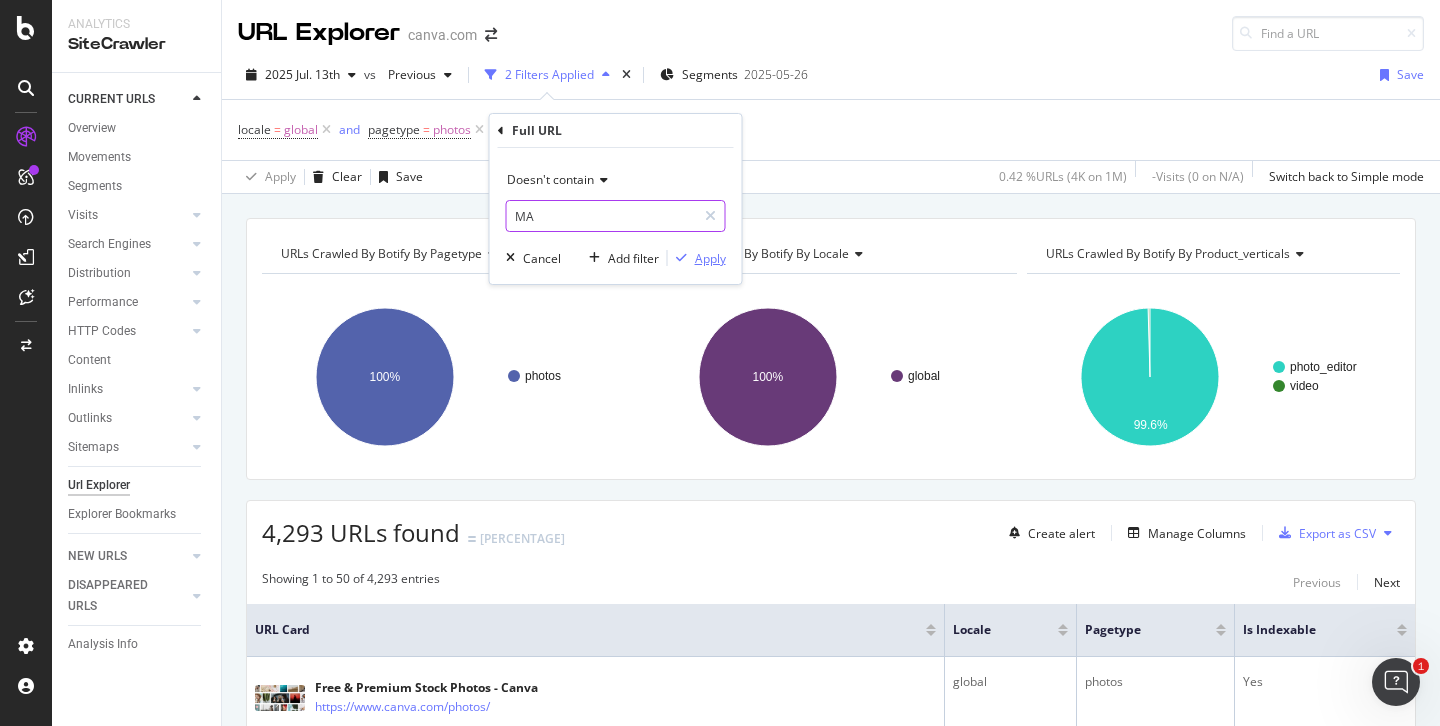 type on "MA" 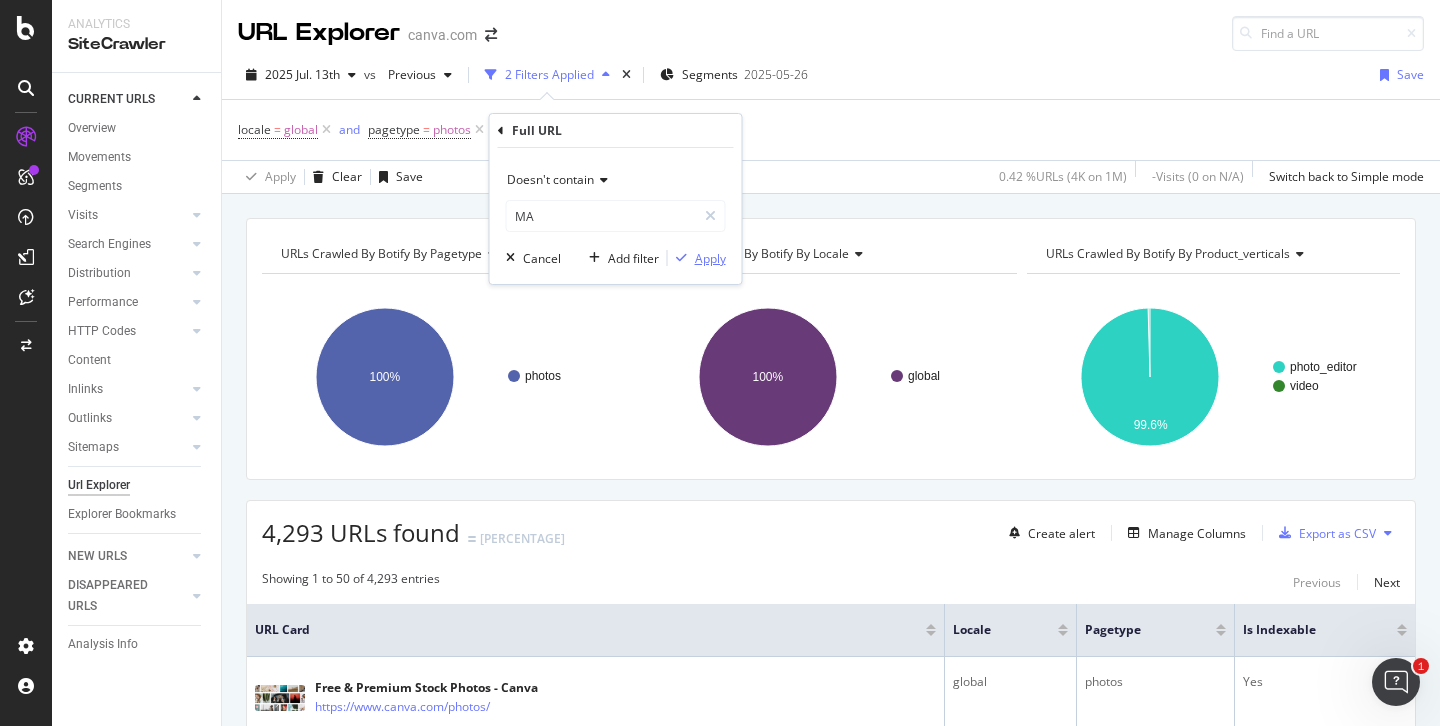 click on "Apply" at bounding box center [710, 258] 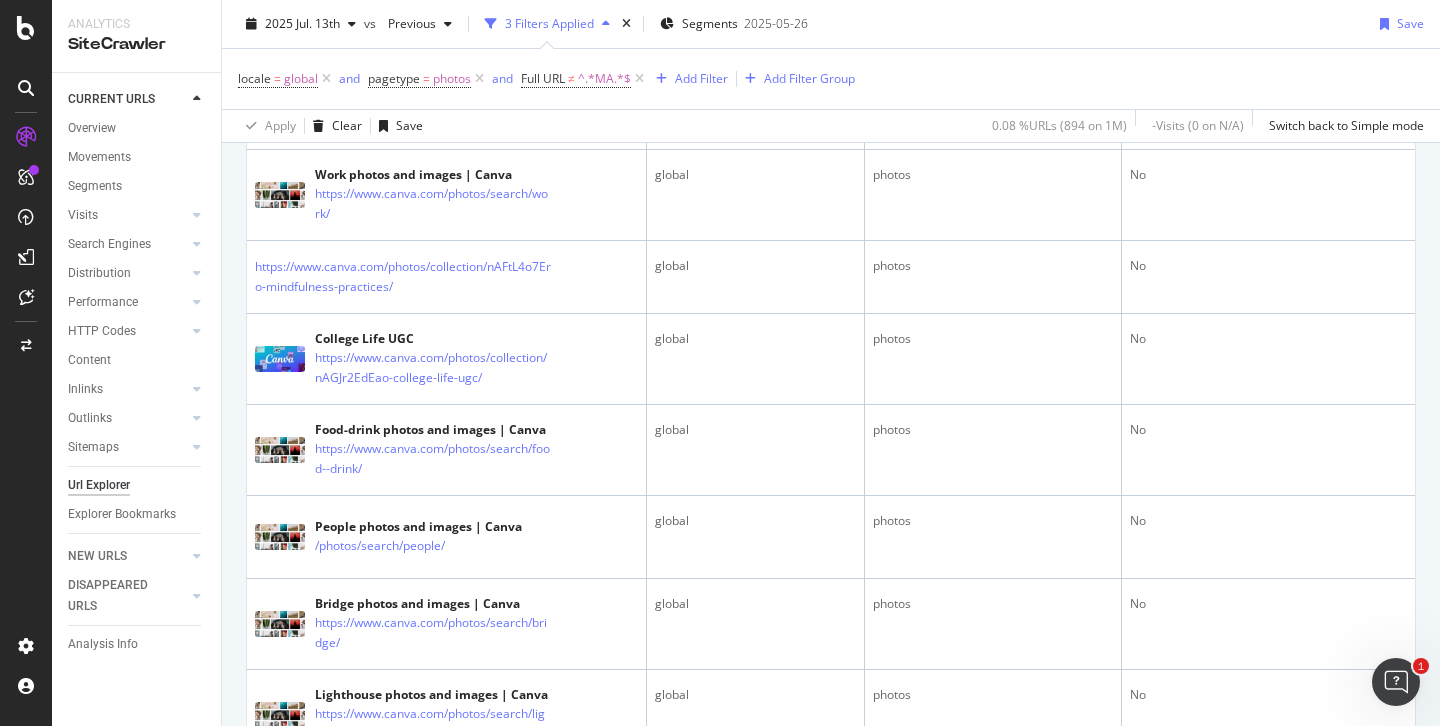 scroll, scrollTop: 4258, scrollLeft: 0, axis: vertical 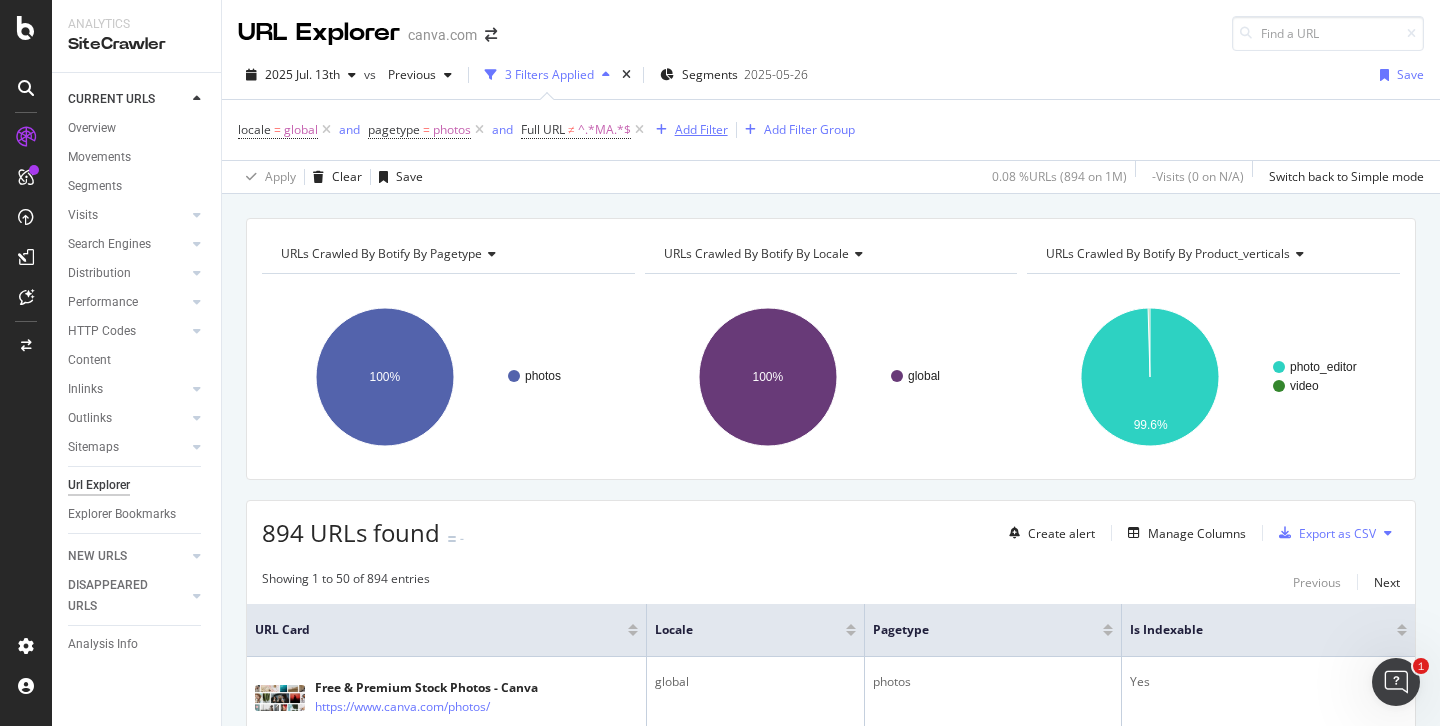 click on "Add Filter" at bounding box center (688, 130) 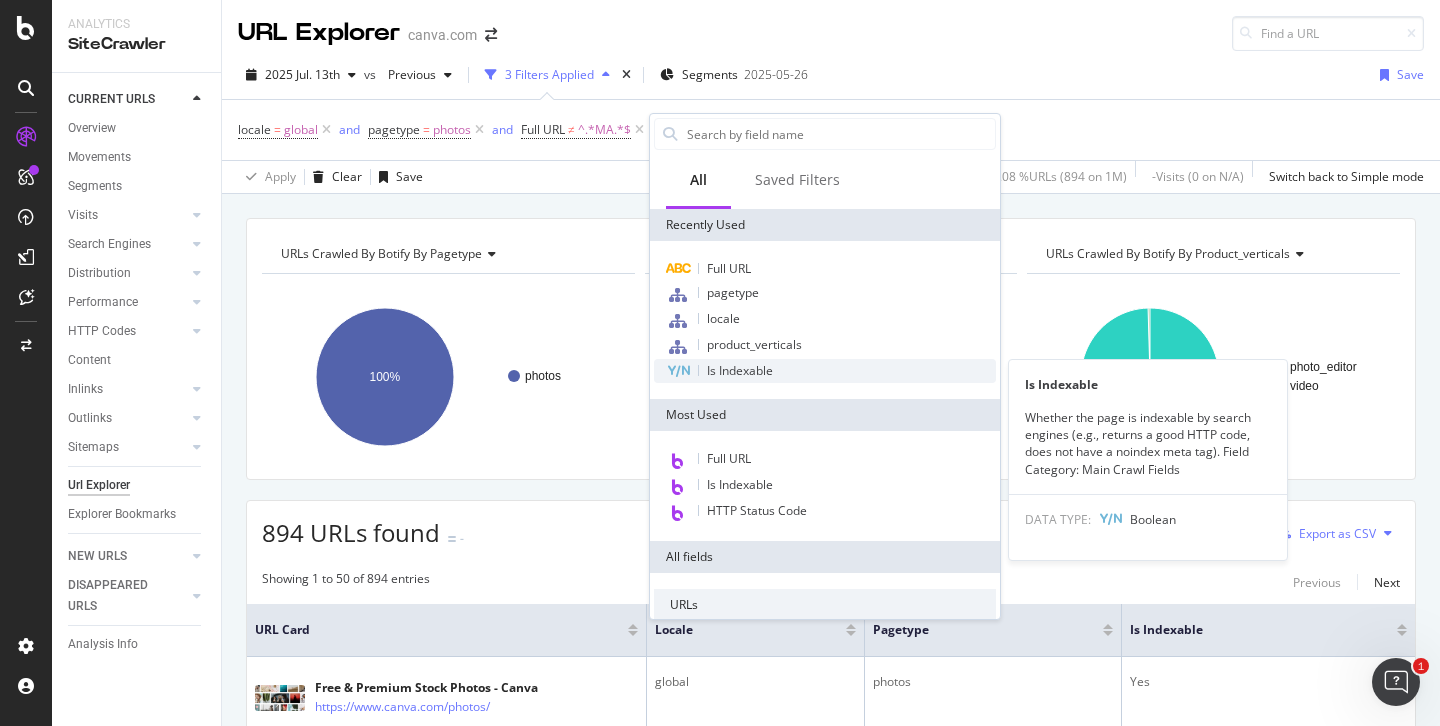 click on "Is Indexable" at bounding box center [740, 370] 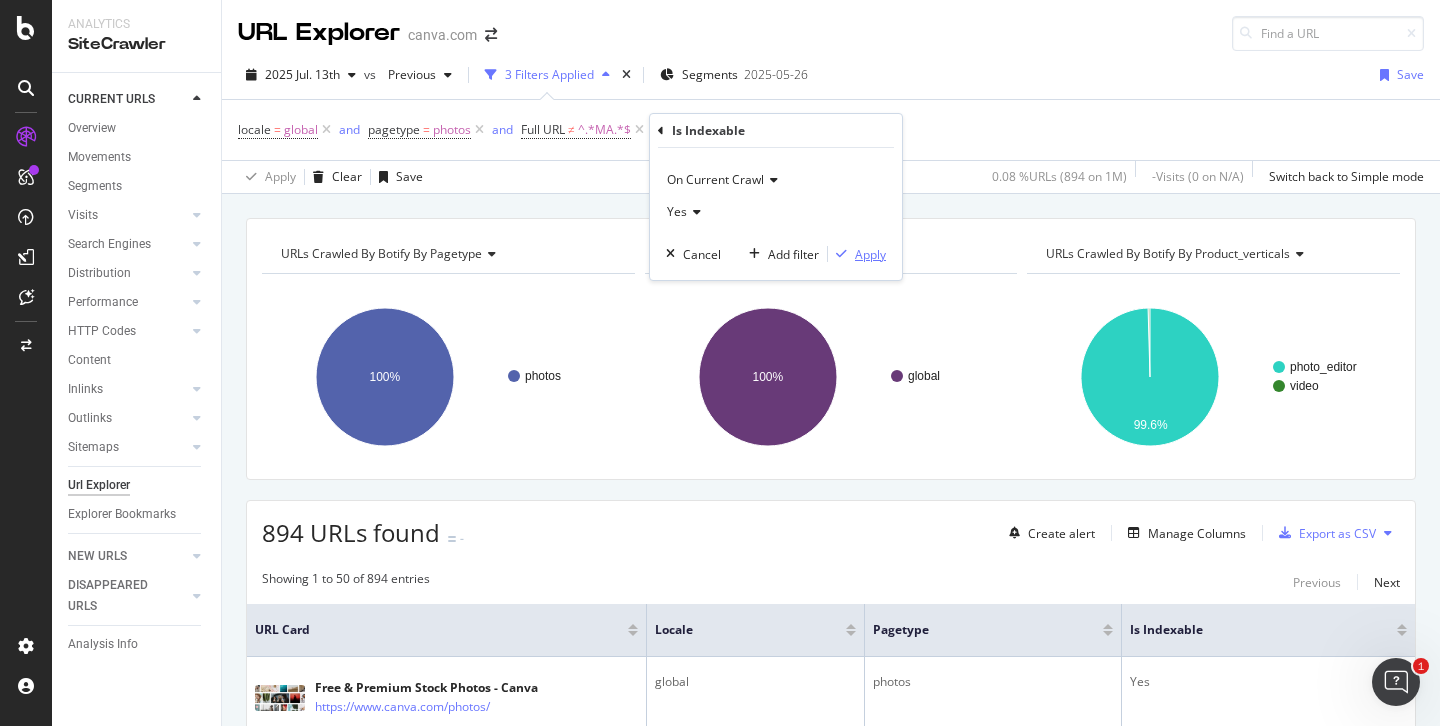 click on "Apply" at bounding box center (870, 254) 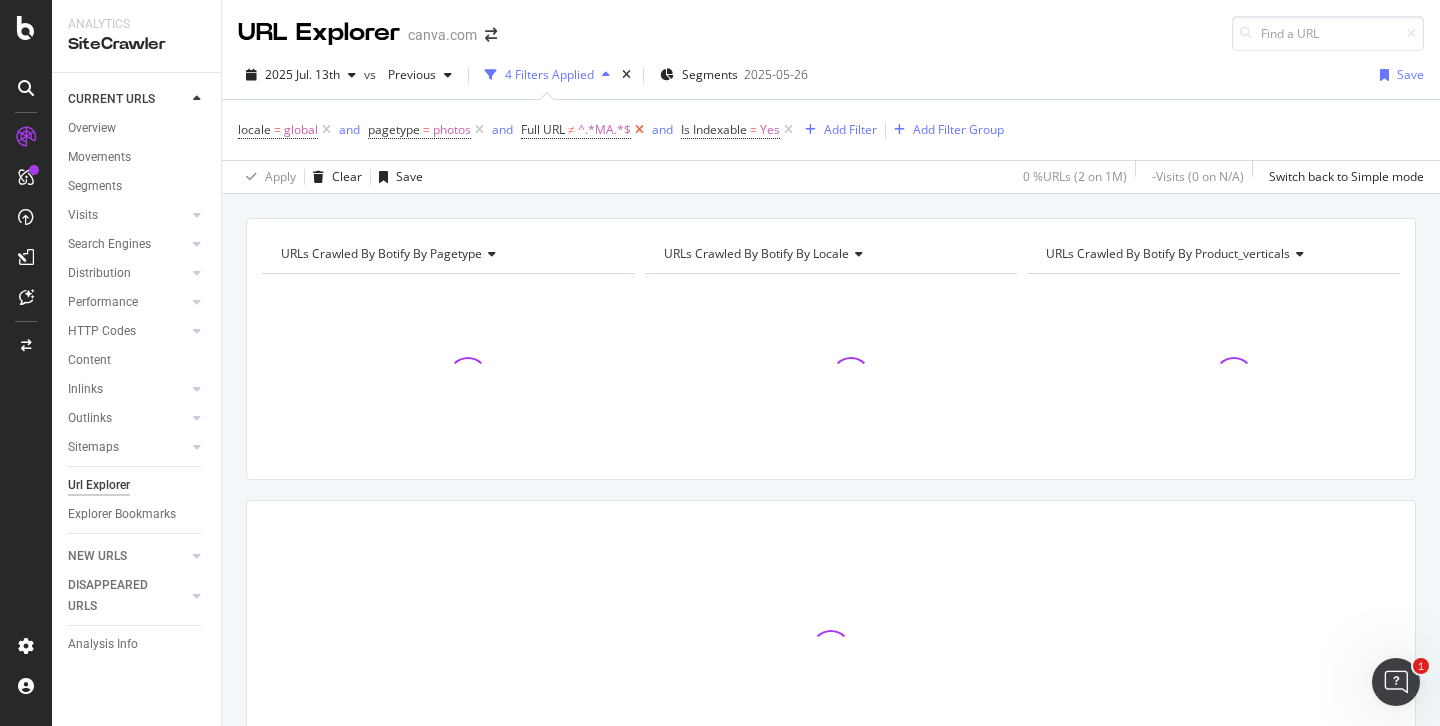 click at bounding box center [639, 130] 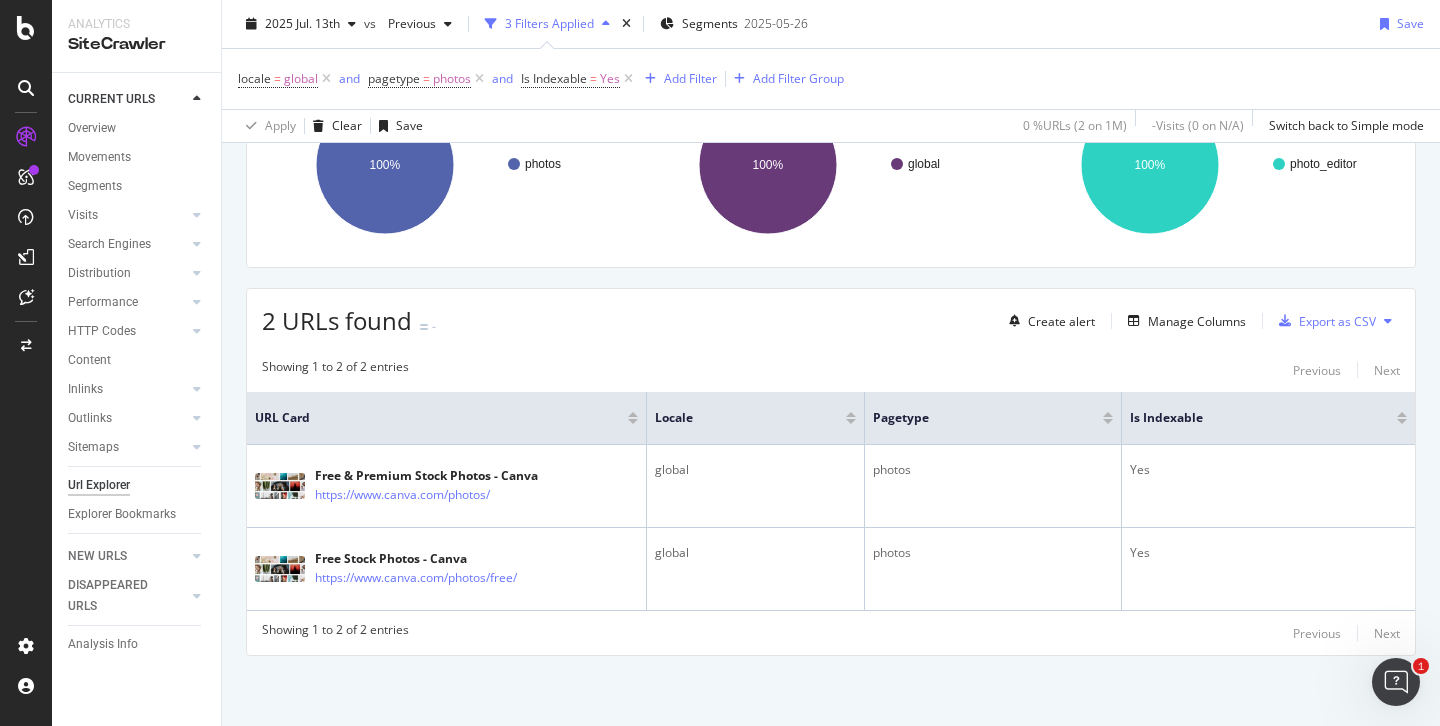 scroll, scrollTop: 0, scrollLeft: 0, axis: both 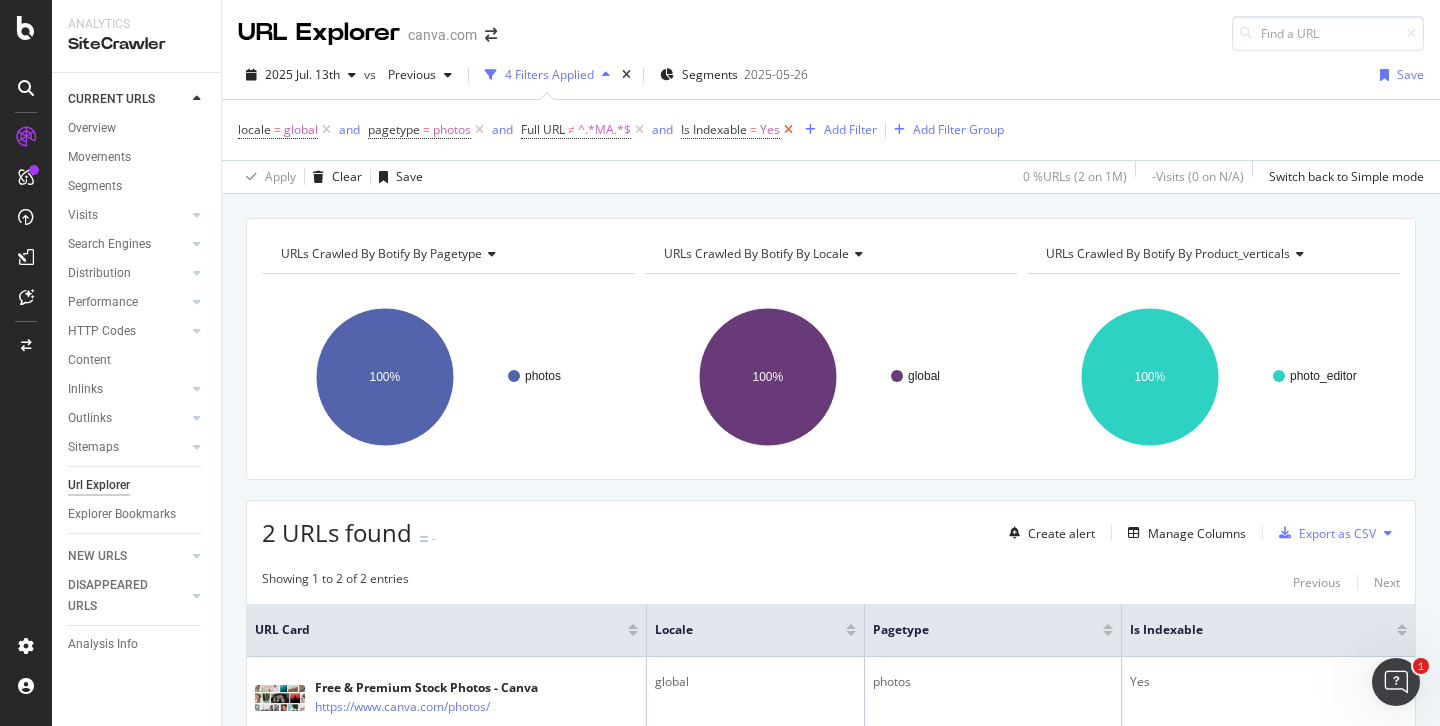 click at bounding box center [788, 130] 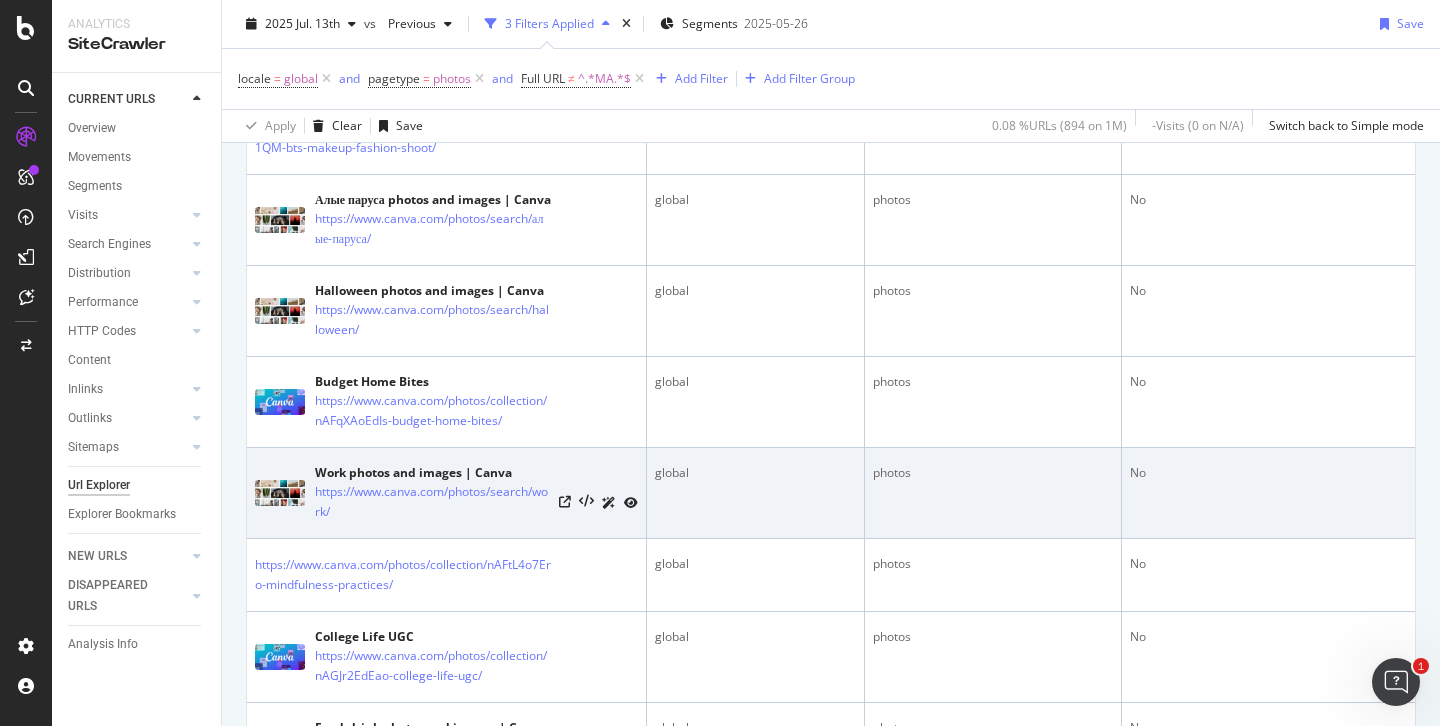 scroll, scrollTop: 4258, scrollLeft: 0, axis: vertical 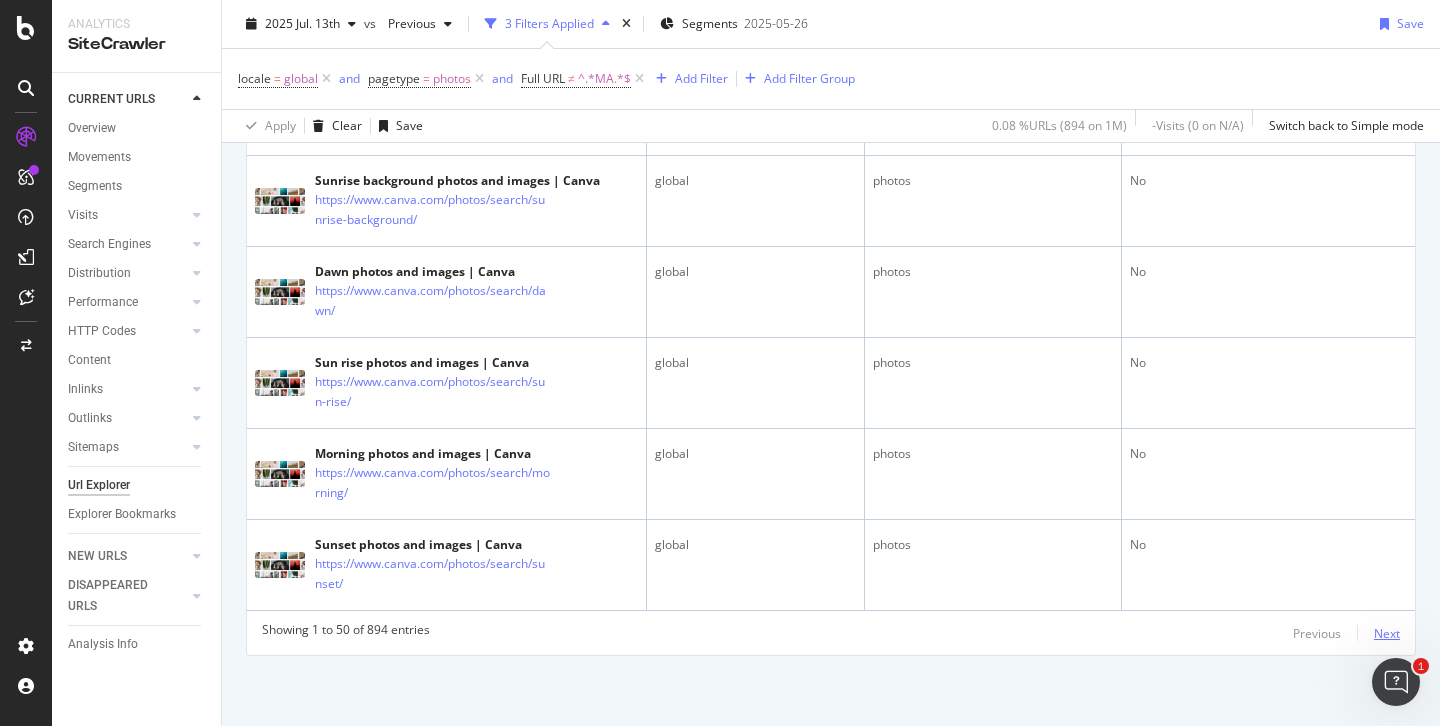 click on "Next" at bounding box center [1387, 633] 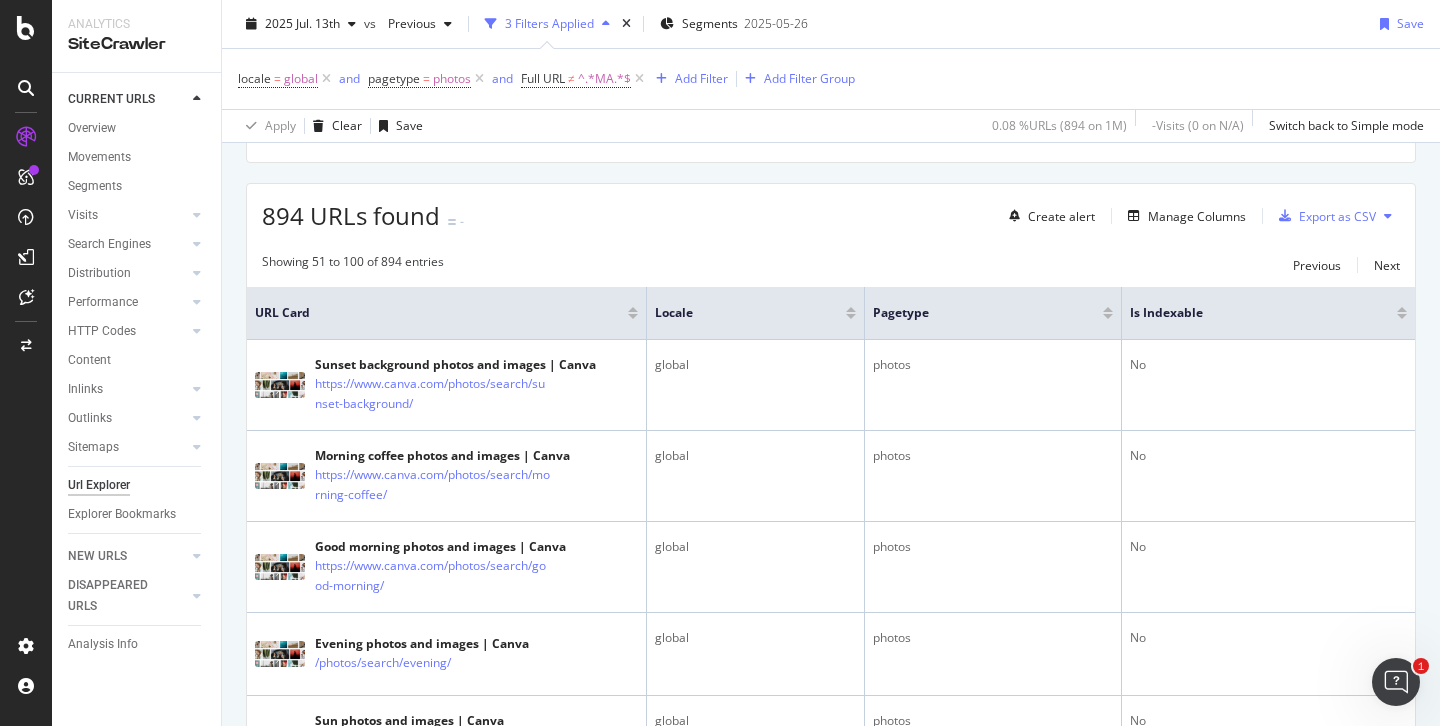 scroll, scrollTop: 0, scrollLeft: 0, axis: both 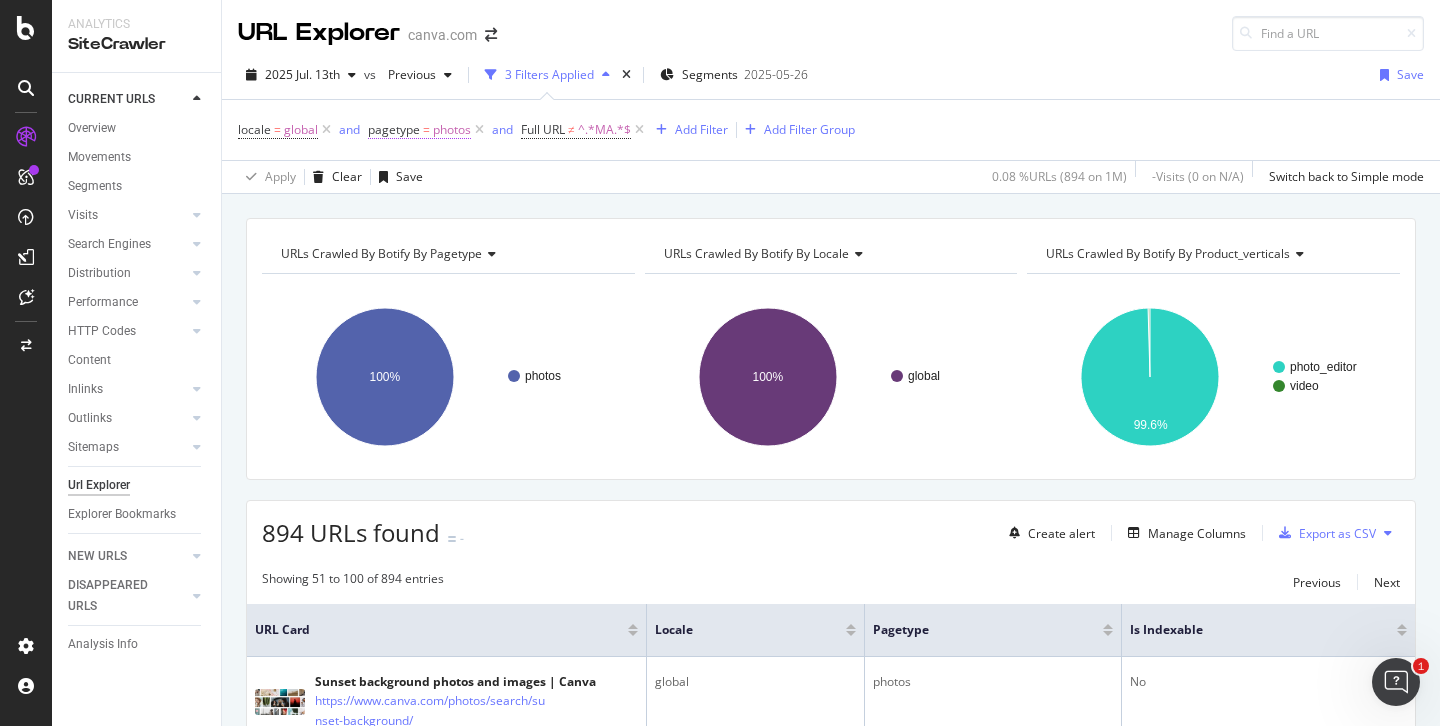 click on "photos" at bounding box center [452, 130] 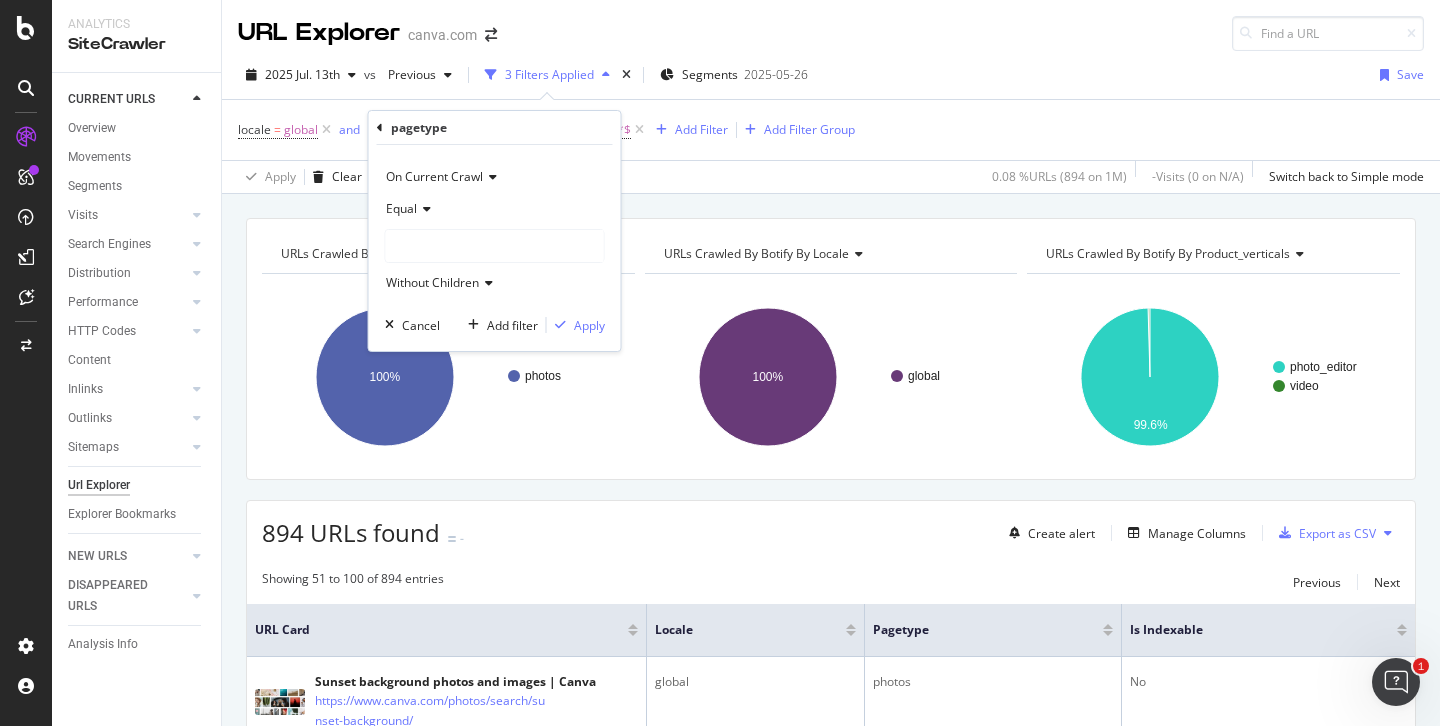 click at bounding box center (495, 246) 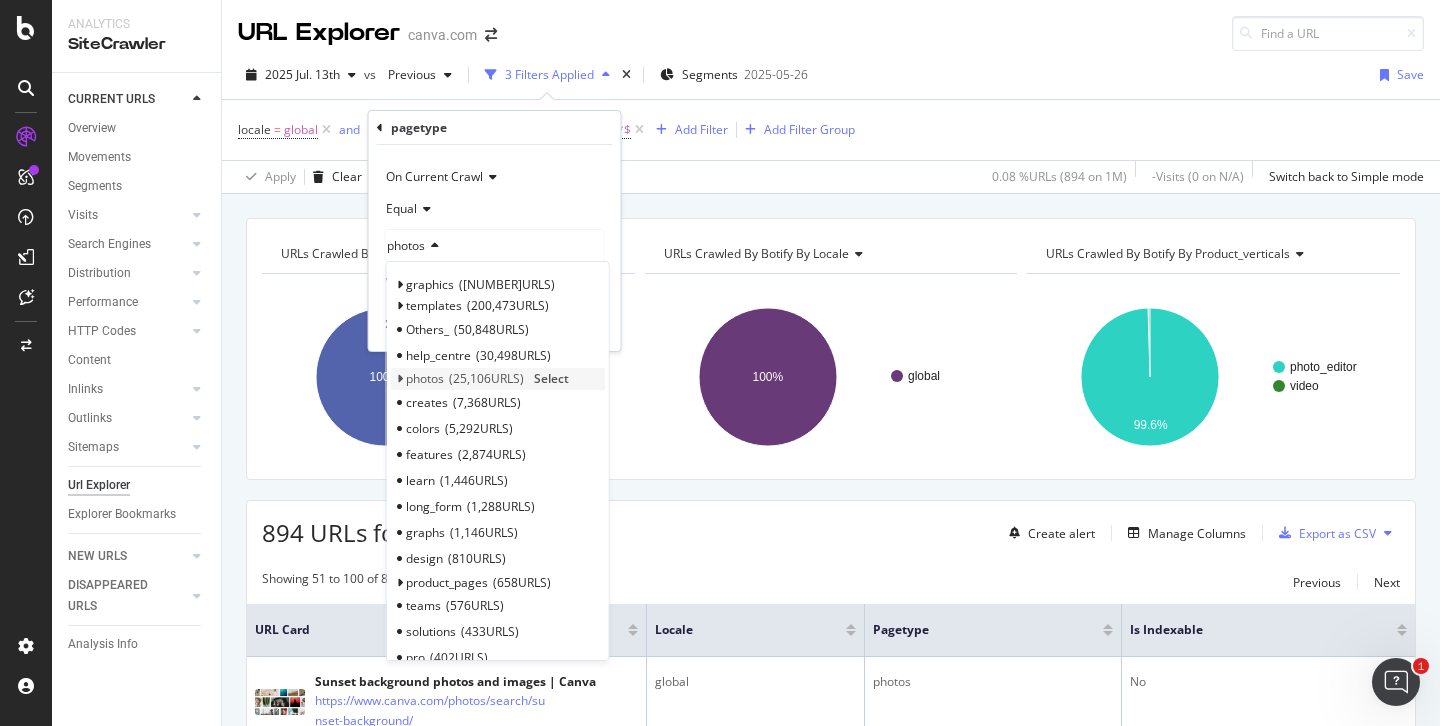 click at bounding box center [399, 379] 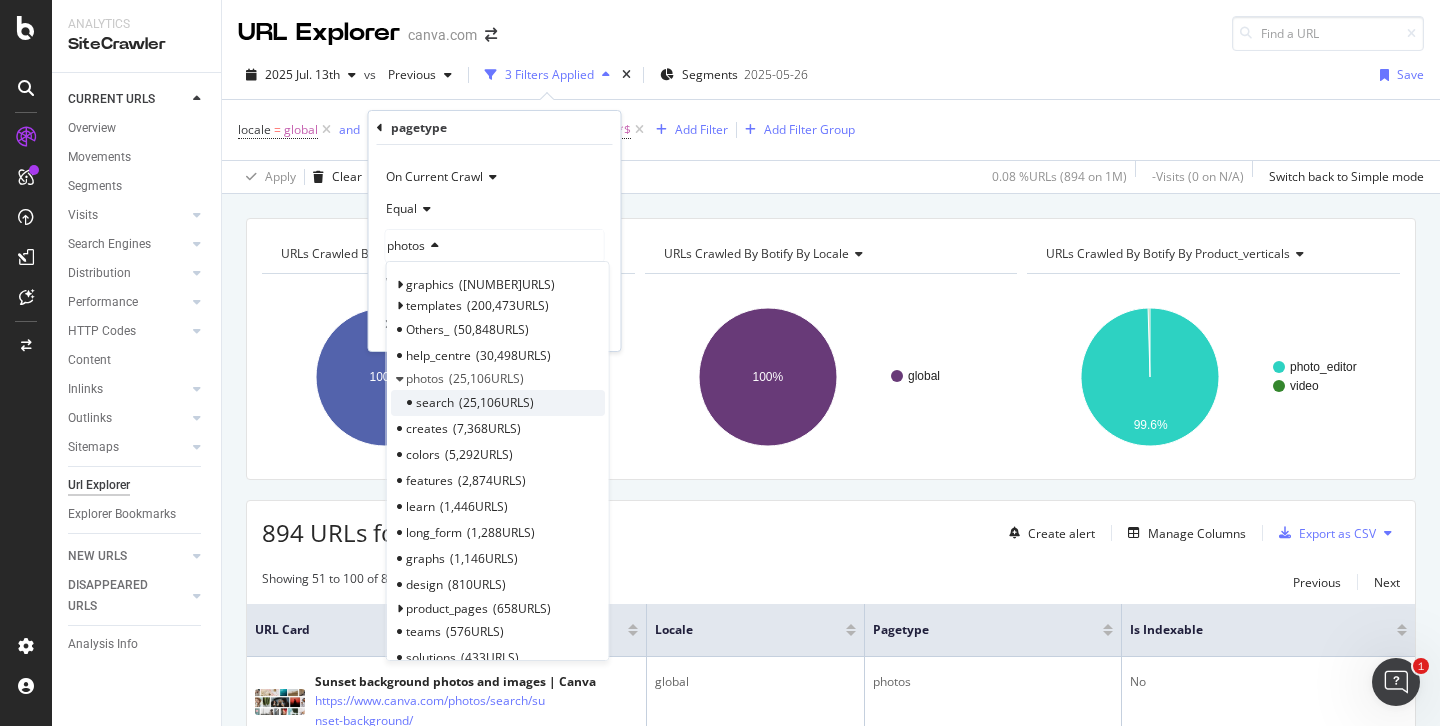 click on "25,106  URLS" at bounding box center (496, 402) 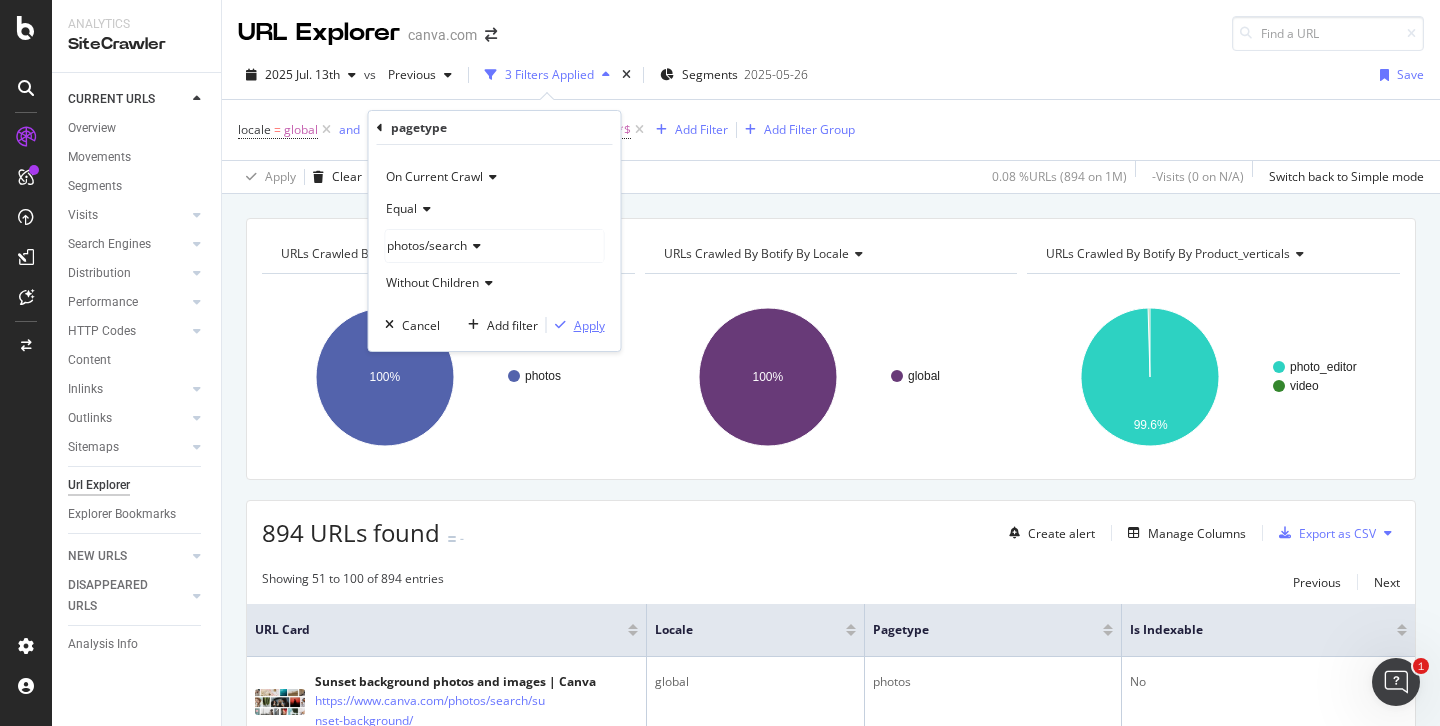 click on "Apply" at bounding box center [589, 325] 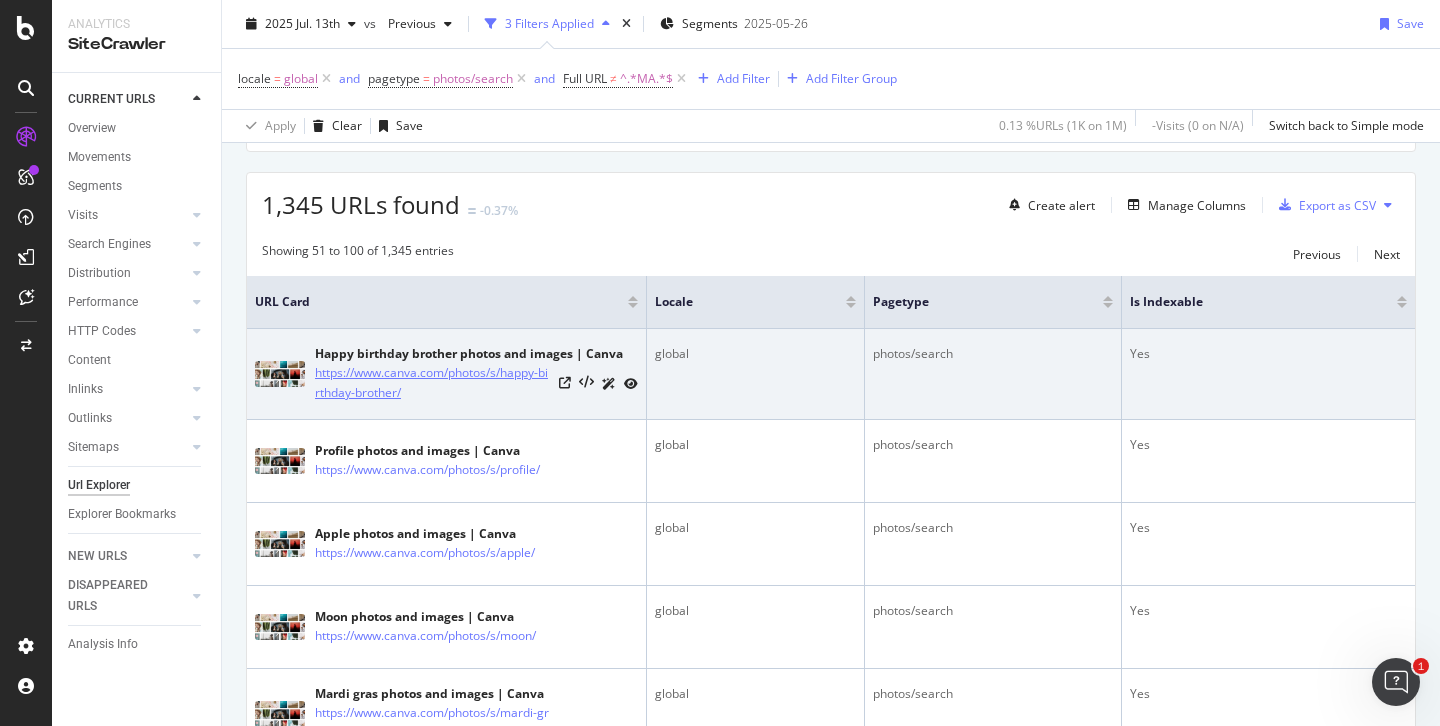 scroll, scrollTop: 333, scrollLeft: 0, axis: vertical 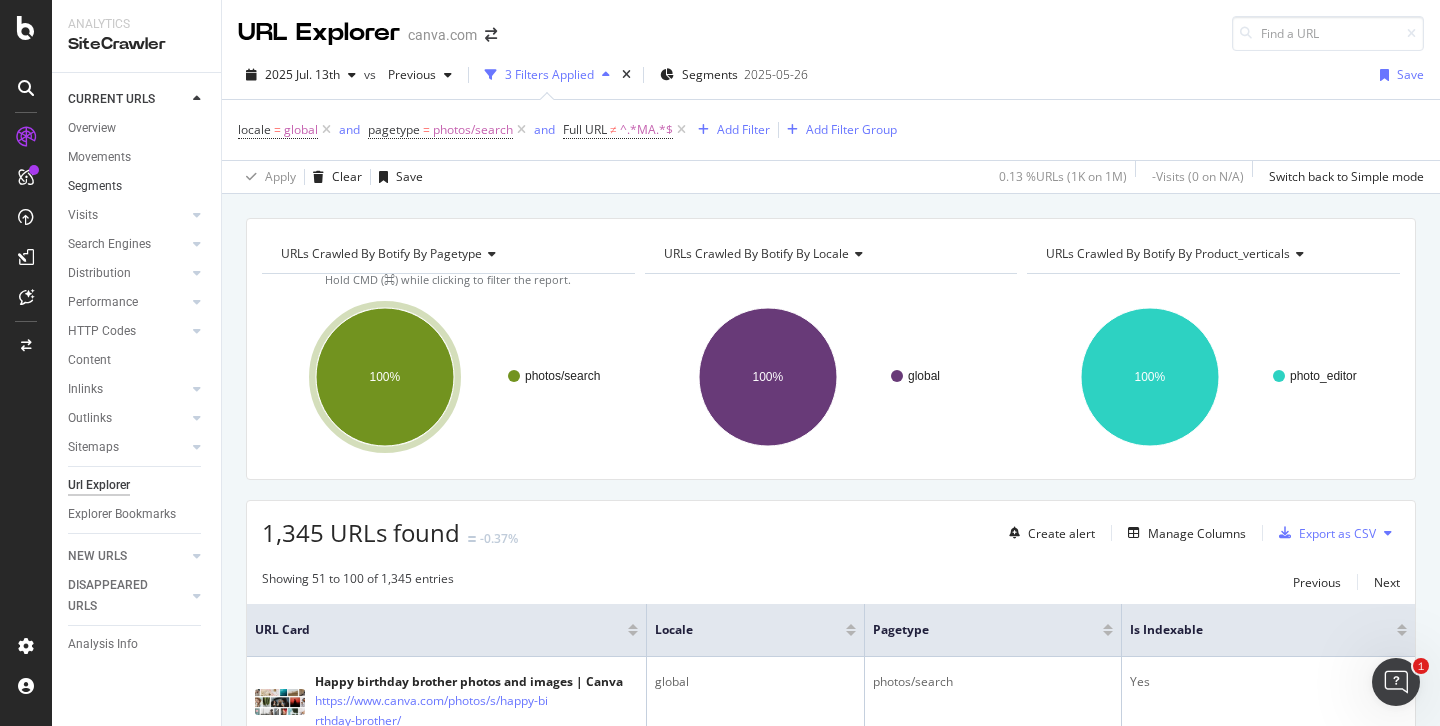 click on "Segments" at bounding box center [137, 186] 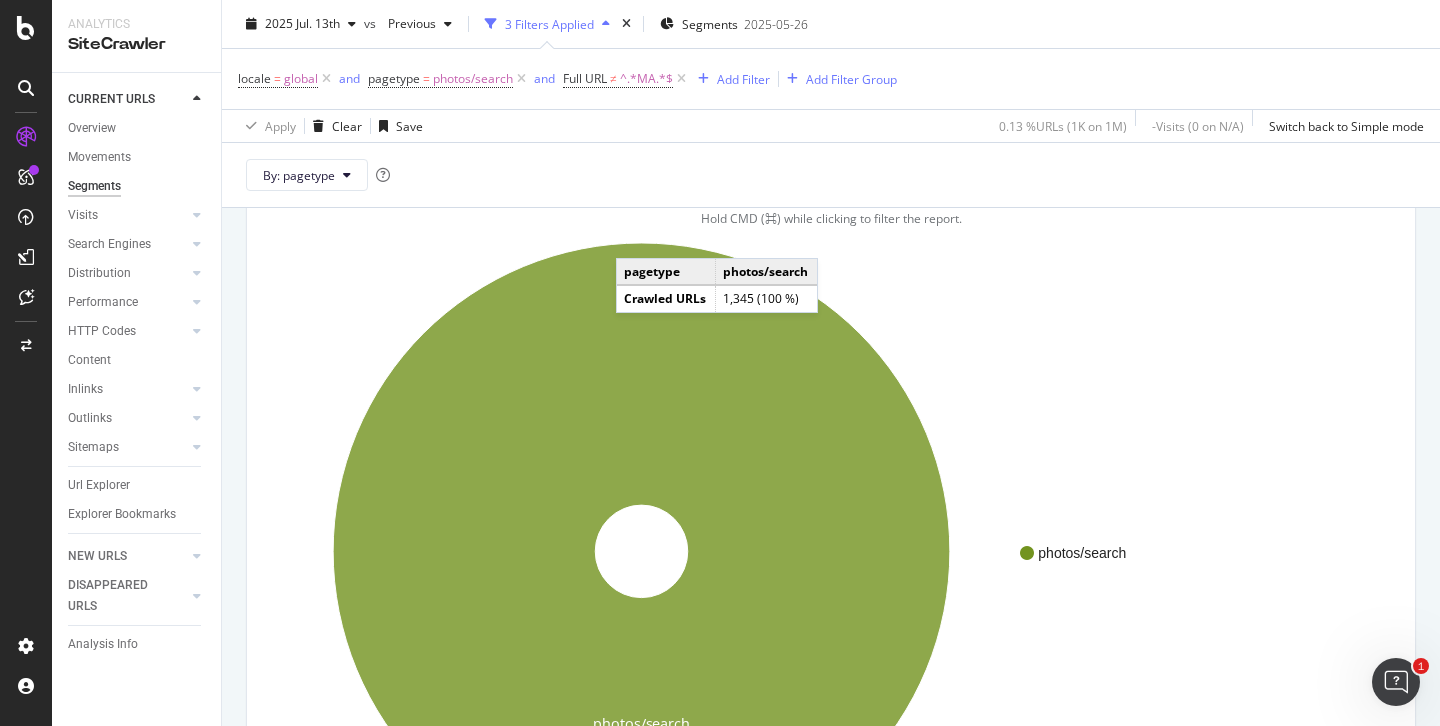 scroll, scrollTop: 0, scrollLeft: 0, axis: both 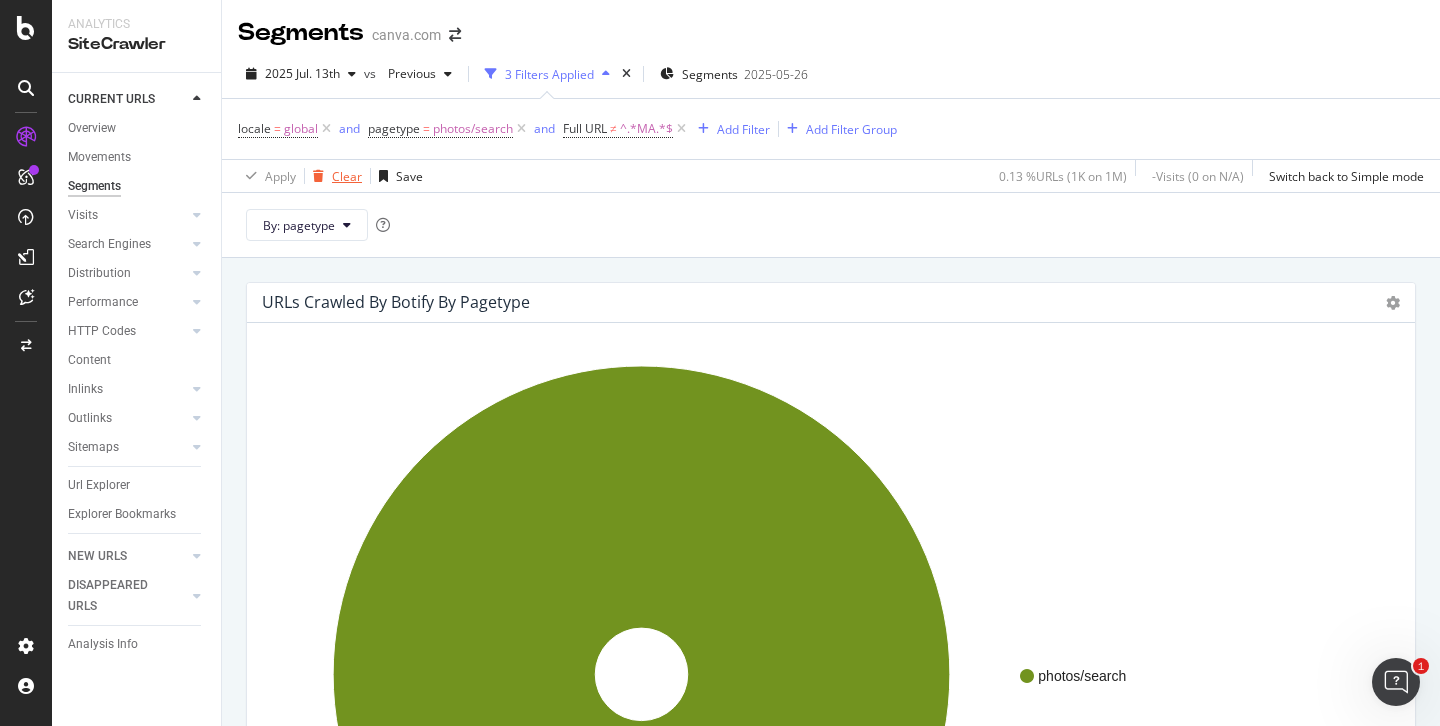 click on "Clear" at bounding box center [347, 176] 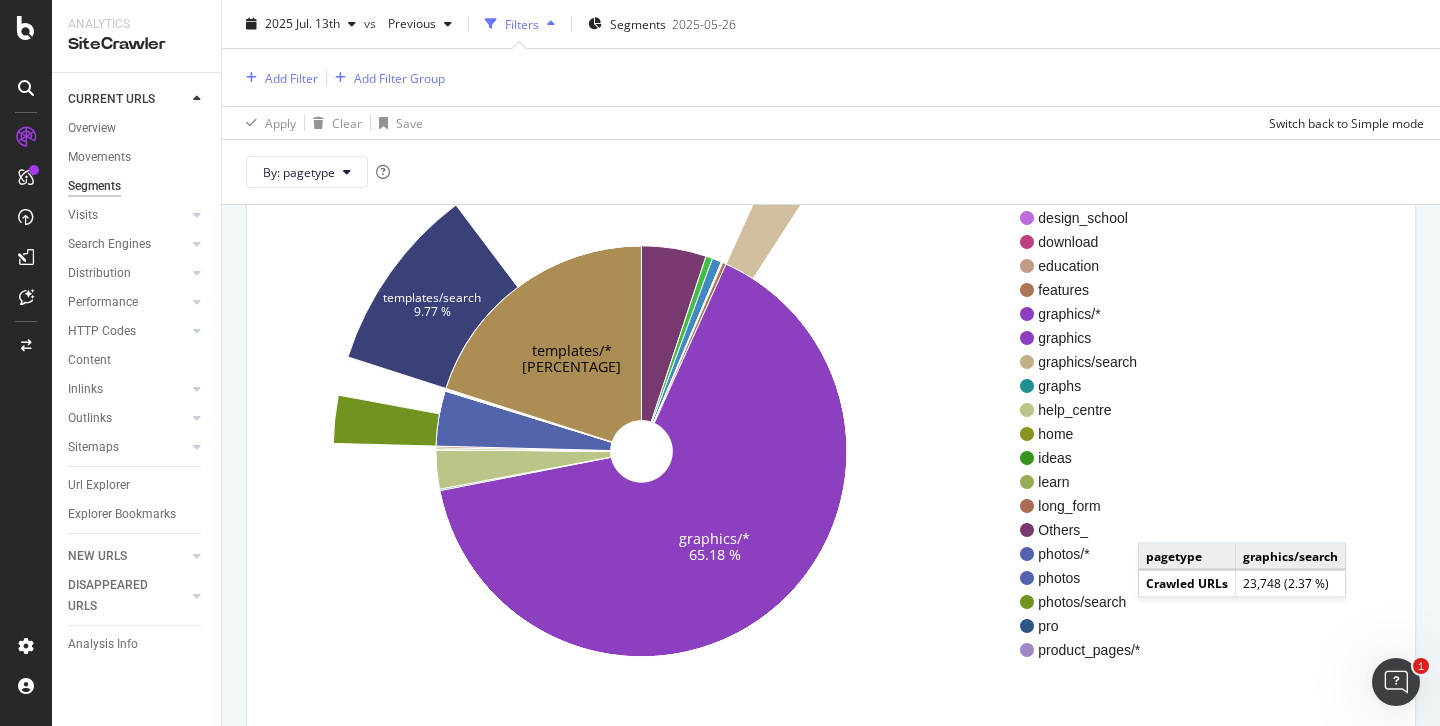 scroll, scrollTop: 290, scrollLeft: 0, axis: vertical 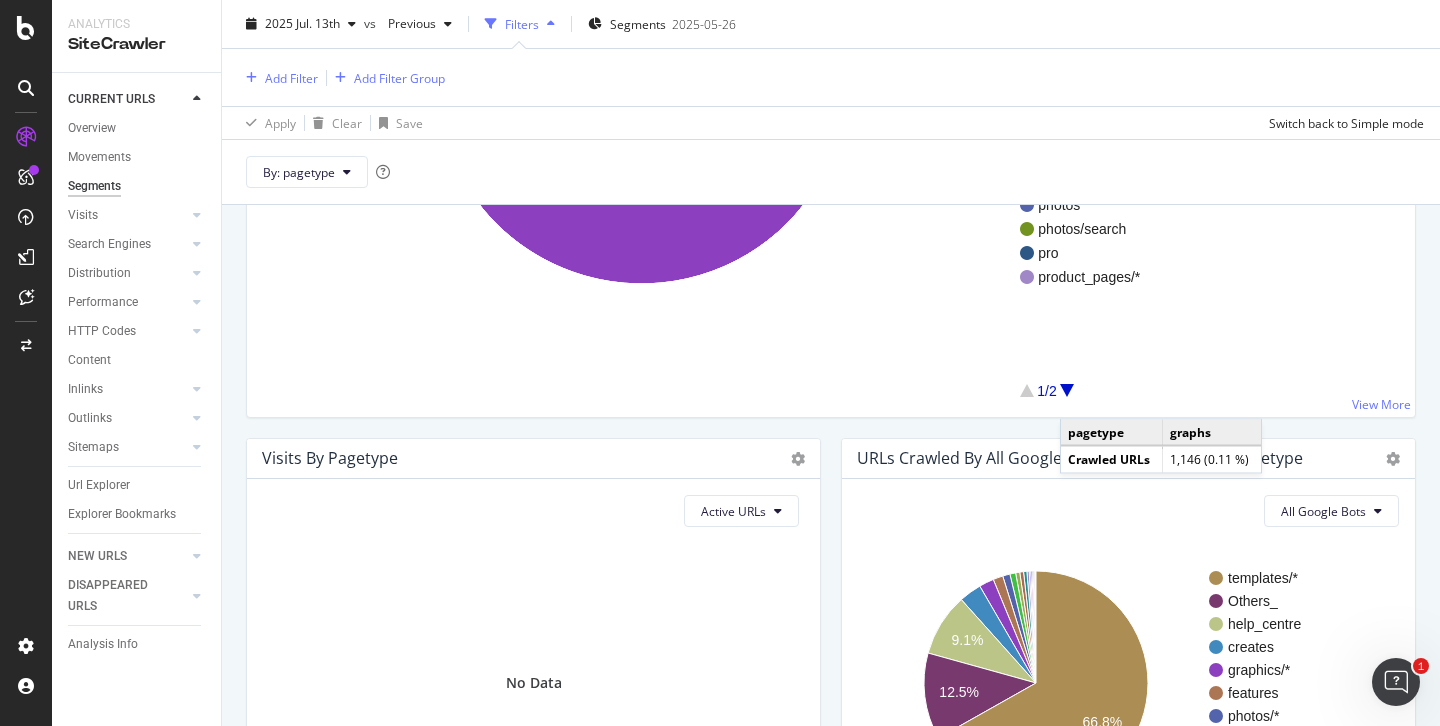click on "colors creates design design_school download education features graphics/* graphics graphics/search graphs help_centre home ideas learn long_form Others_ photos/* photos photos/search pro product_pages/*   1/2" at bounding box center (1209, 80) 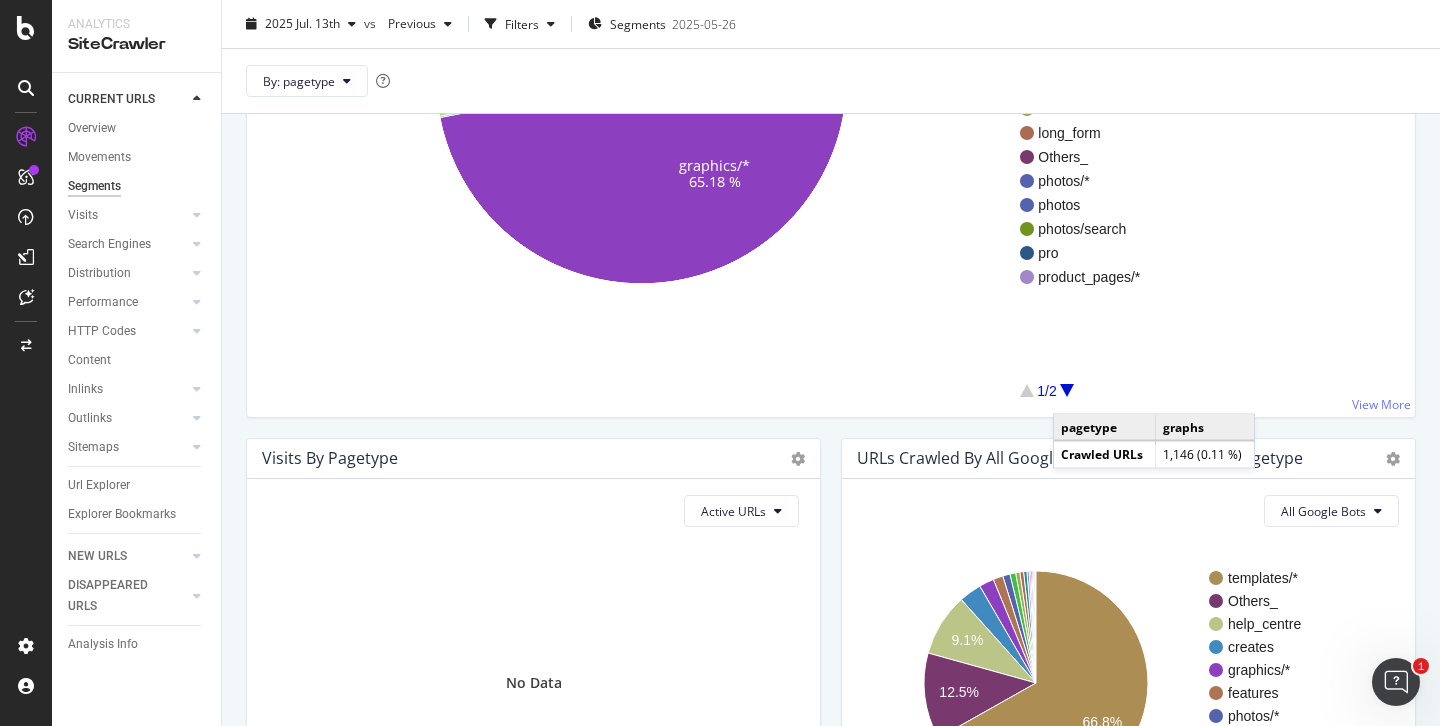 click at bounding box center [1067, 390] 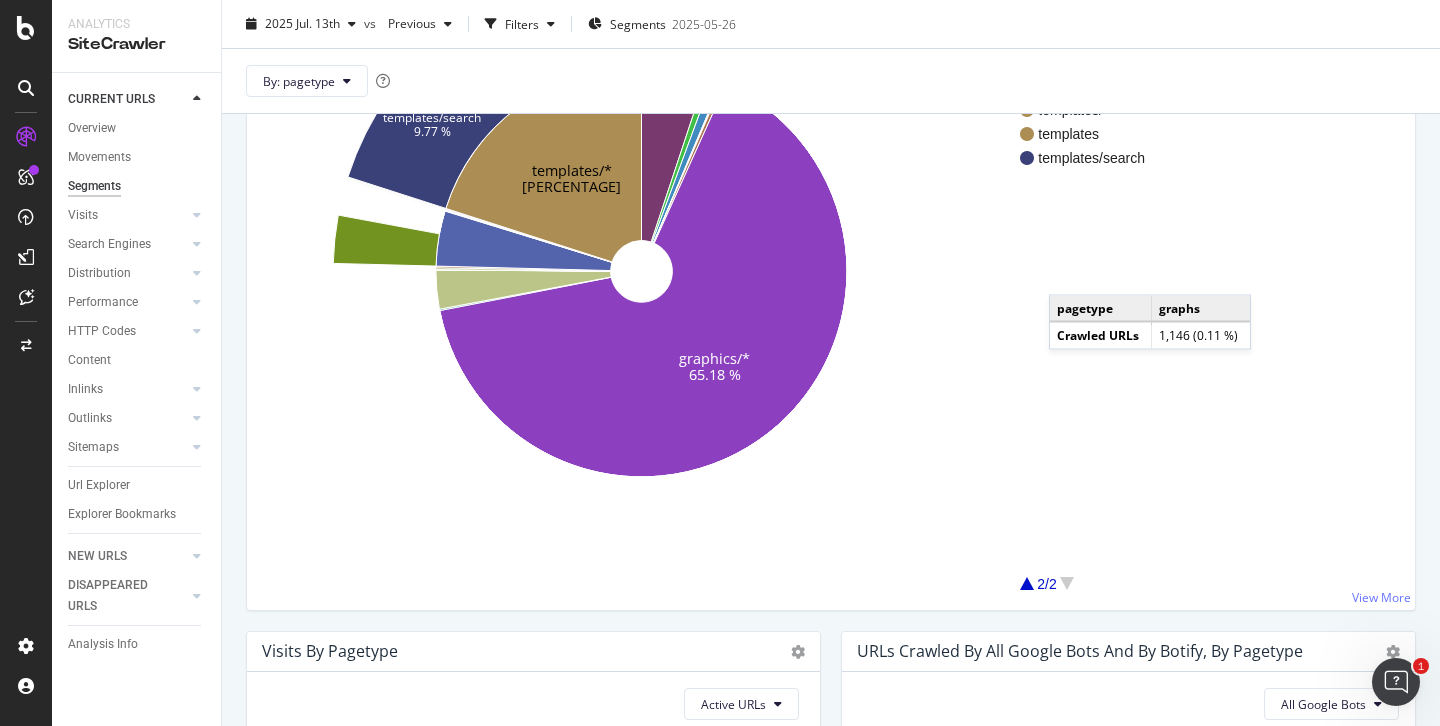 scroll, scrollTop: 160, scrollLeft: 0, axis: vertical 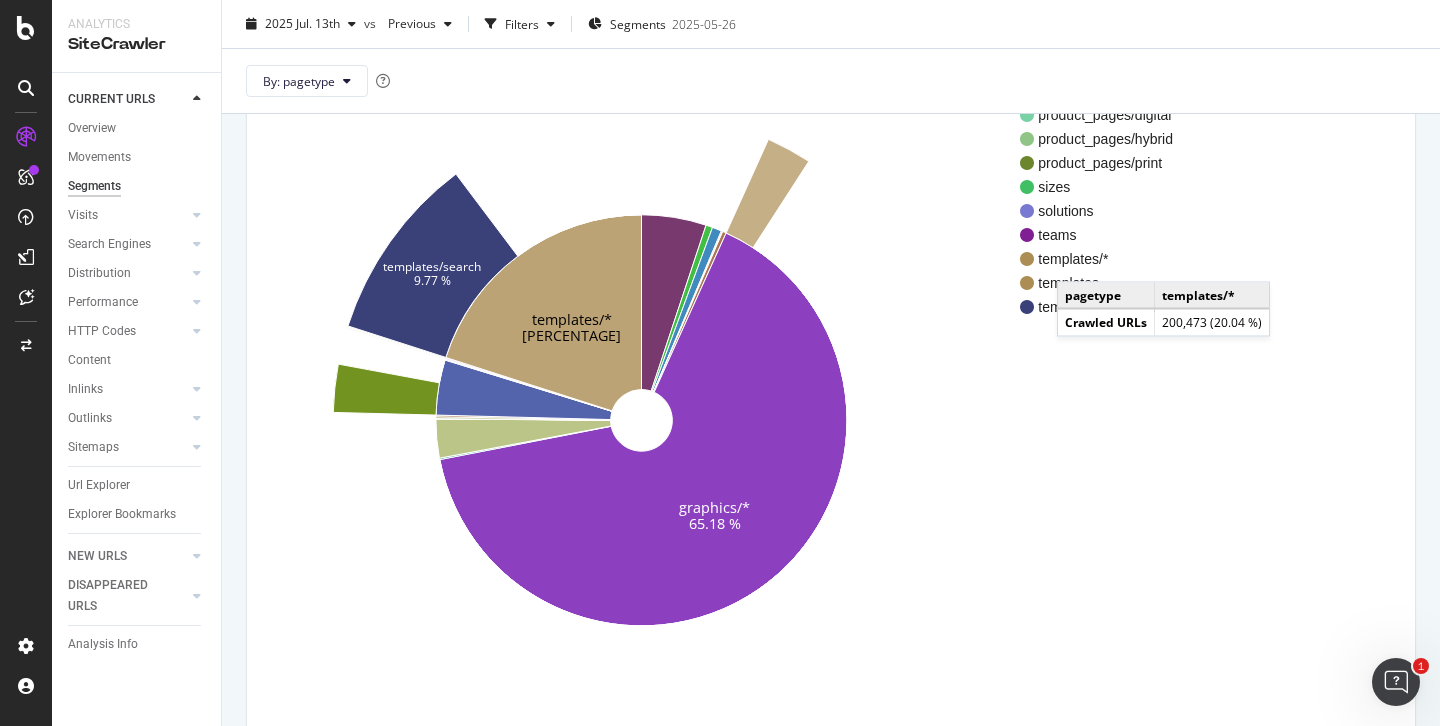 click on "templates/*" at bounding box center (1105, 259) 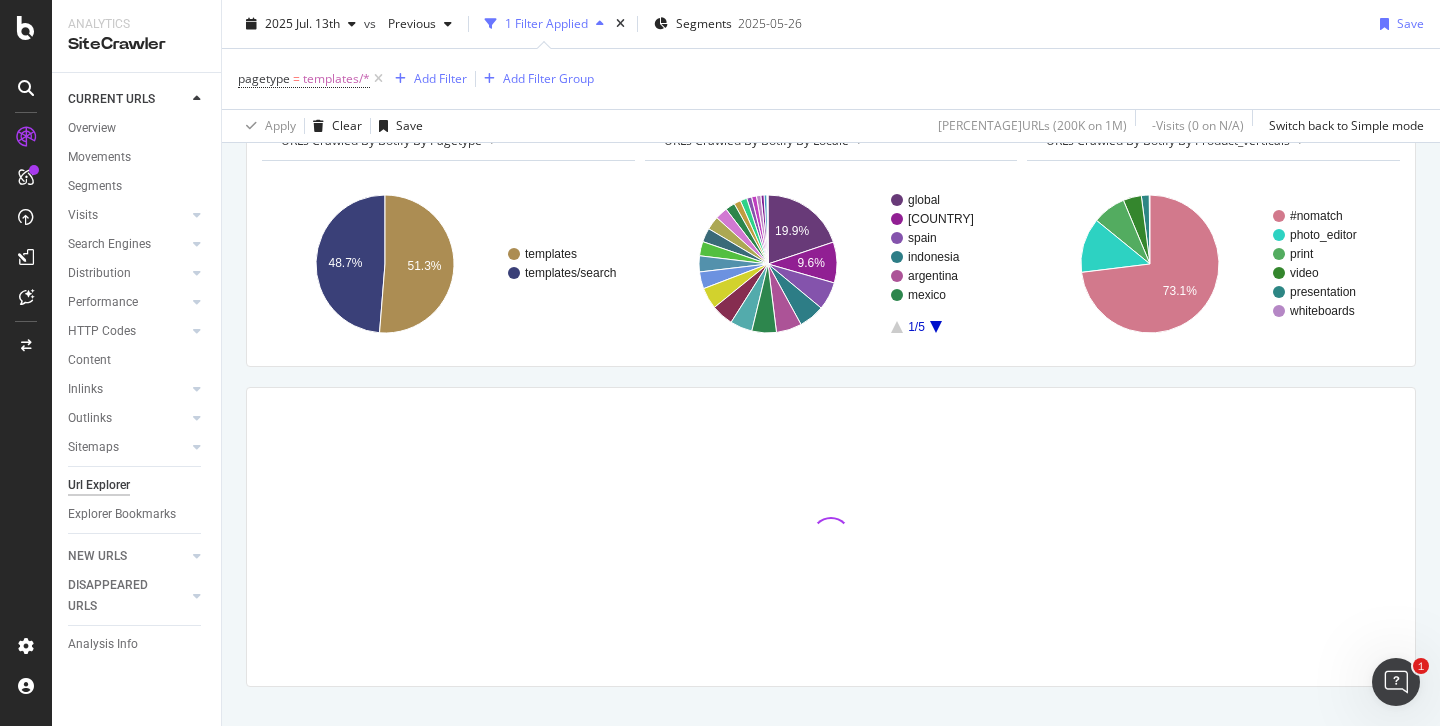 scroll, scrollTop: 144, scrollLeft: 0, axis: vertical 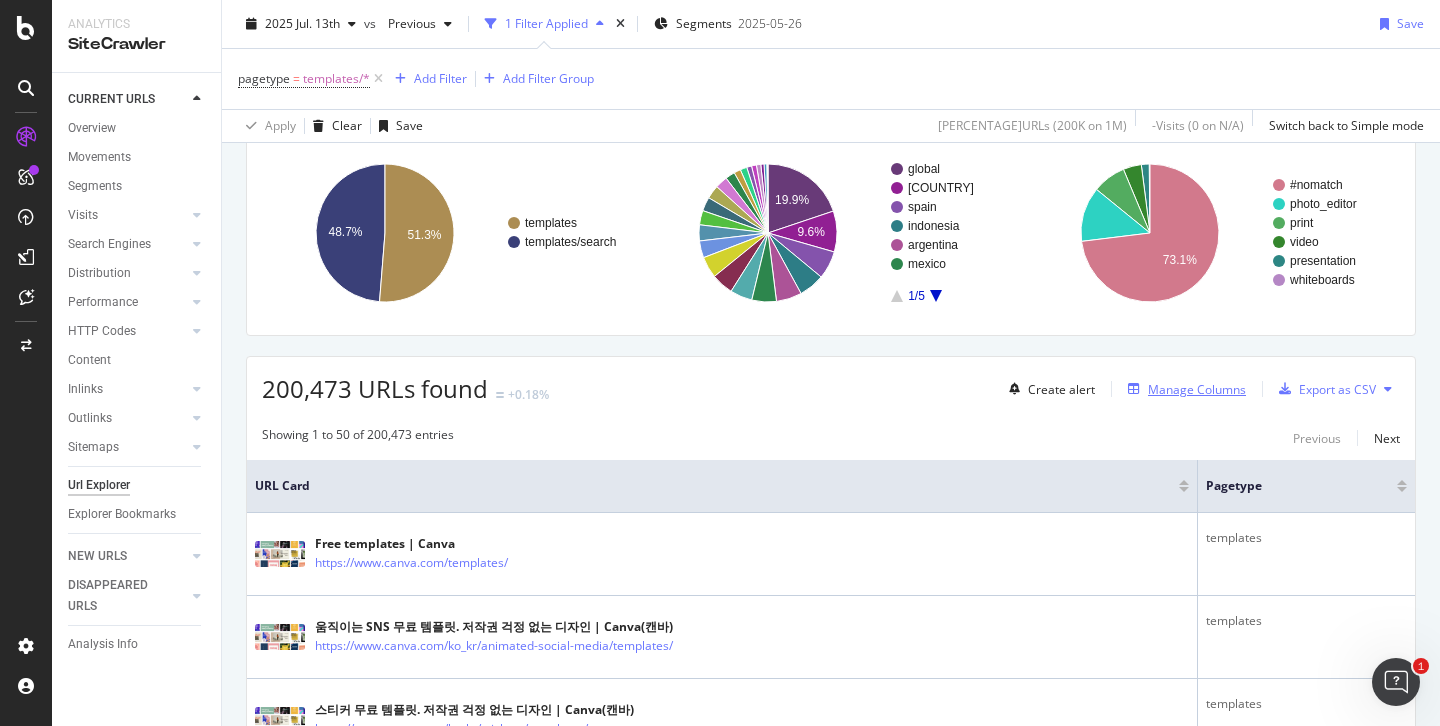 click on "Manage Columns" at bounding box center (1197, 389) 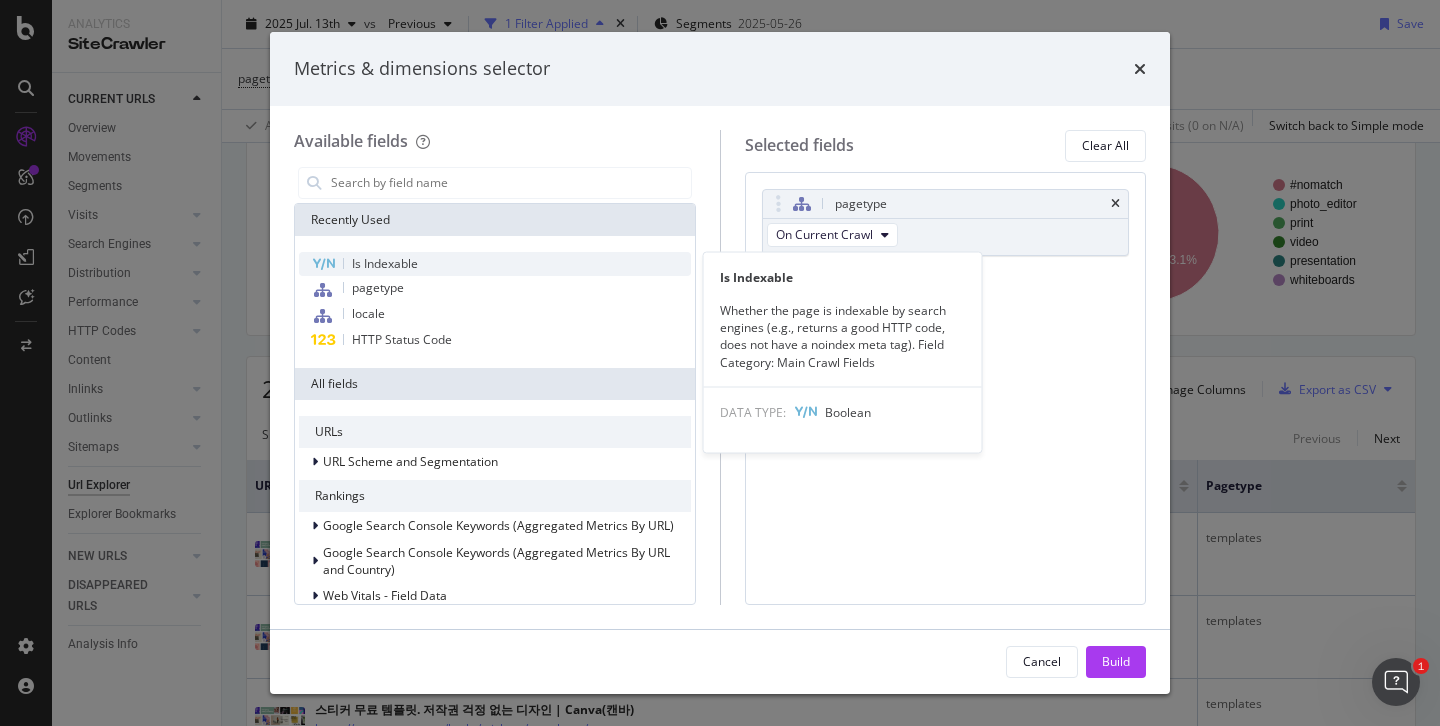 click on "Is Indexable" at bounding box center [495, 264] 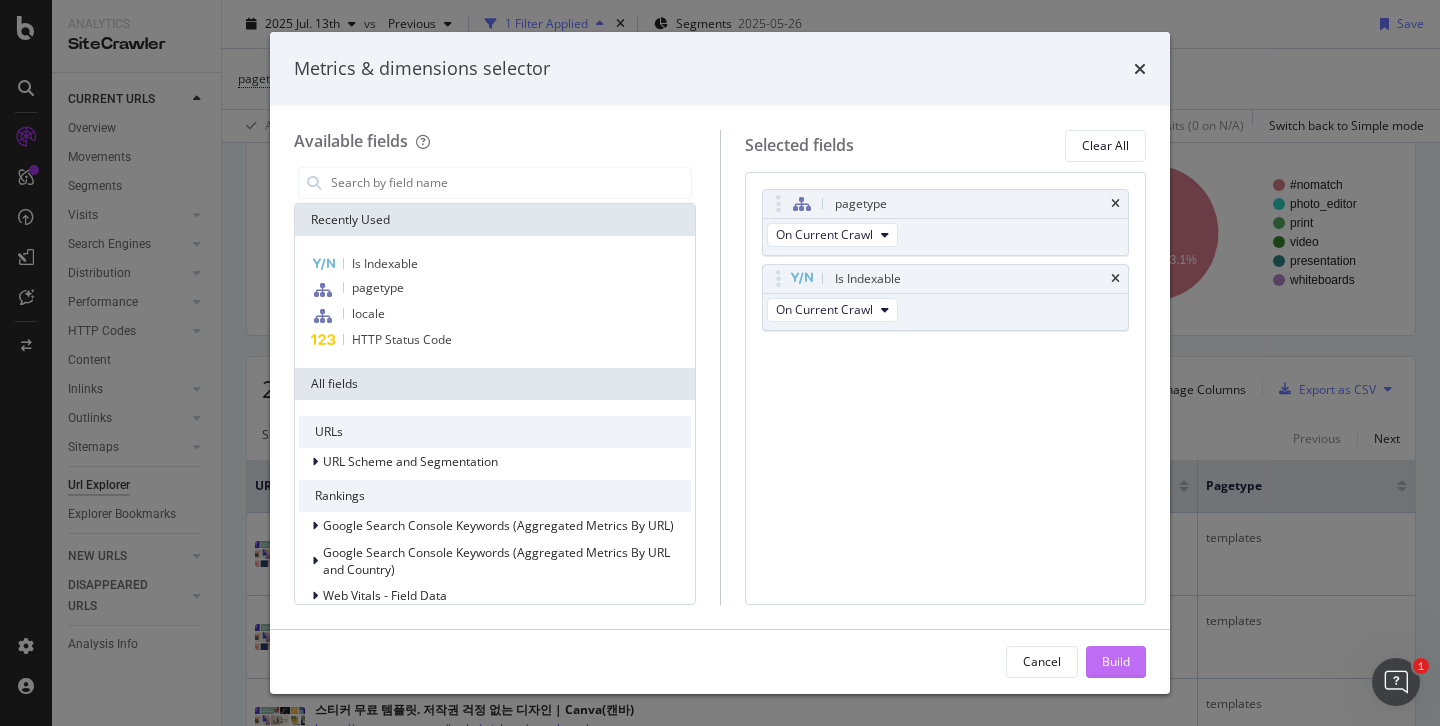 click on "Build" at bounding box center [1116, 661] 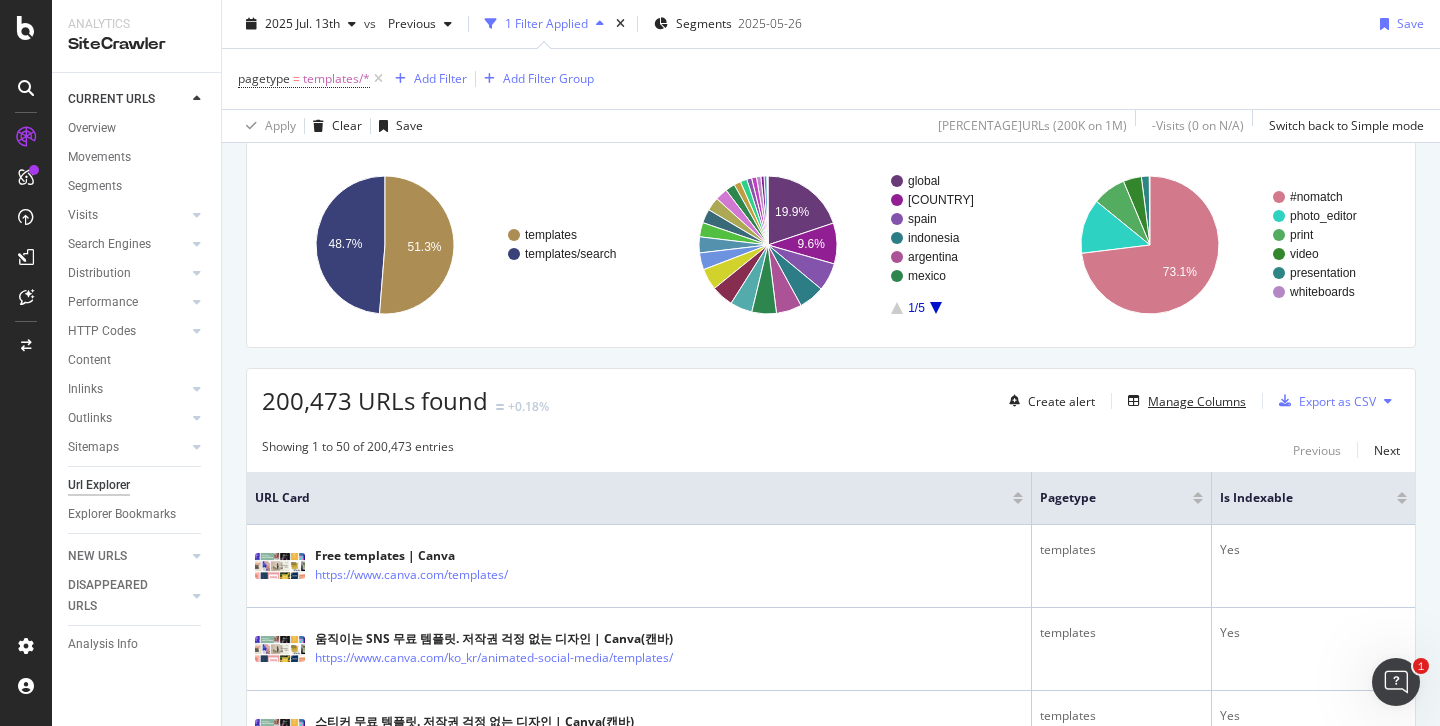 scroll, scrollTop: 0, scrollLeft: 0, axis: both 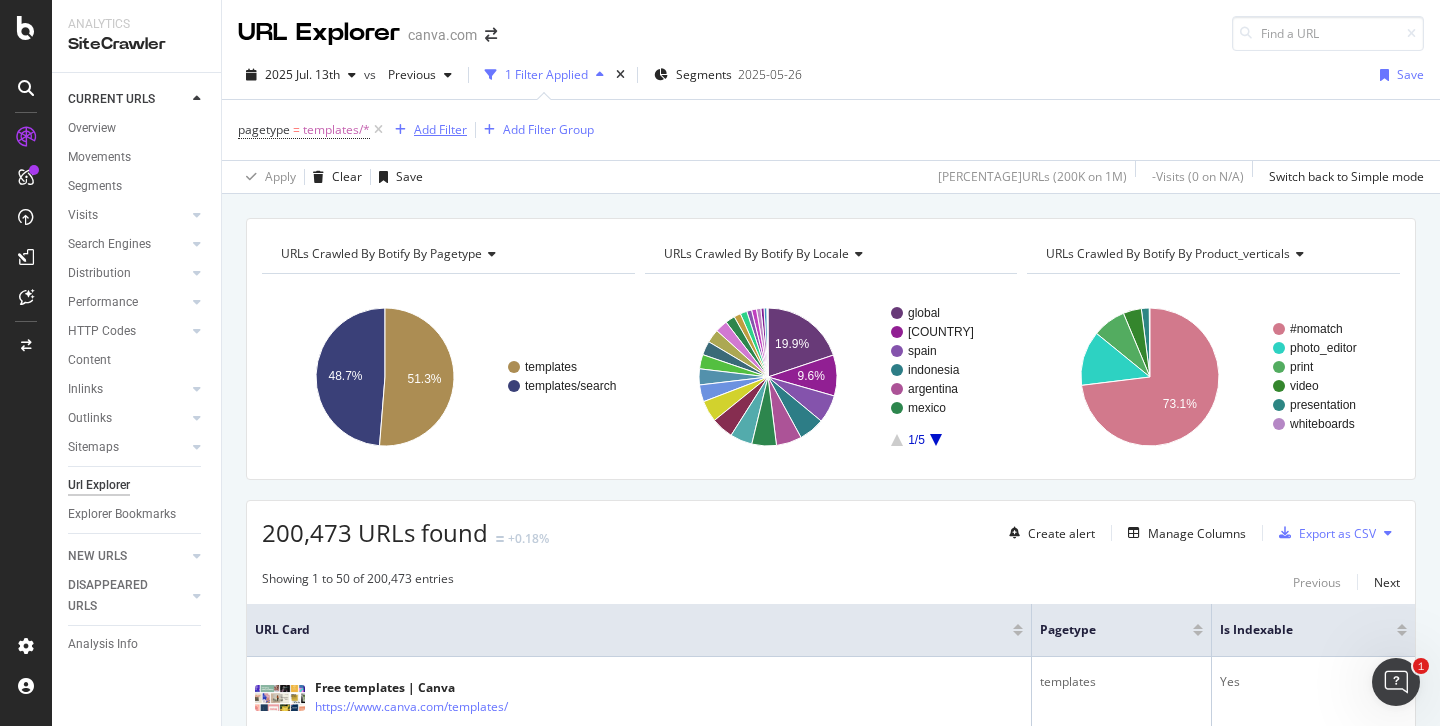 click on "Add Filter" at bounding box center (440, 129) 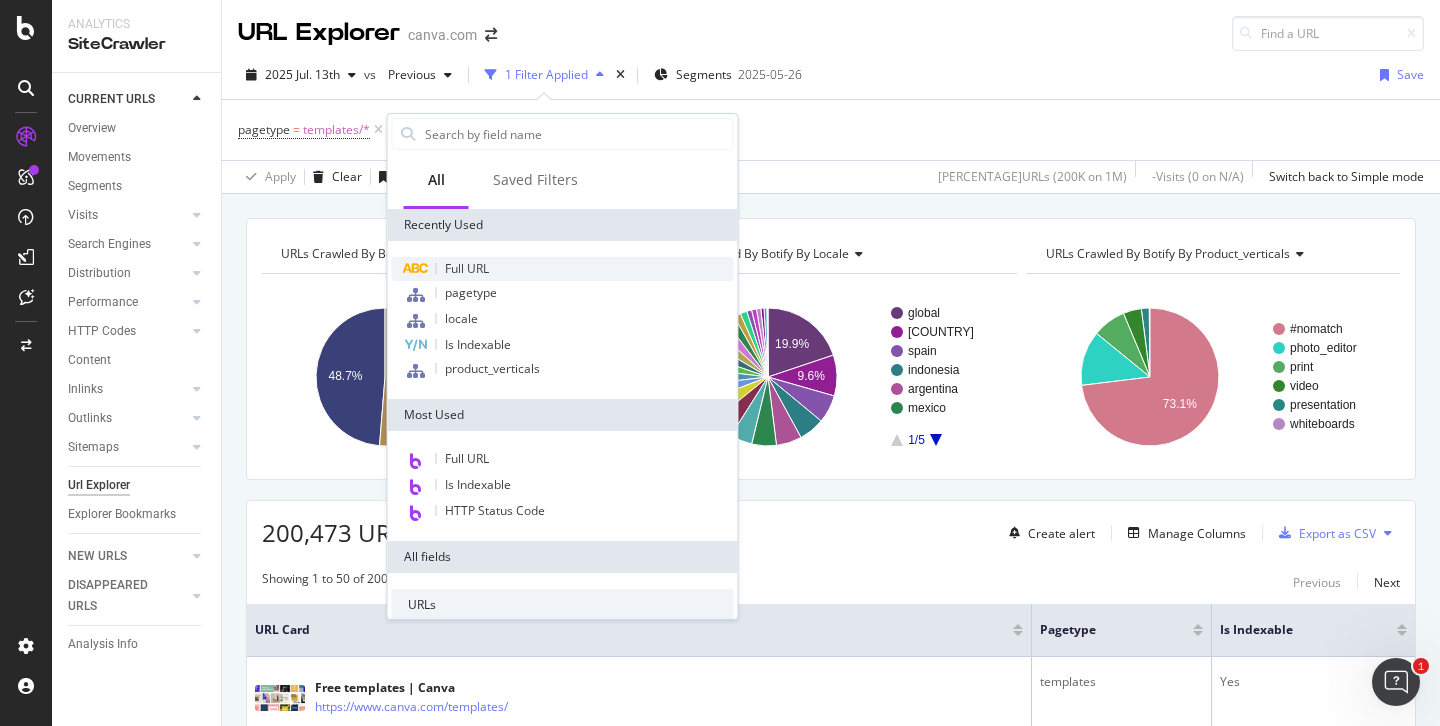 click on "Full URL" at bounding box center (467, 268) 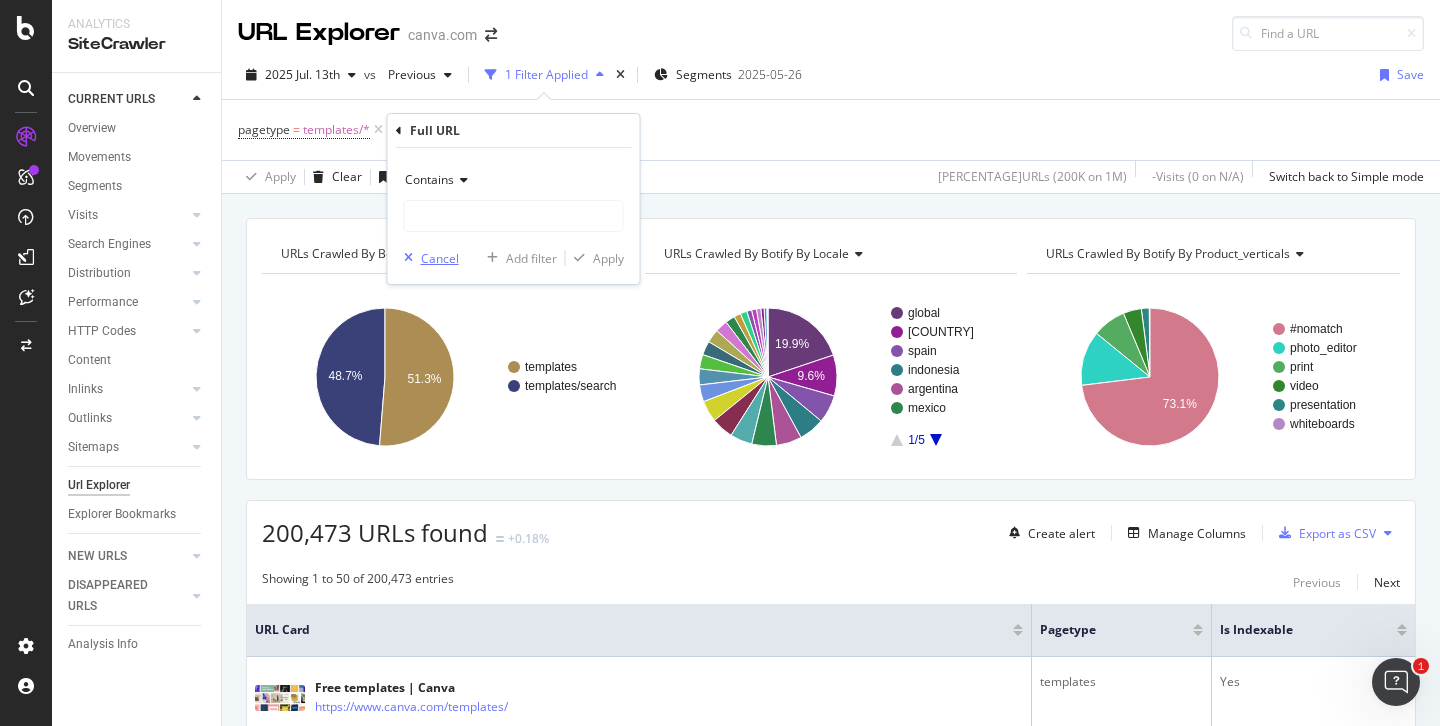 click on "Cancel" at bounding box center [440, 258] 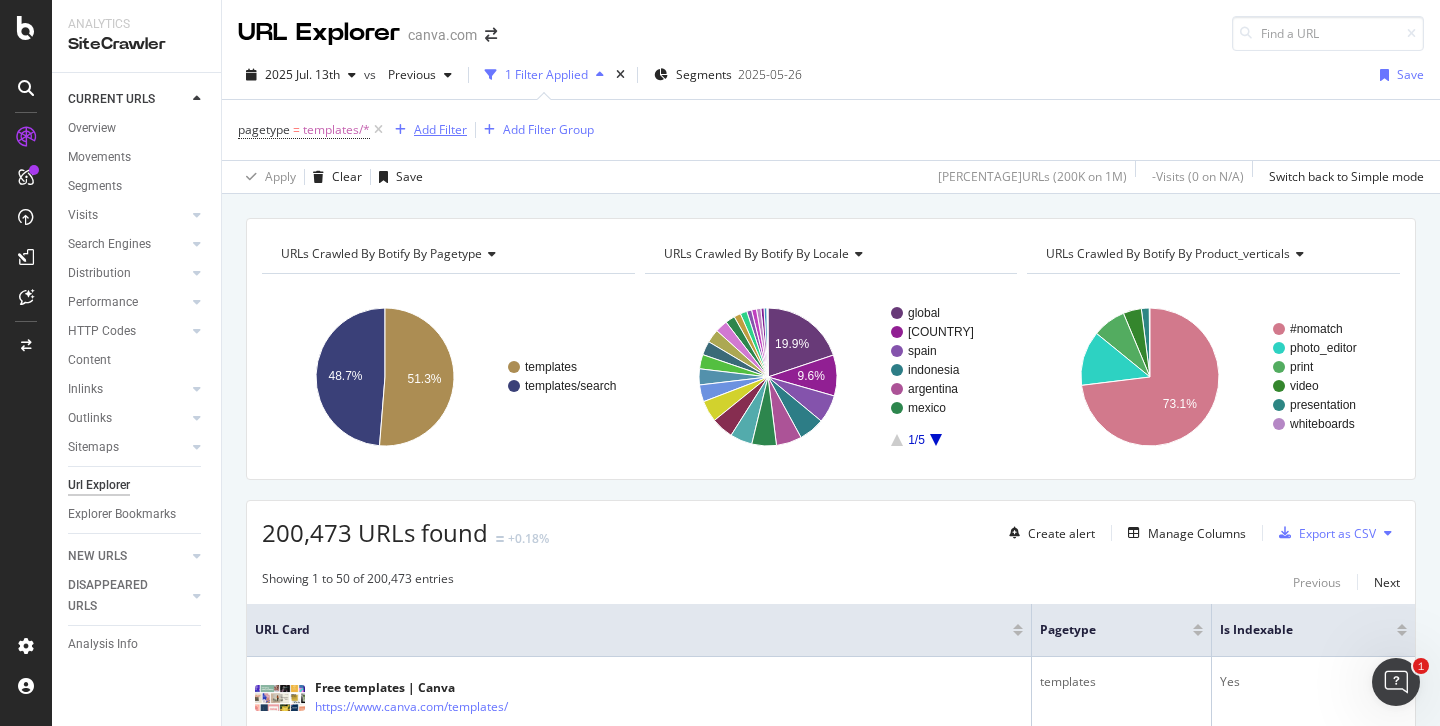 click on "Add Filter" at bounding box center (440, 129) 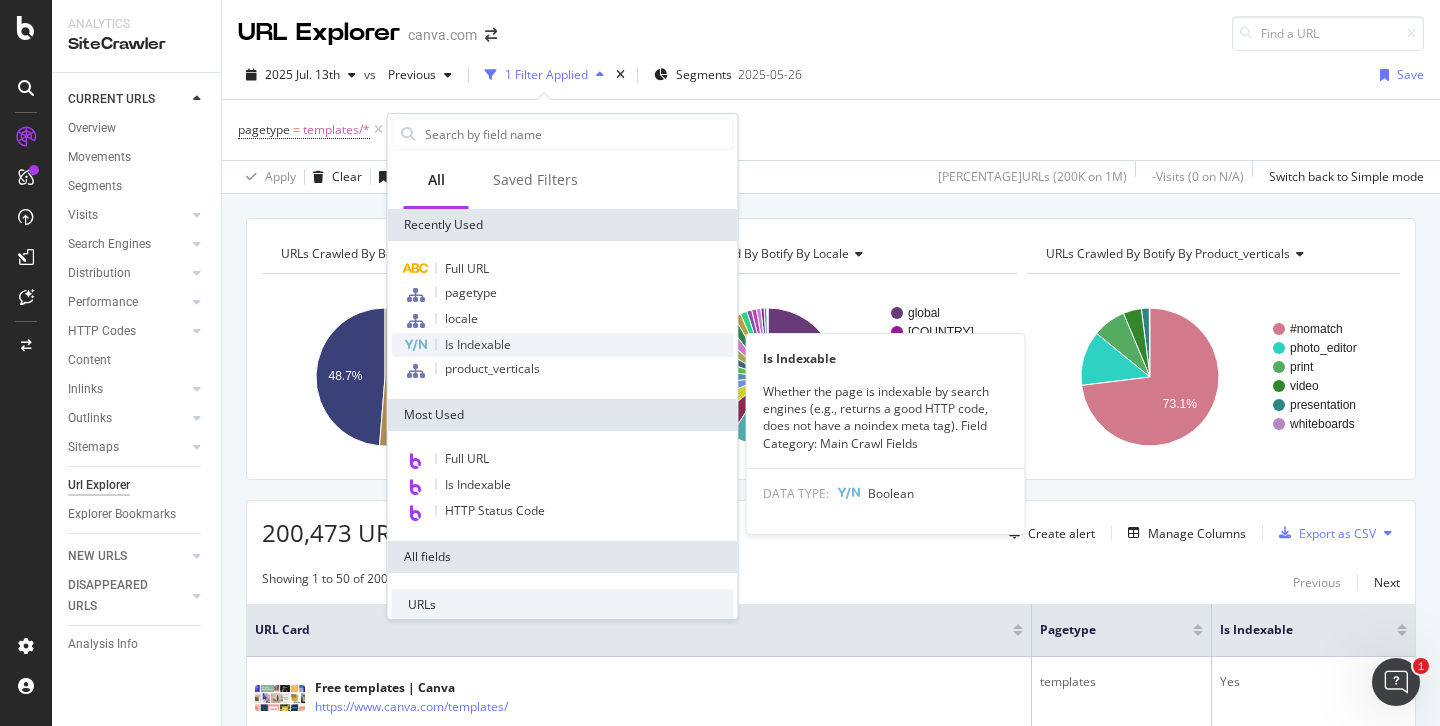click on "Is Indexable" at bounding box center [478, 344] 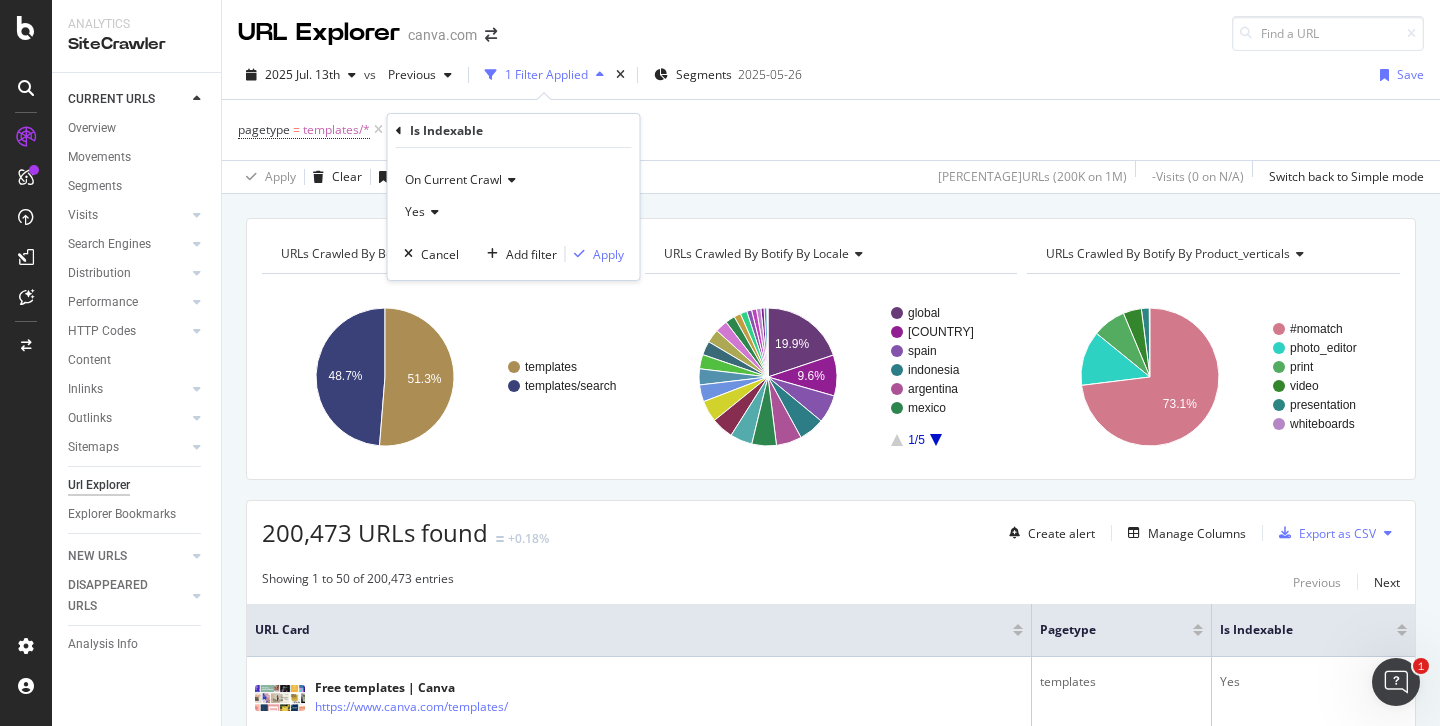 click on "Yes" at bounding box center [514, 212] 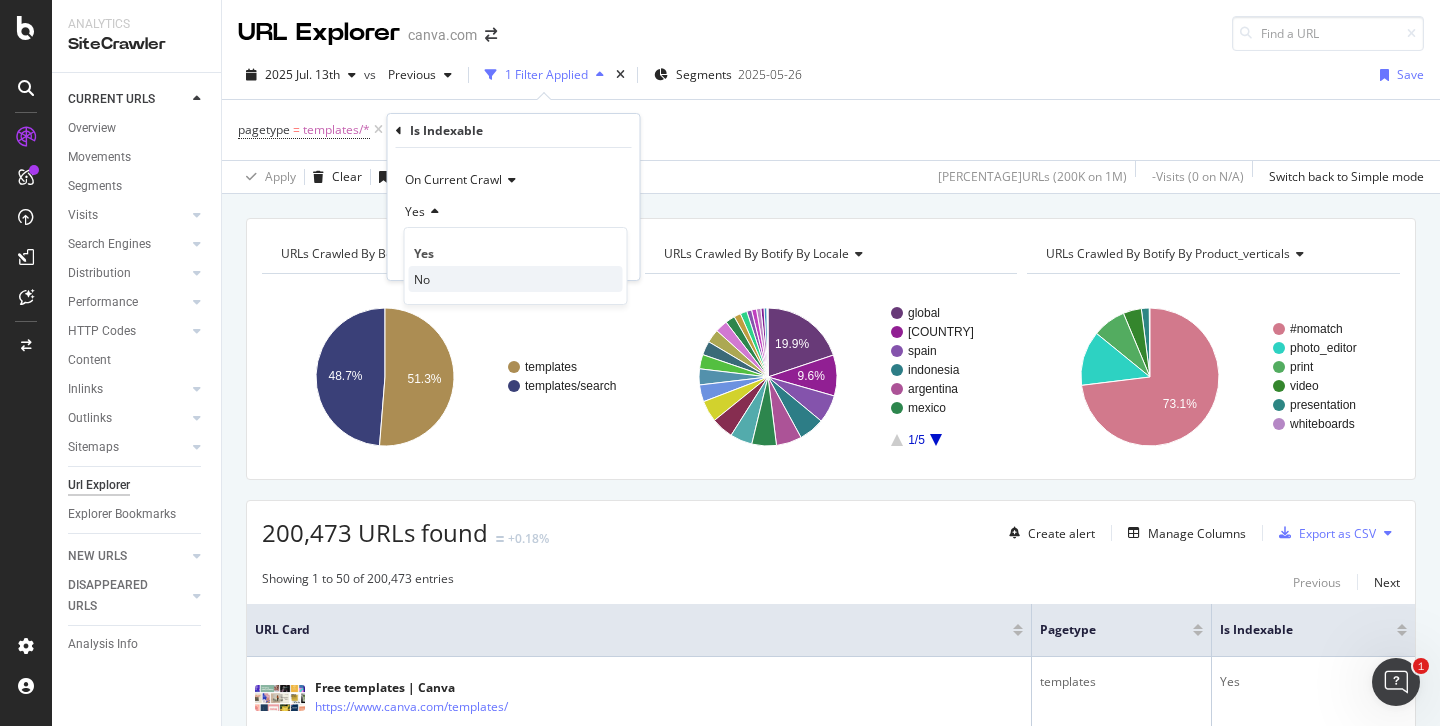 click on "No" at bounding box center (516, 279) 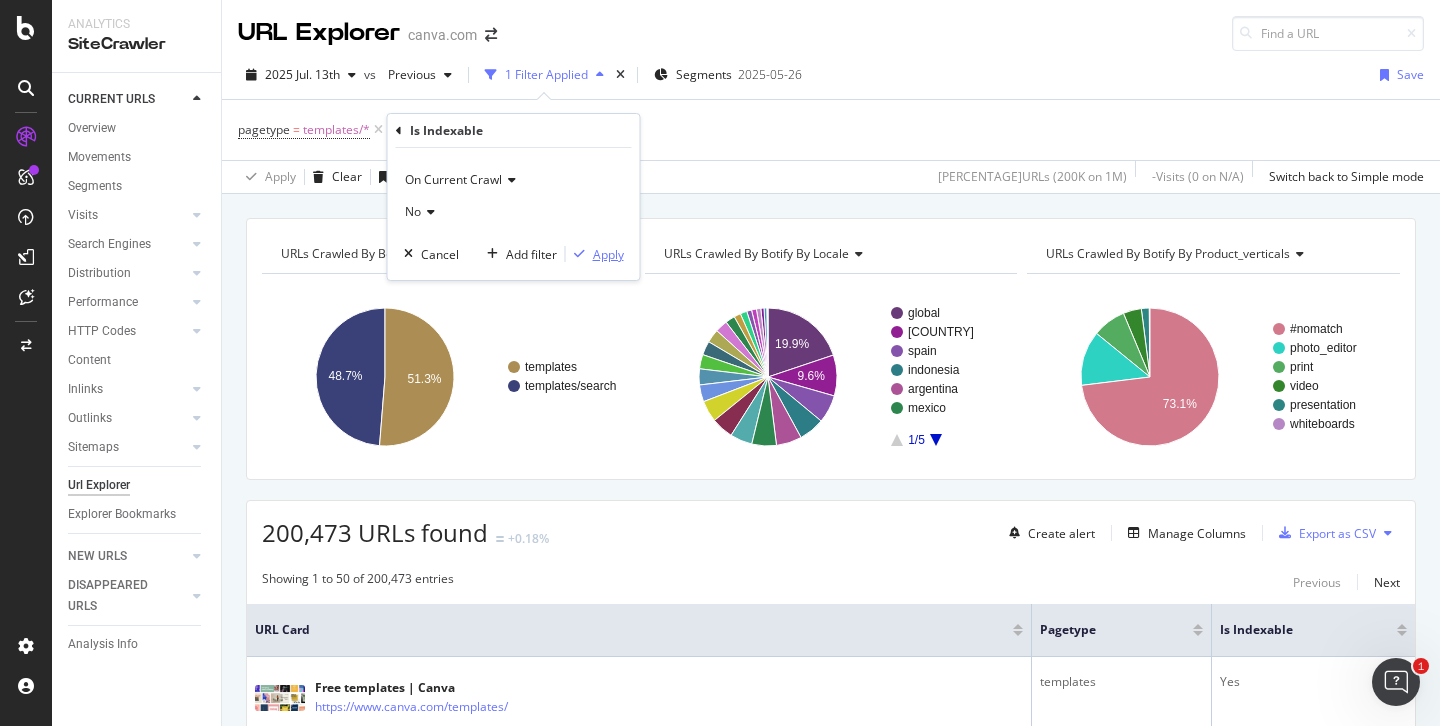 click on "Apply" at bounding box center (608, 254) 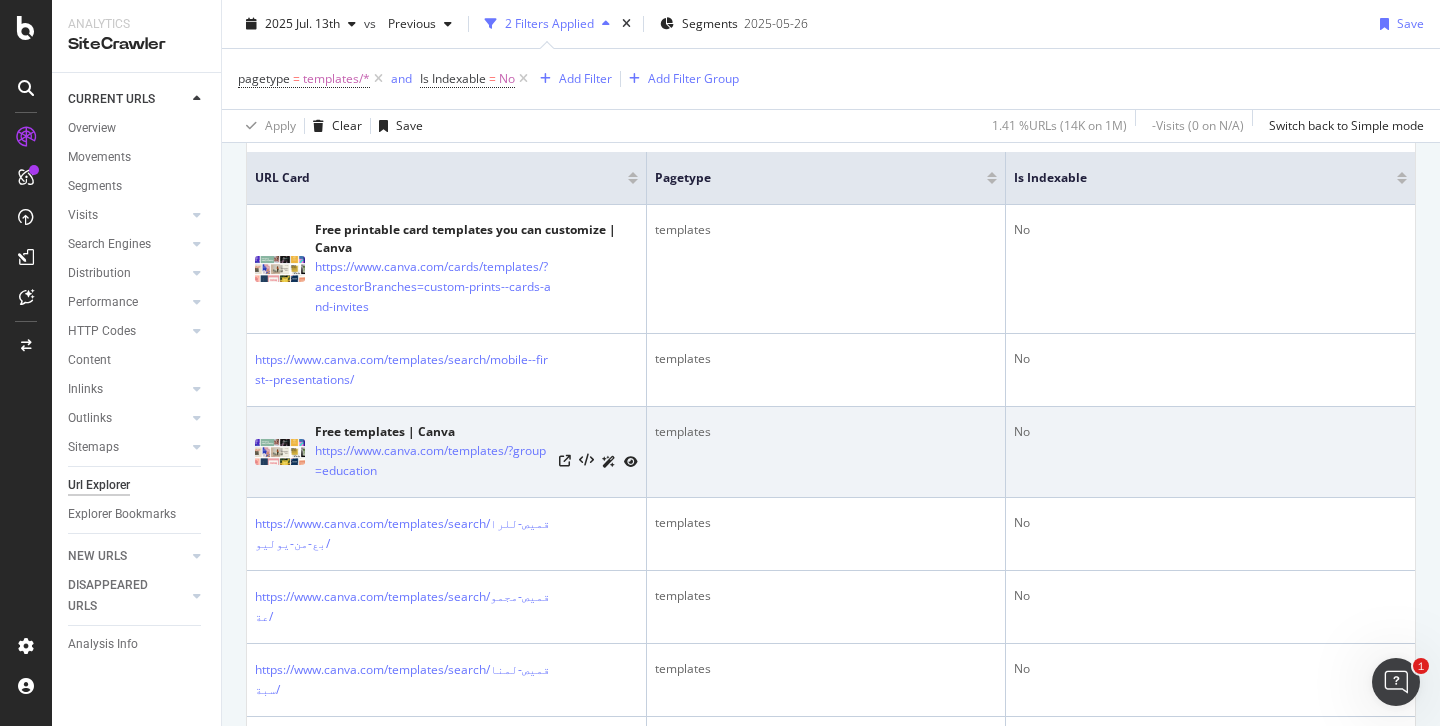 scroll, scrollTop: 0, scrollLeft: 0, axis: both 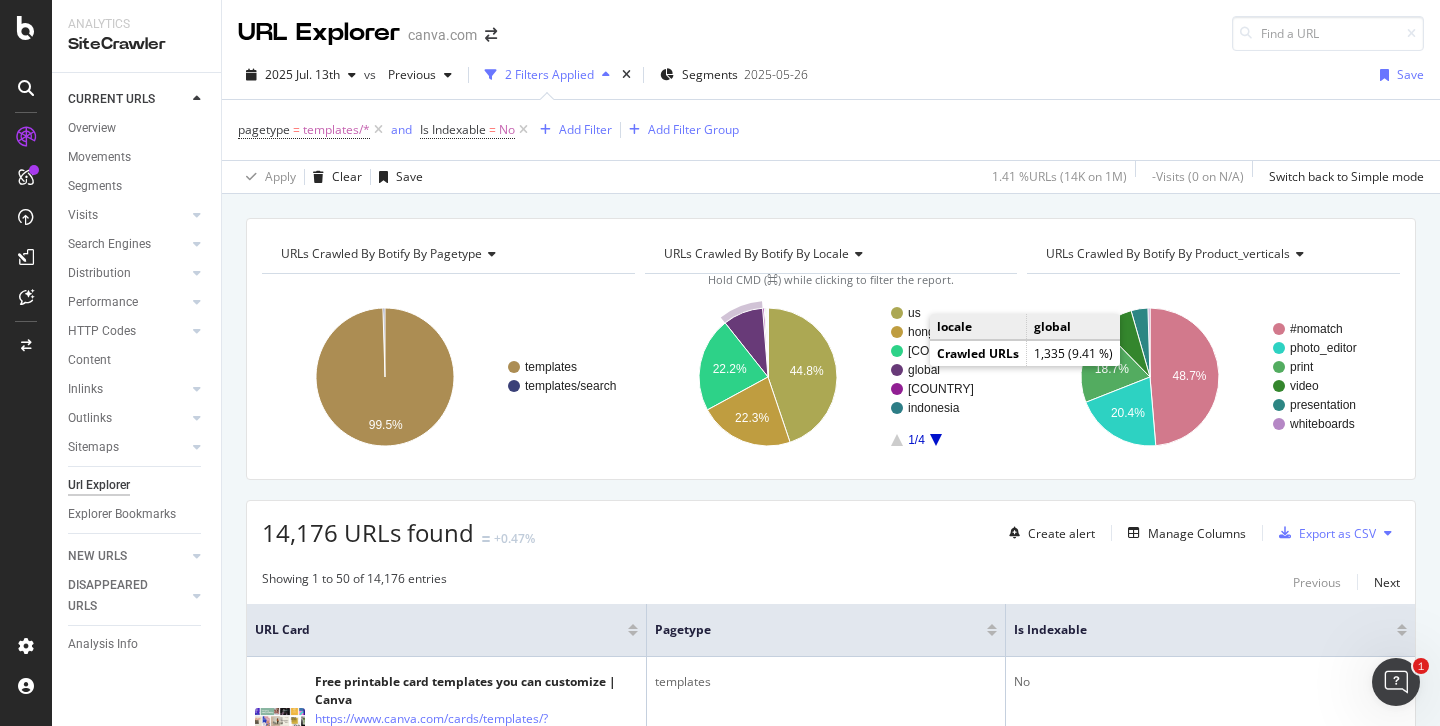 click on "global" 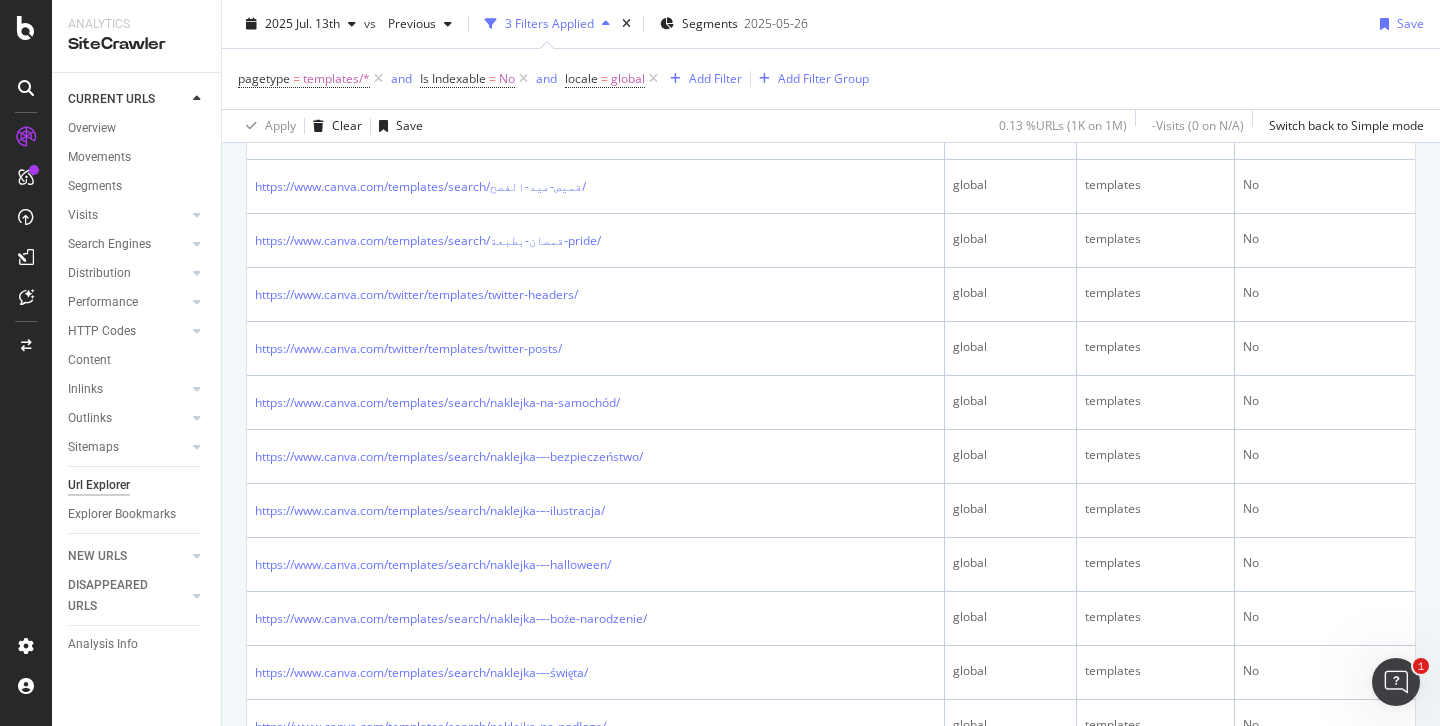 scroll, scrollTop: 2059, scrollLeft: 0, axis: vertical 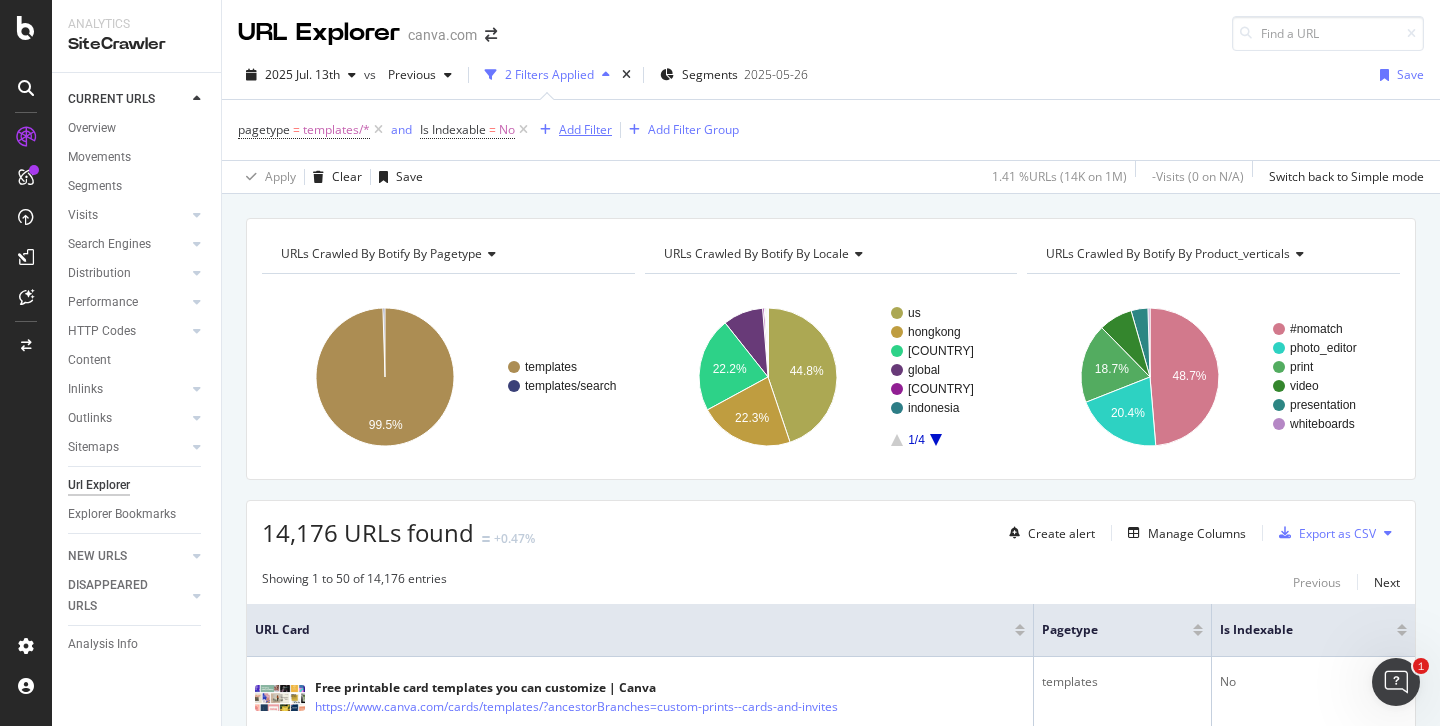 click on "Add Filter" at bounding box center [585, 129] 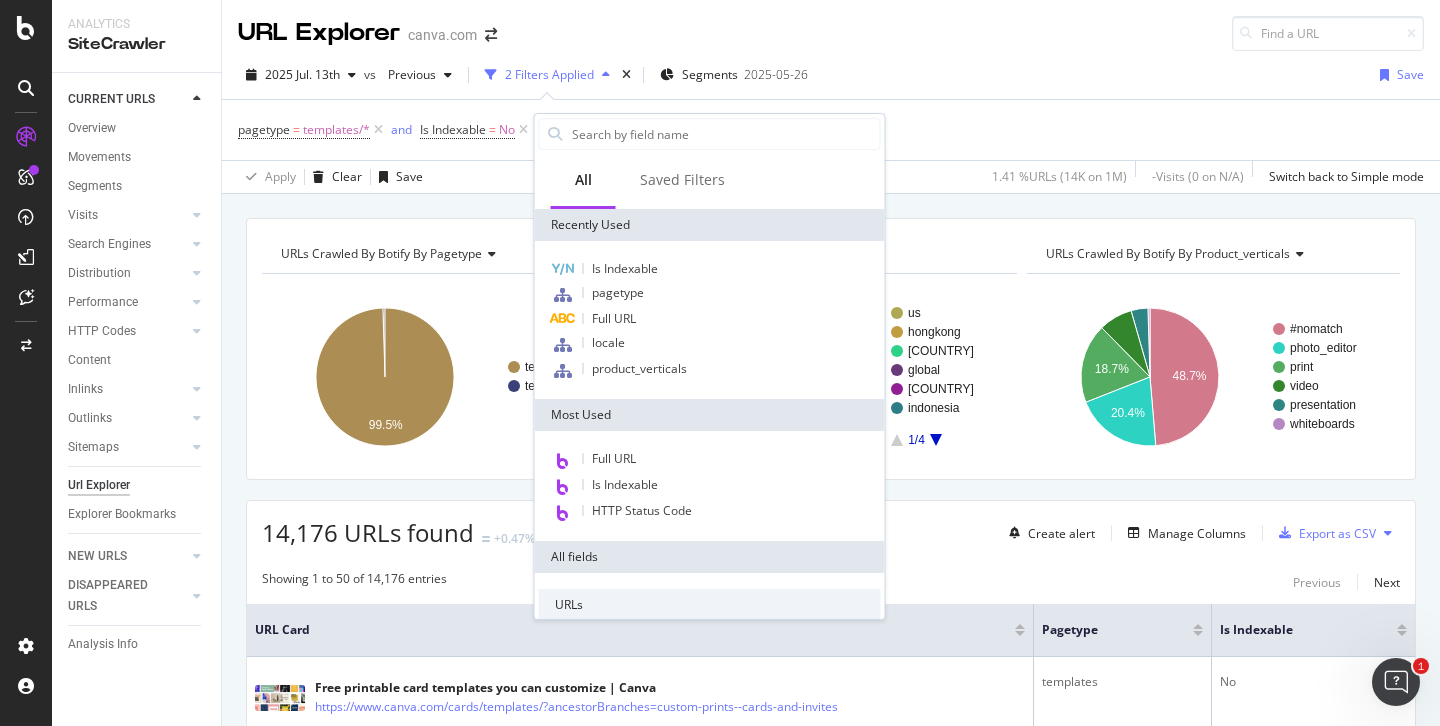click on "URLs Crawled By Botify By pagetype
Chart (by Value) Table Expand Export as CSV Export as PNG Add to Custom Report
×
templates templates/search 99.5% pagetype Crawled URLs templates 14,107 templates/search 69 templates/search
URLs Crawled By Botify By locale
Chart (by Value) Table Expand Export as CSV Export as PNG Add to Custom Report
×
[COUNTRY] [COUNTRY] [COUNTRY] [COUNTRY] [COUNTRY] 1/4 44.8% 22.2% 22.3% locale Crawled URLs [COUNTRY] 6,353 [COUNTRY] 3,156 [COUNTRY] 3,154 [COUNTRY] 1,335 [COUNTRY] 56 [COUNTRY] 31 [COUNTRY] 27 [COUNTRY] 19 [COUNTRY] 8 [COUNTRY] 6 [COUNTRY] 3 [COUNTRY] 3 [COUNTRY] 2 [COUNTRY] 2 [COUNTRY] 2 [COUNTRY] 1 [COUNTRY] 1 0/0
×" at bounding box center (831, 349) 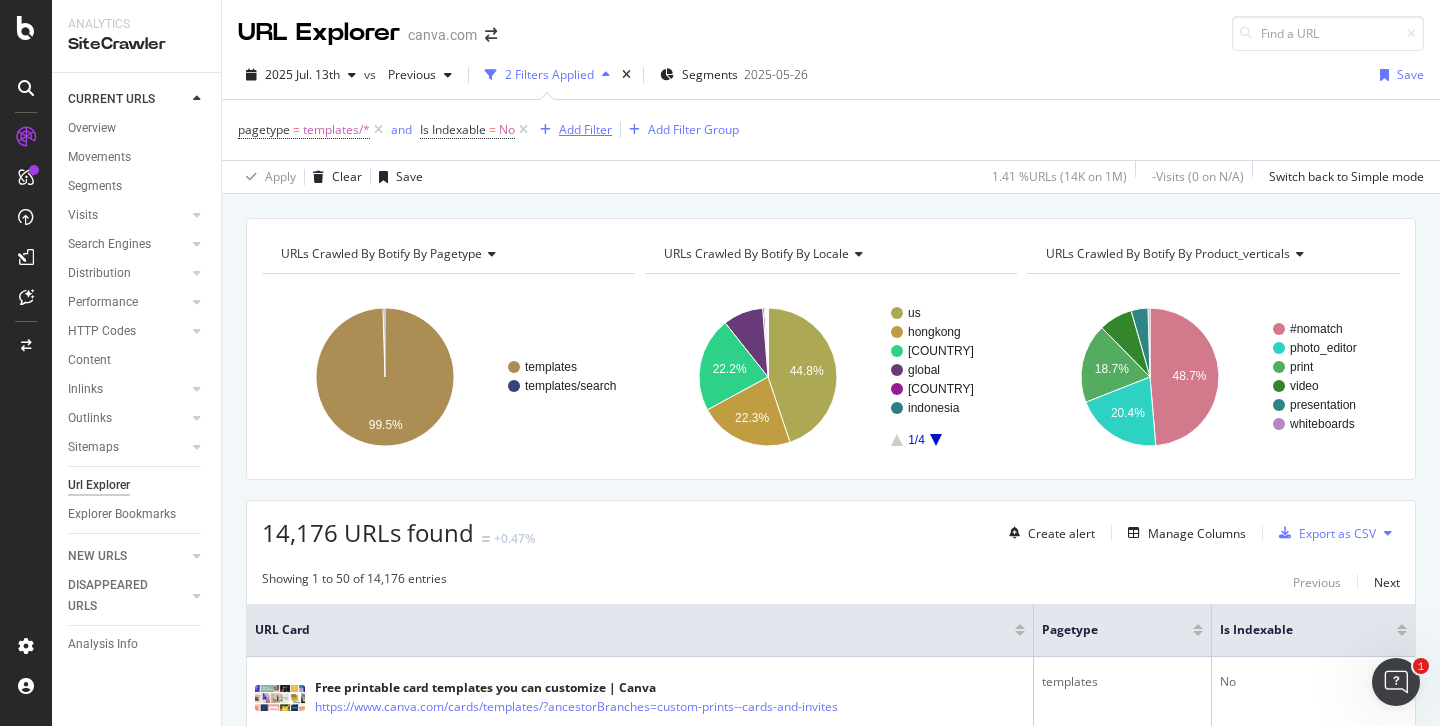 click on "Add Filter" at bounding box center (585, 129) 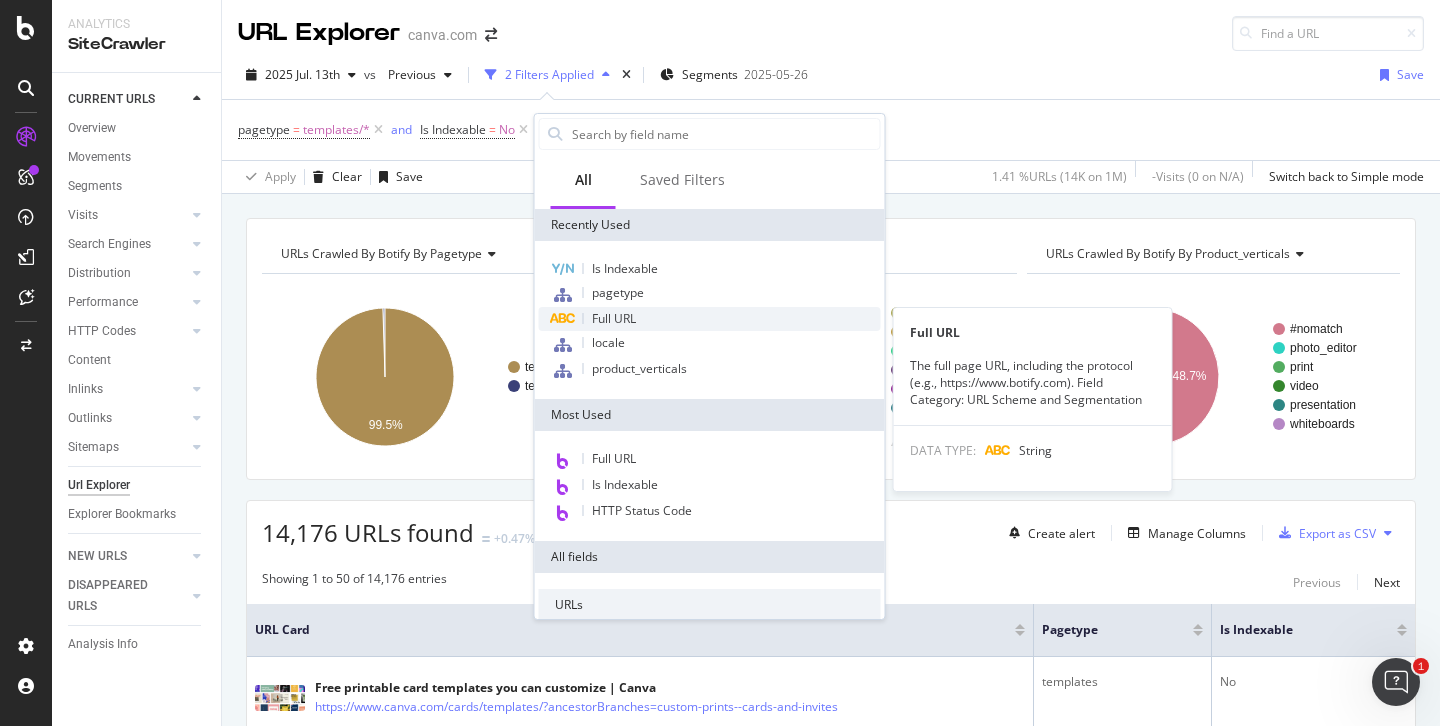 click on "Full URL" at bounding box center (614, 318) 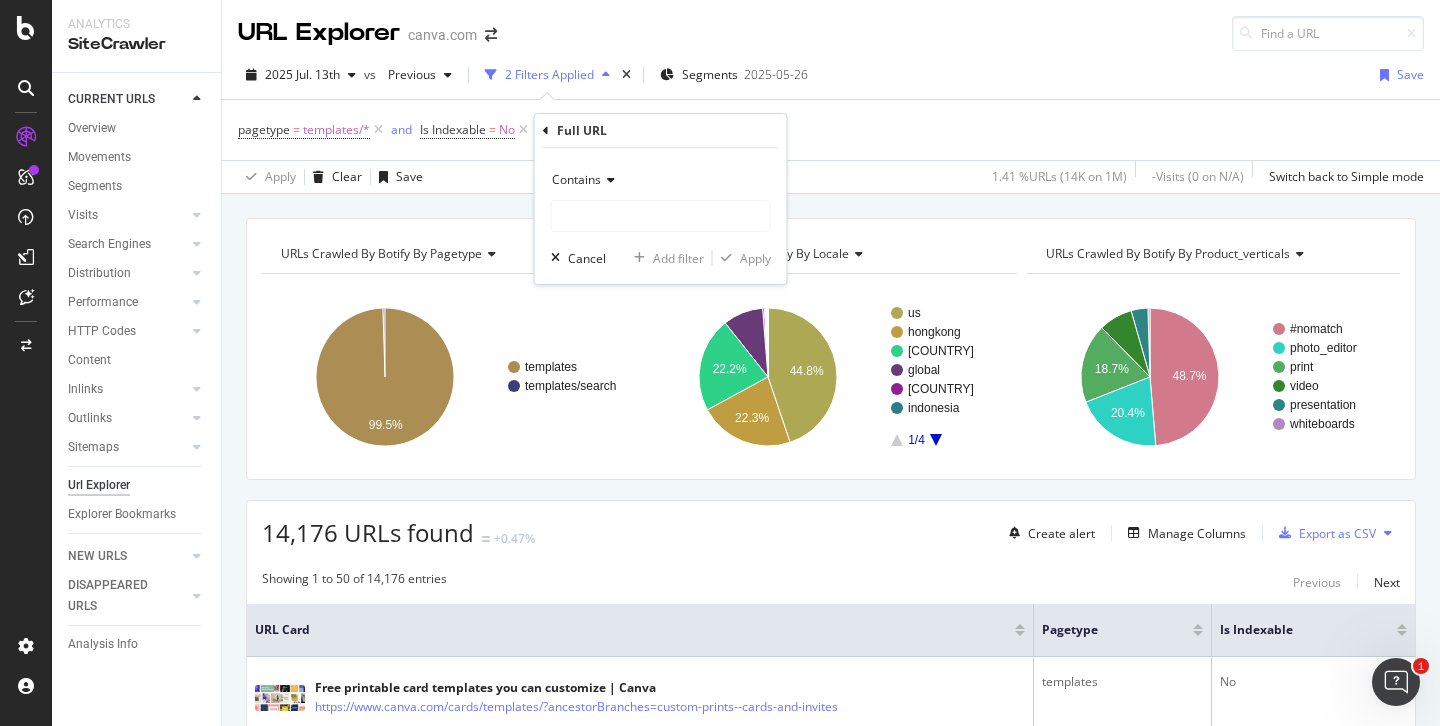 click on "Contains" at bounding box center [576, 179] 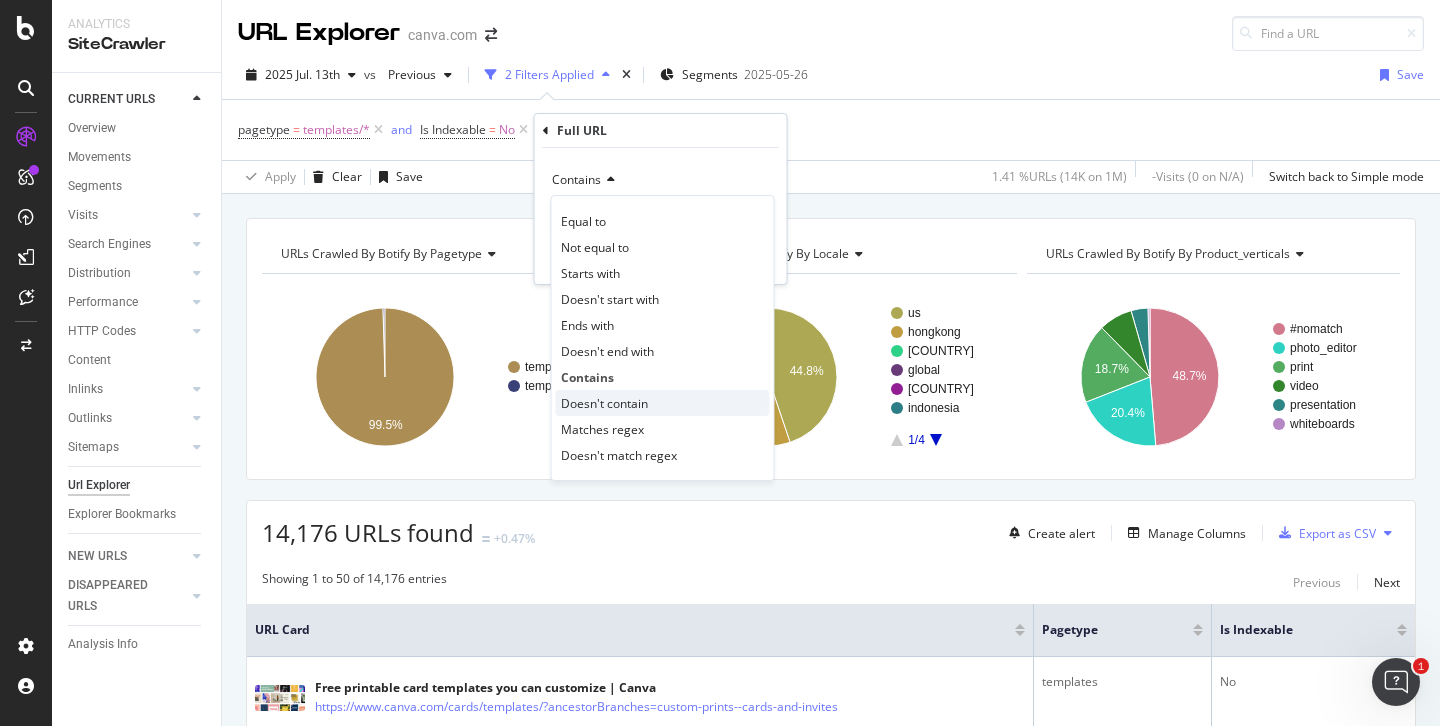 click on "Doesn't contain" at bounding box center [604, 403] 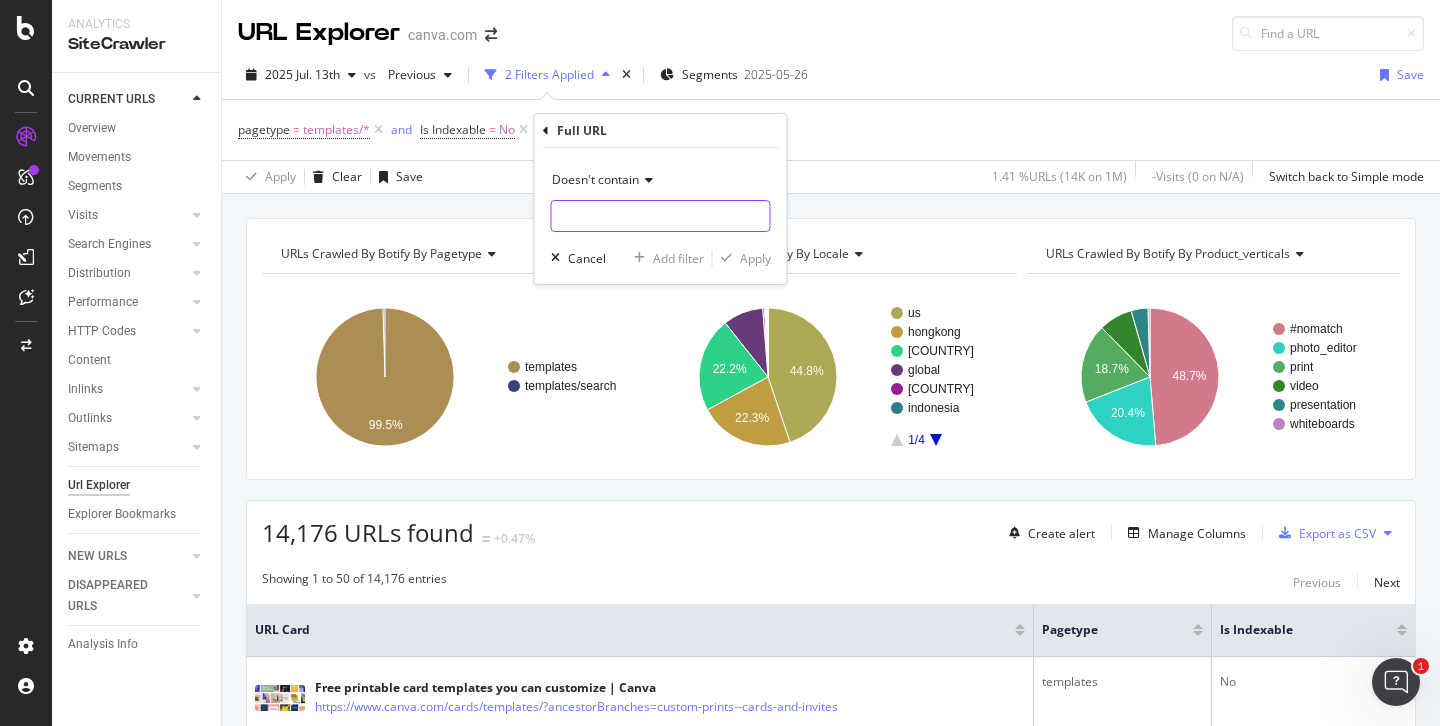 click at bounding box center (661, 216) 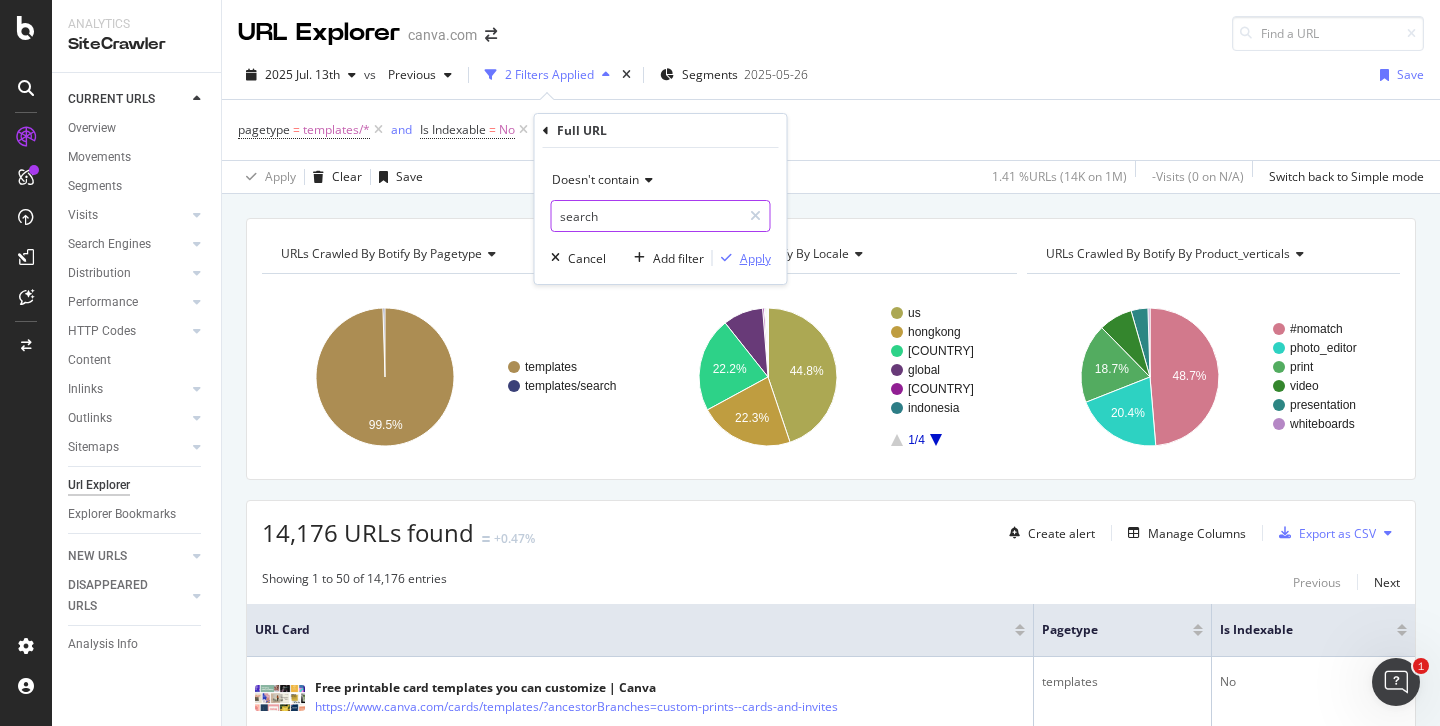 type on "search" 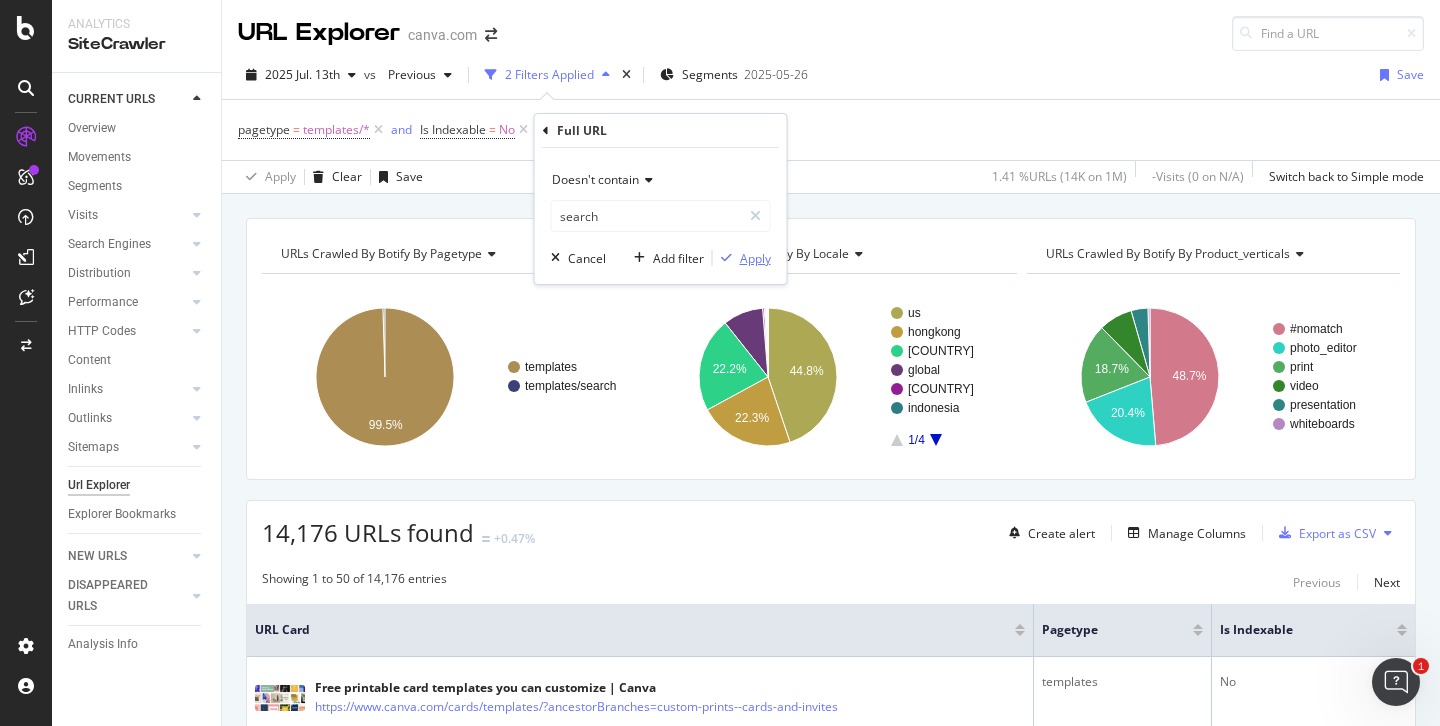 click on "Apply" at bounding box center (755, 258) 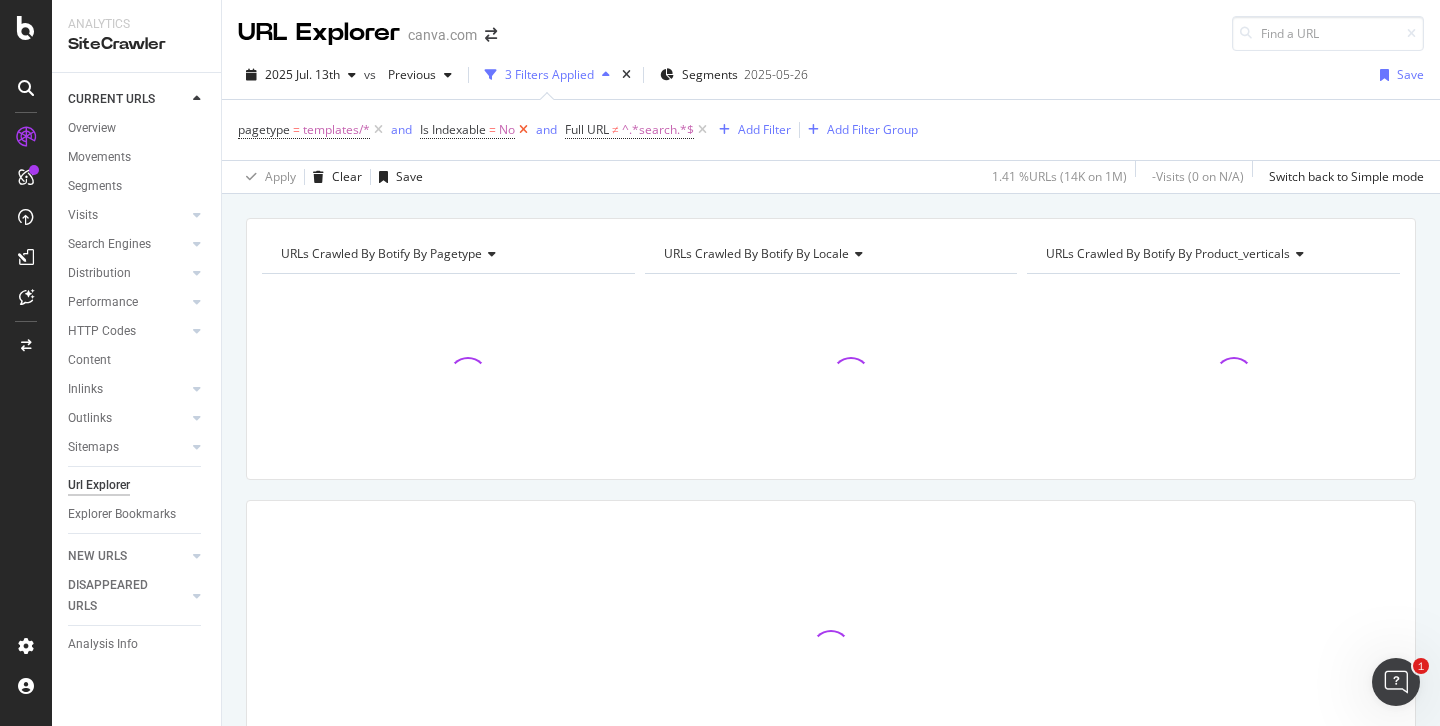 click at bounding box center [523, 130] 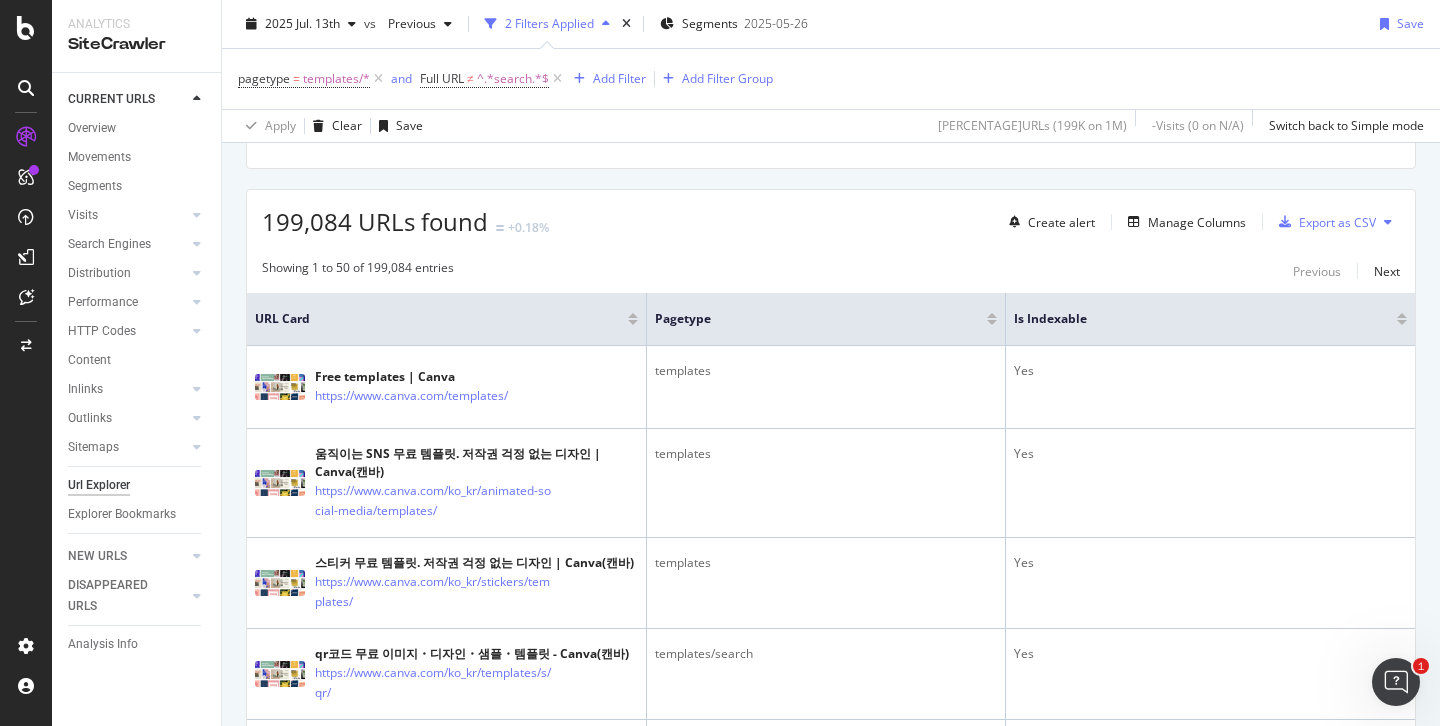 scroll, scrollTop: 0, scrollLeft: 0, axis: both 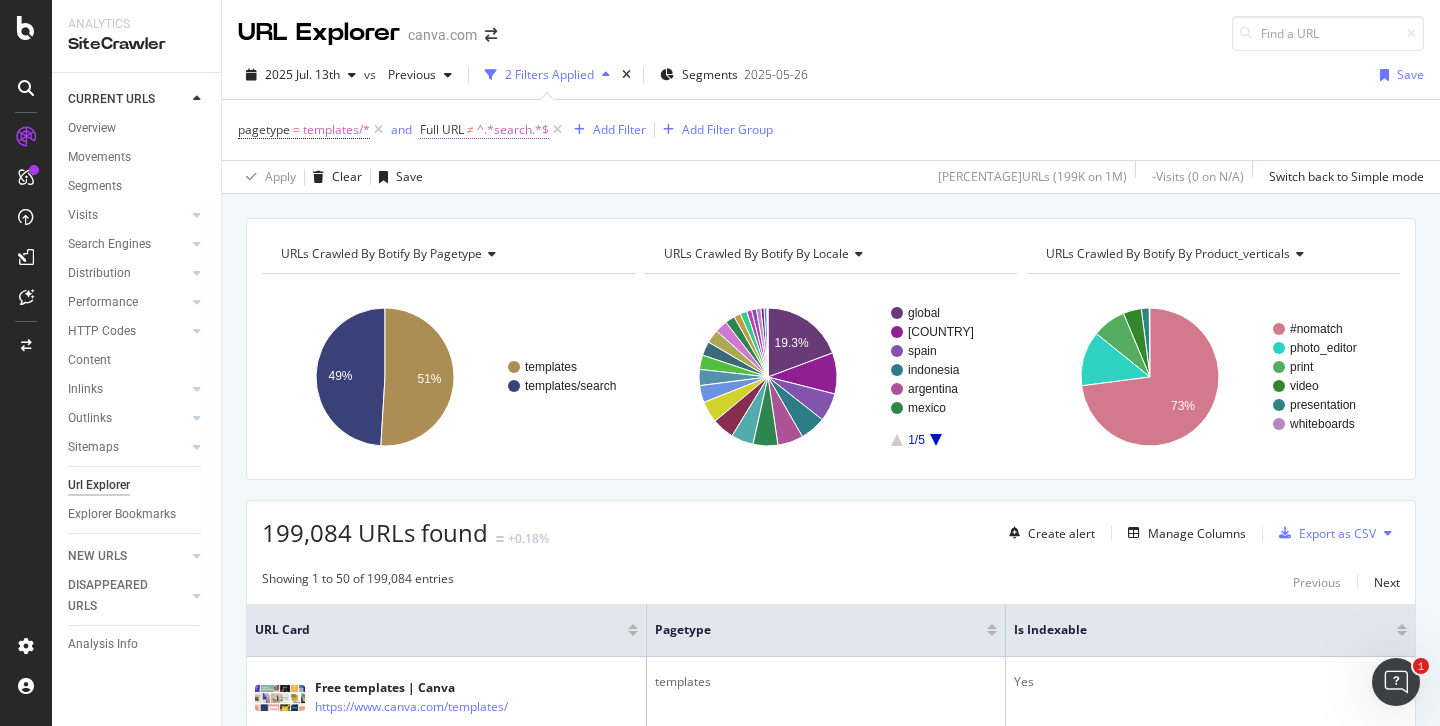 click on "^.*search.*$" at bounding box center [513, 130] 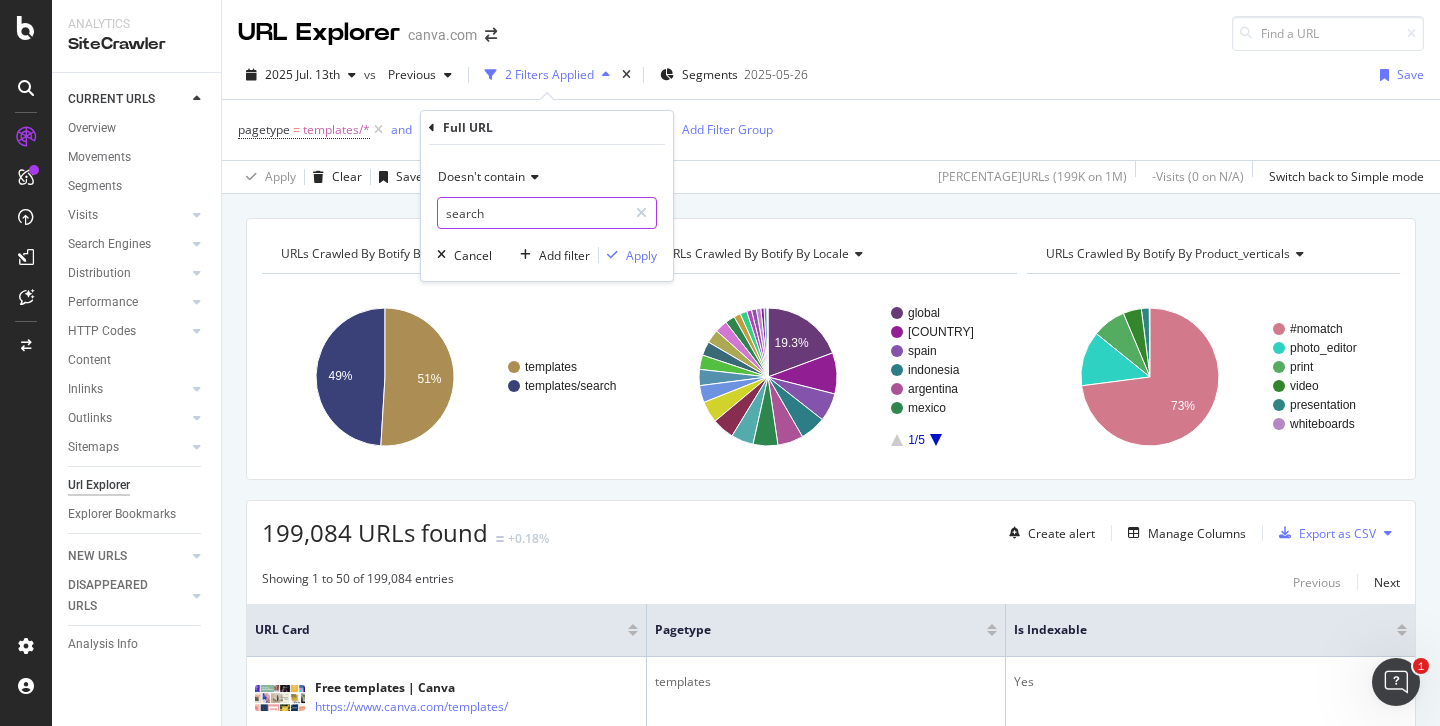 click on "search" at bounding box center (532, 213) 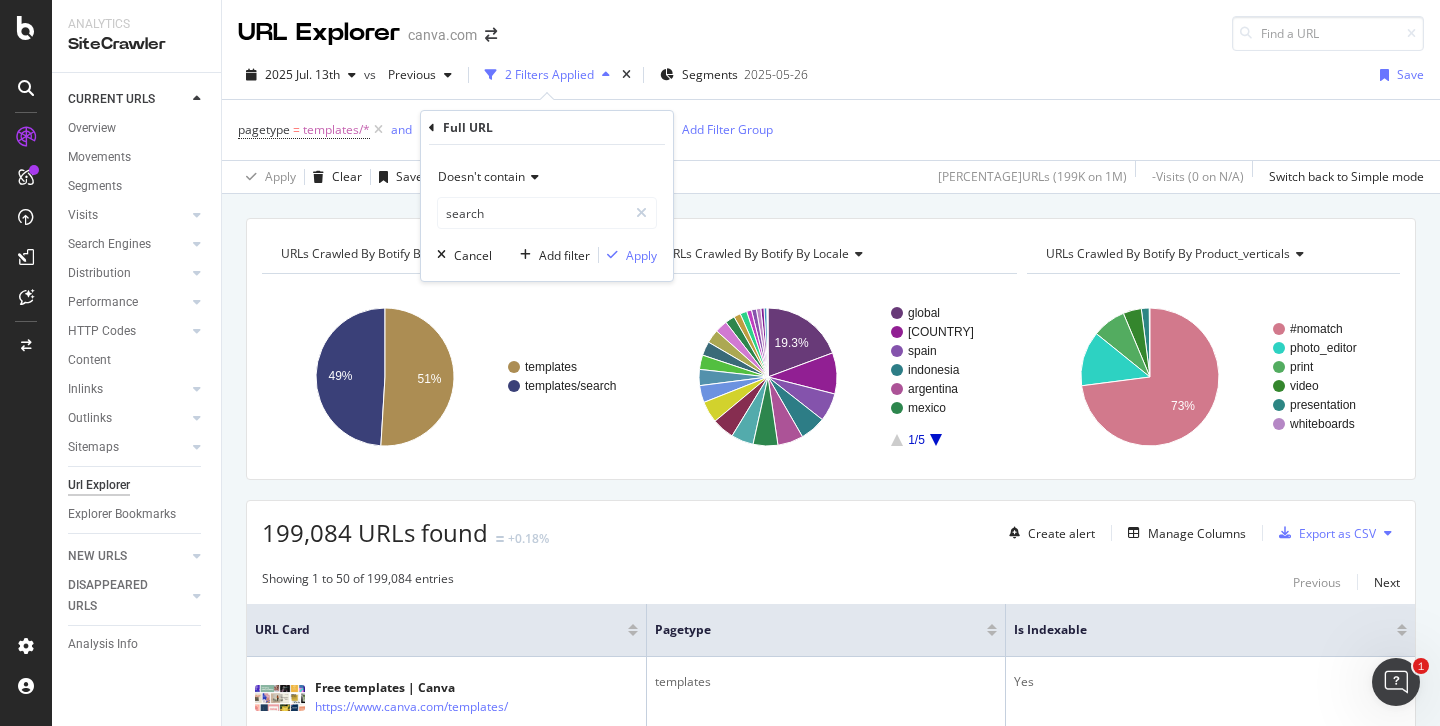 click at bounding box center [532, 177] 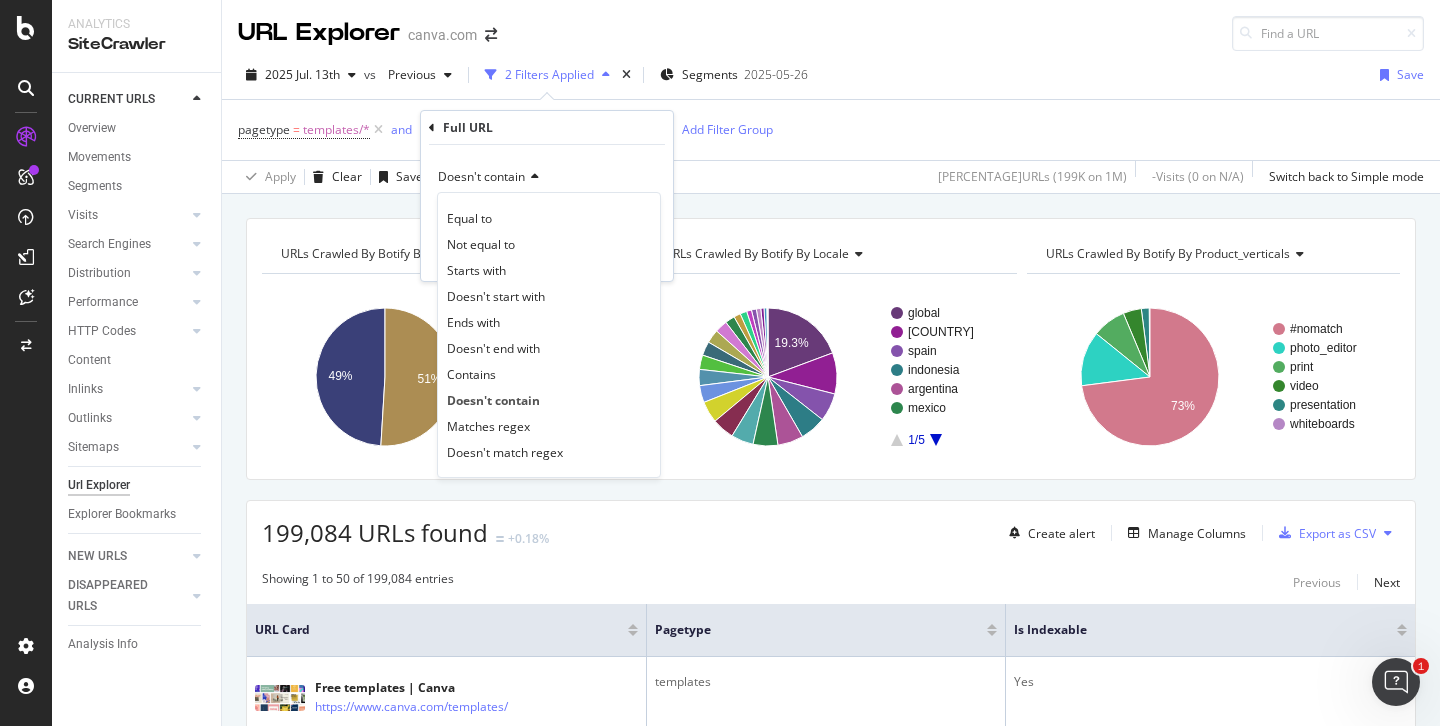 click on "Doesn't contain" at bounding box center [547, 177] 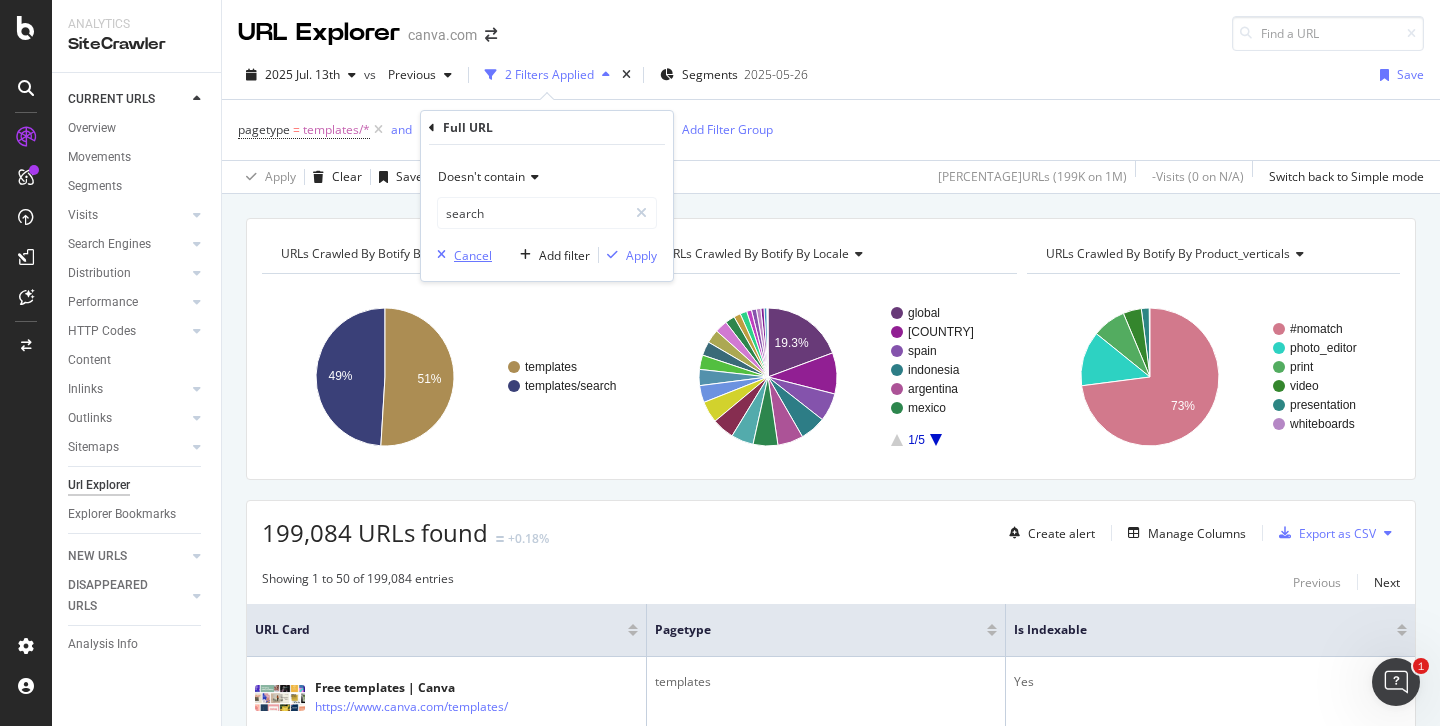 click on "Cancel" at bounding box center (473, 255) 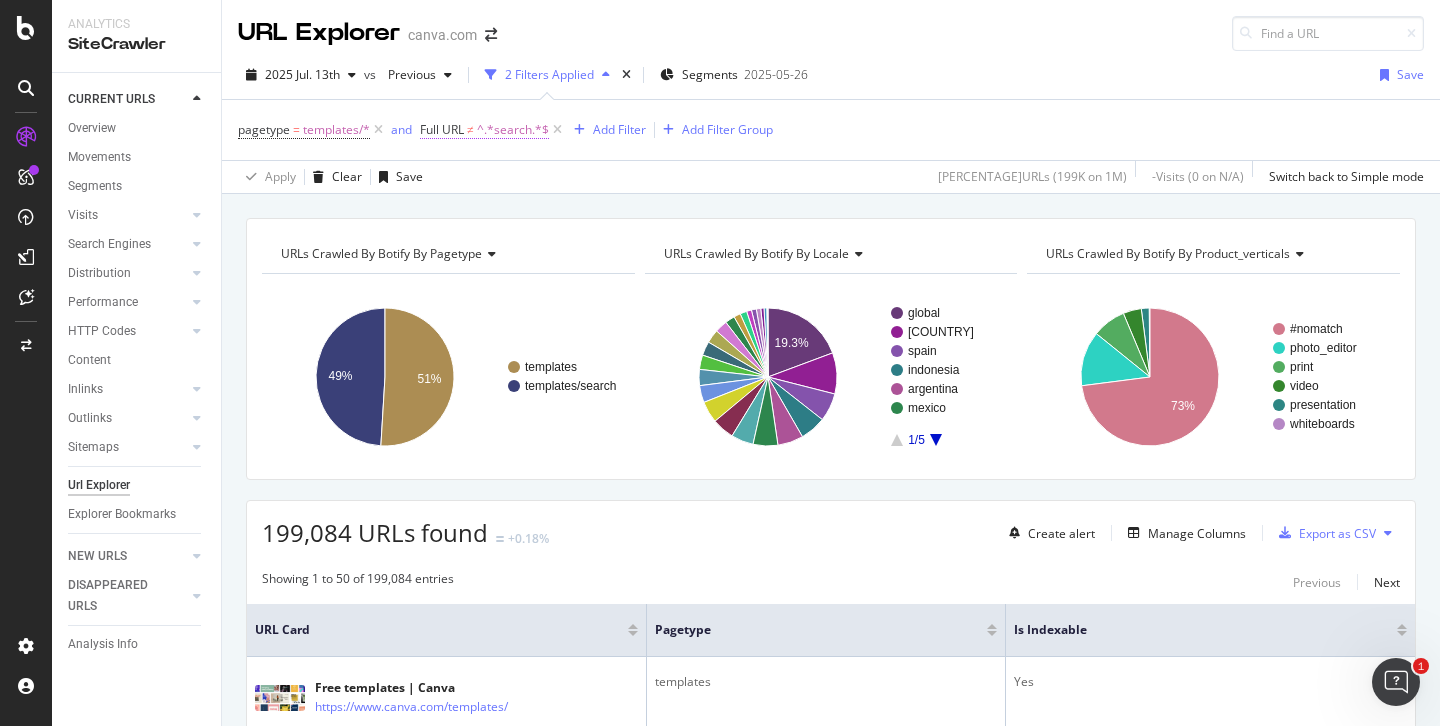 click on "^.*search.*$" at bounding box center (513, 130) 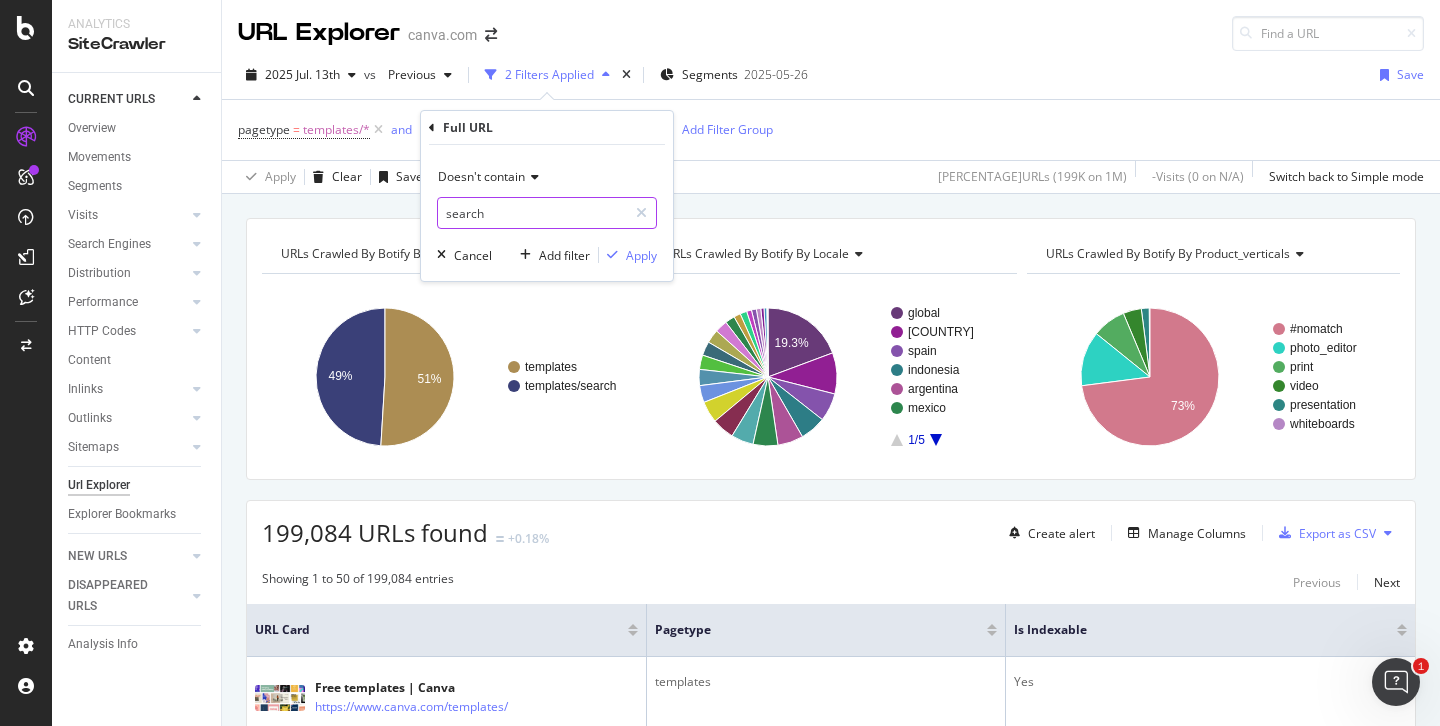 click on "search" at bounding box center (532, 213) 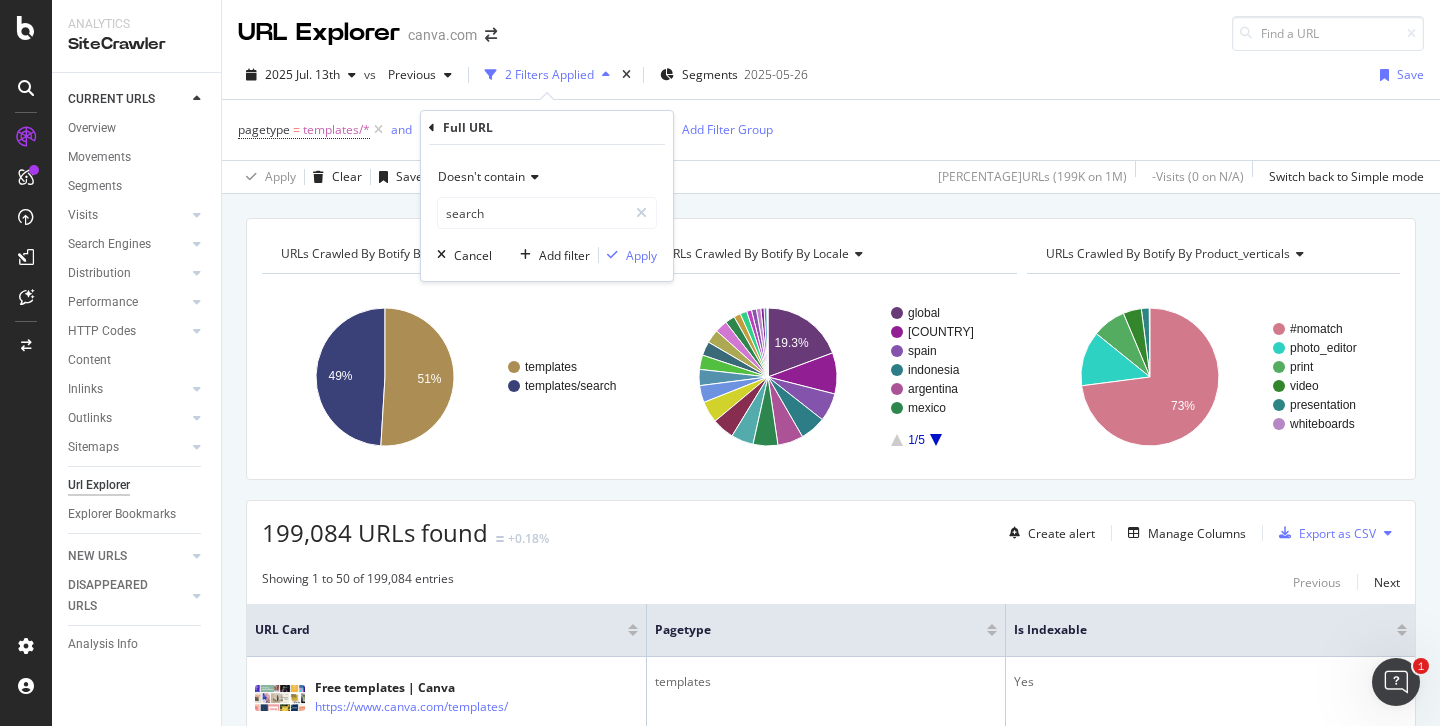 click on "Doesn't contain" at bounding box center [481, 176] 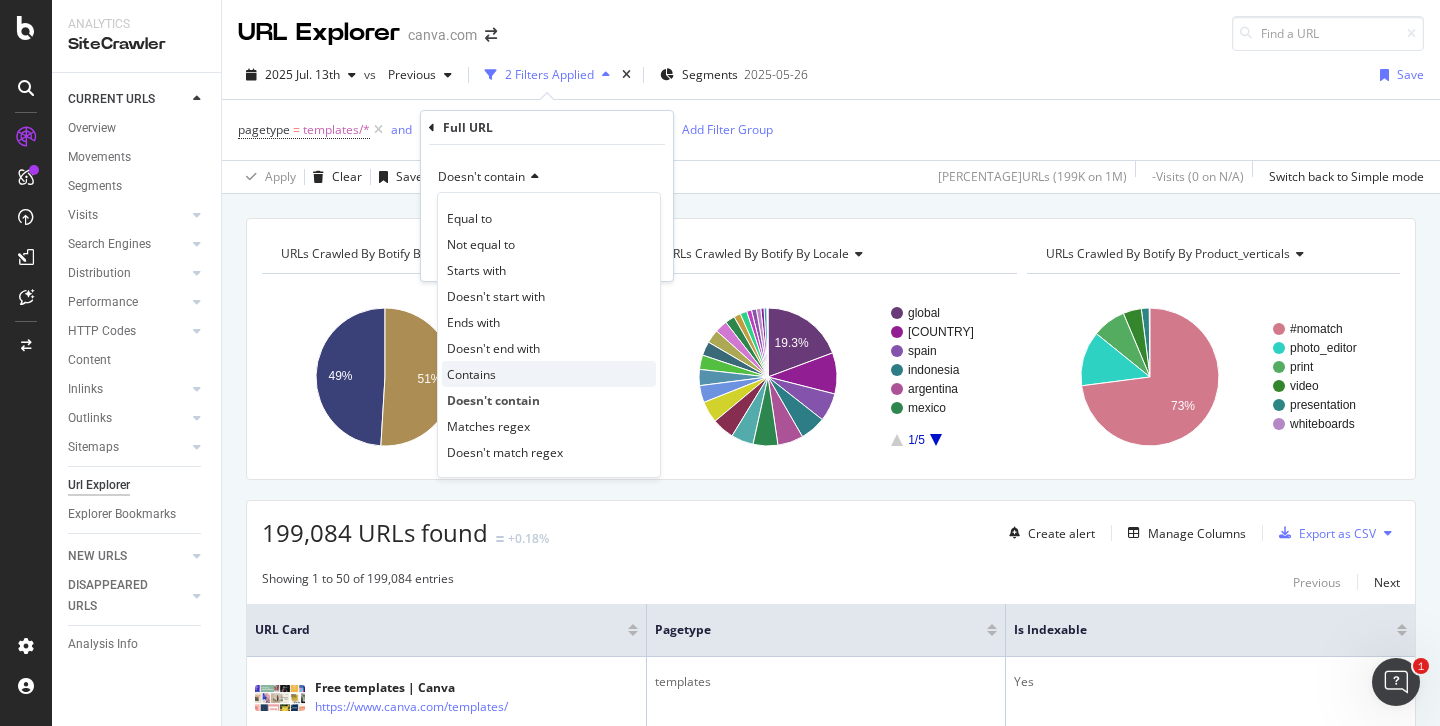 click on "Contains" at bounding box center [549, 374] 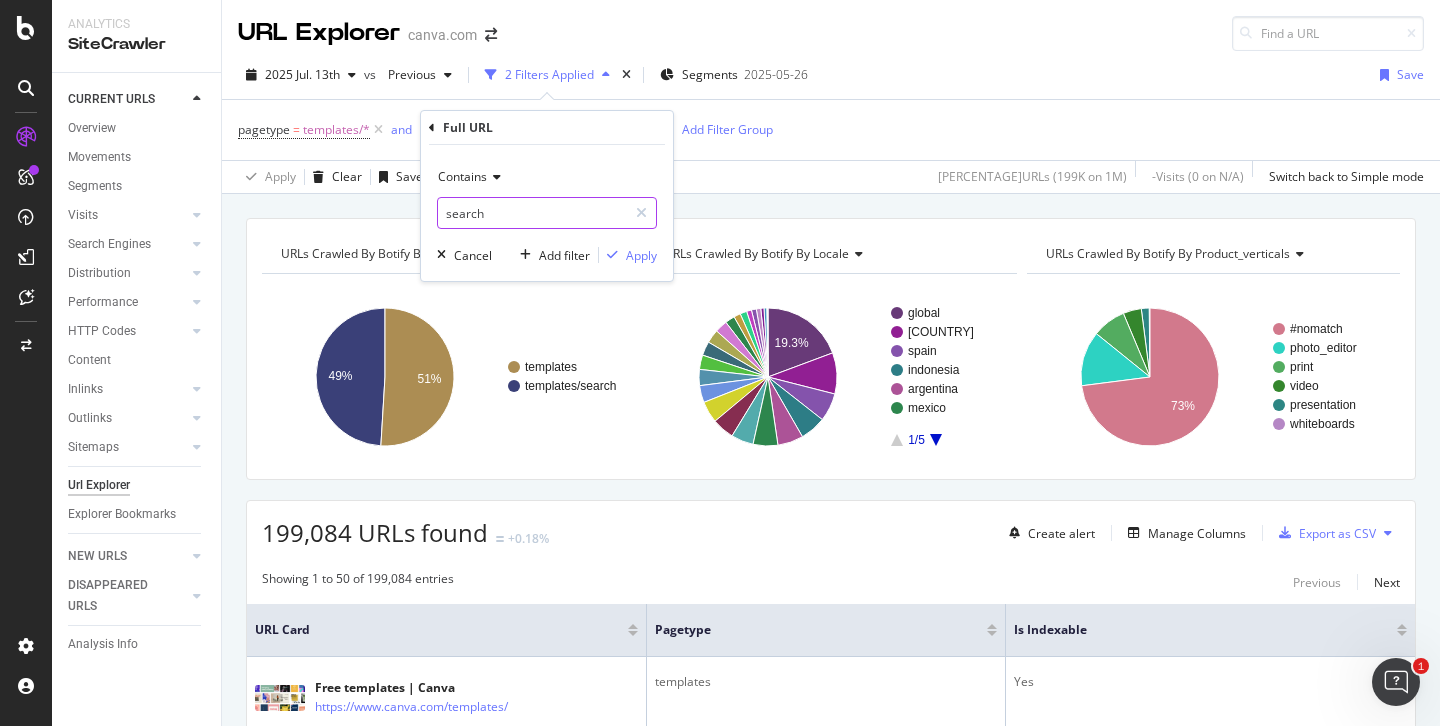 click on "search" at bounding box center (532, 213) 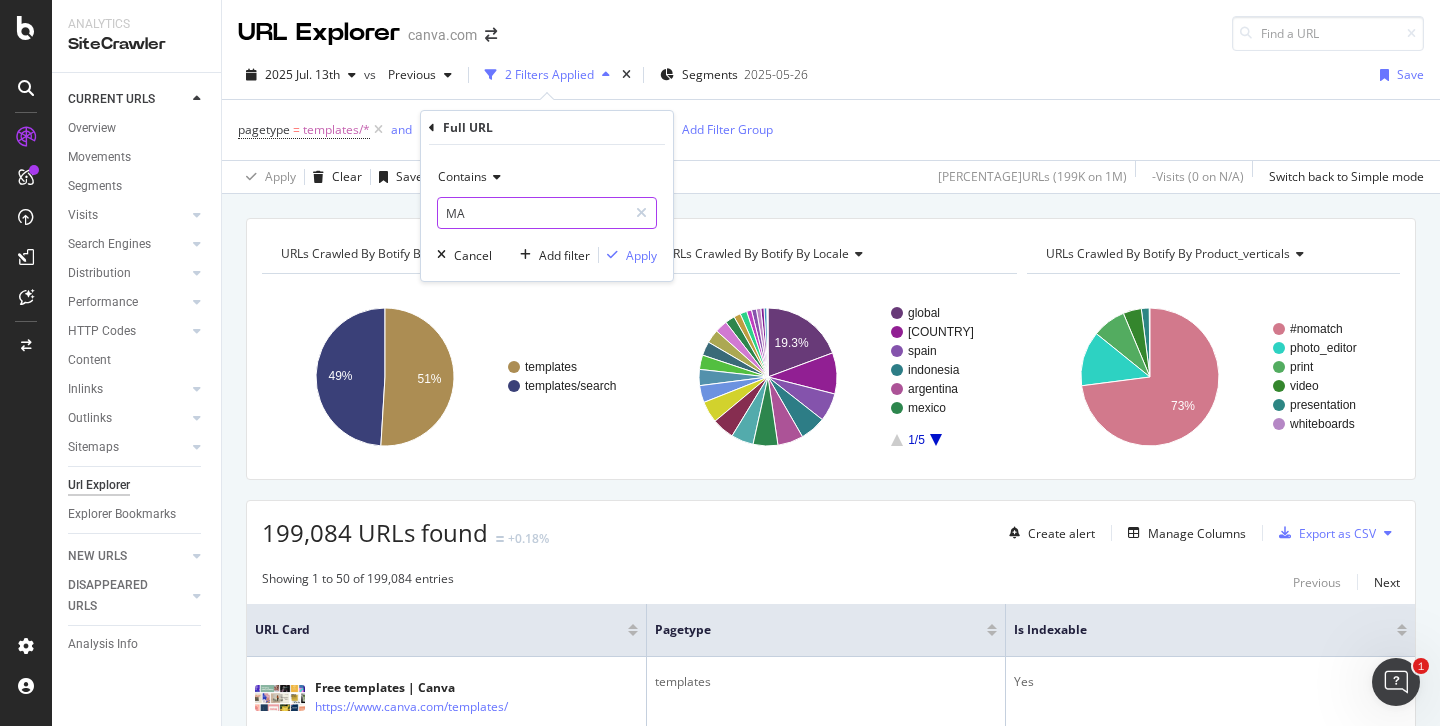 type on "MA" 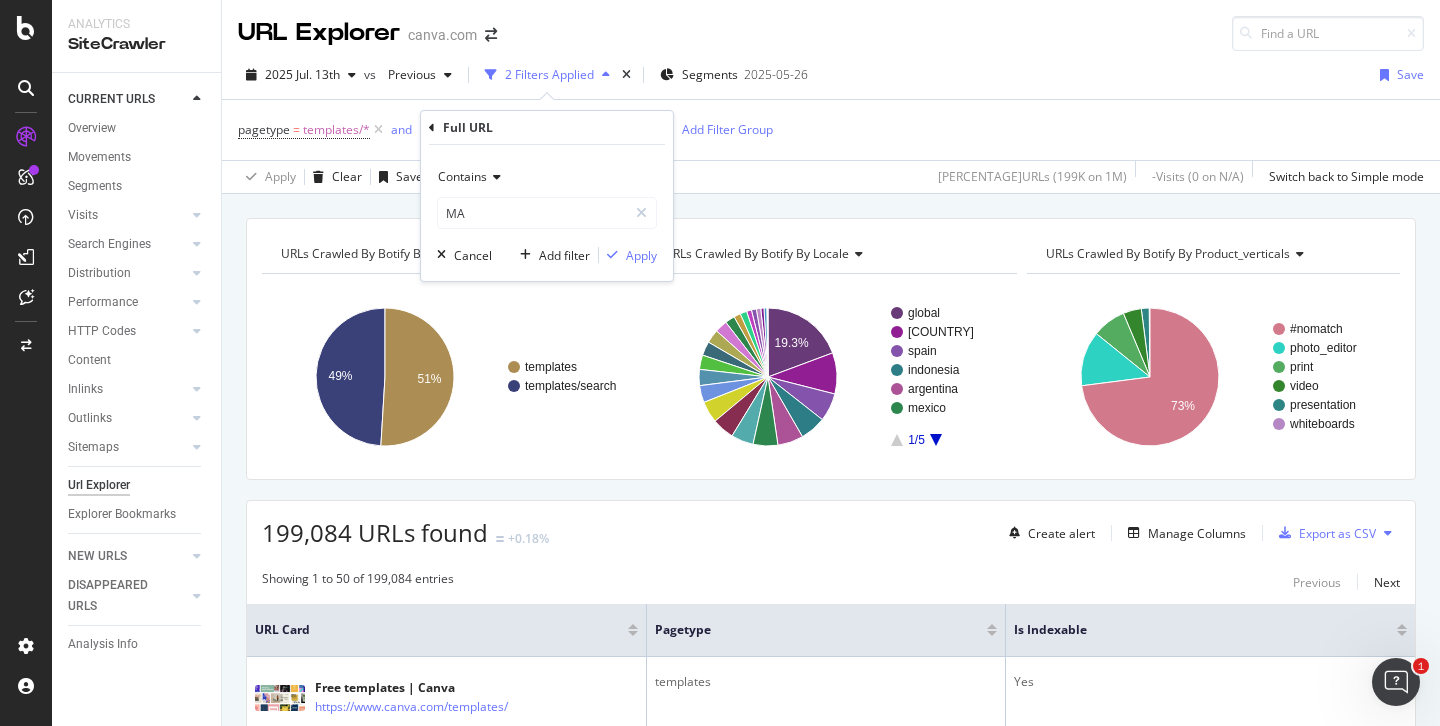 click on "Contains MA Cancel Add filter Apply" at bounding box center [547, 213] 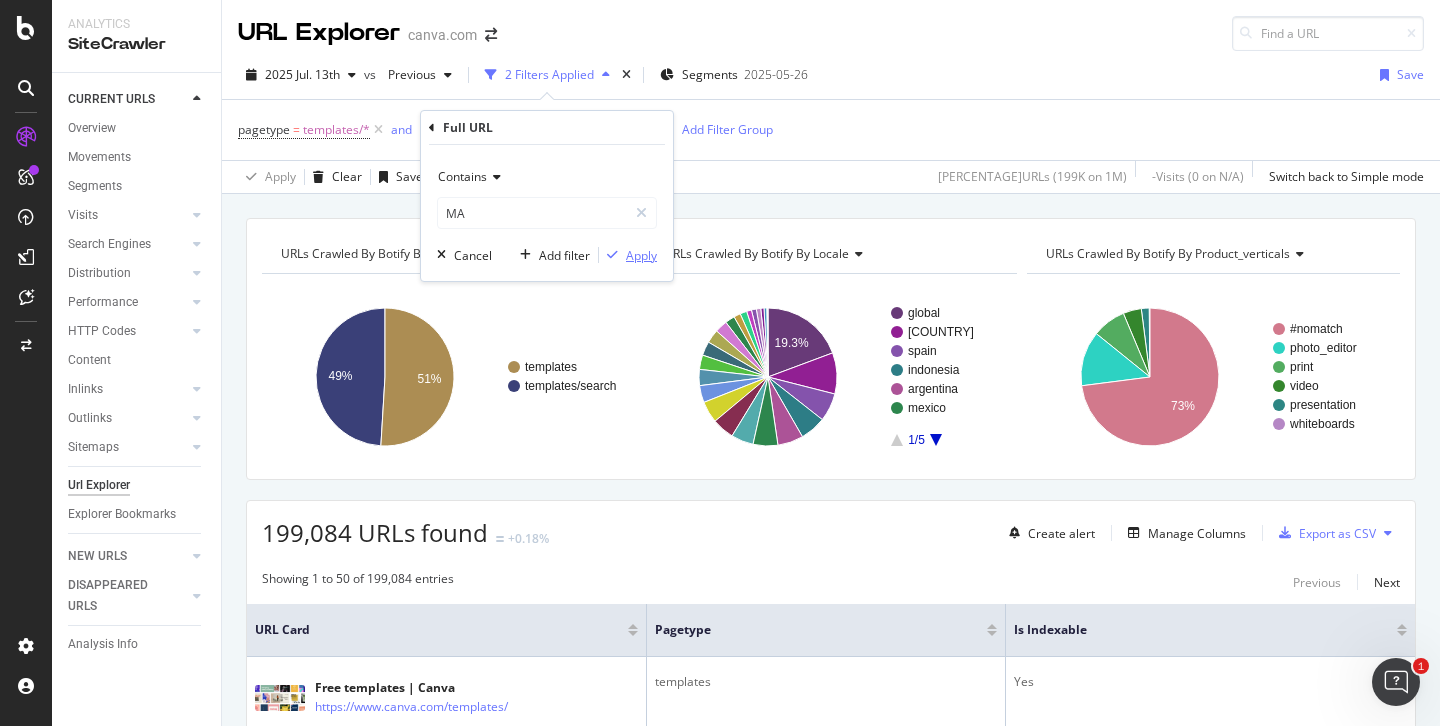 click on "Apply" at bounding box center [641, 255] 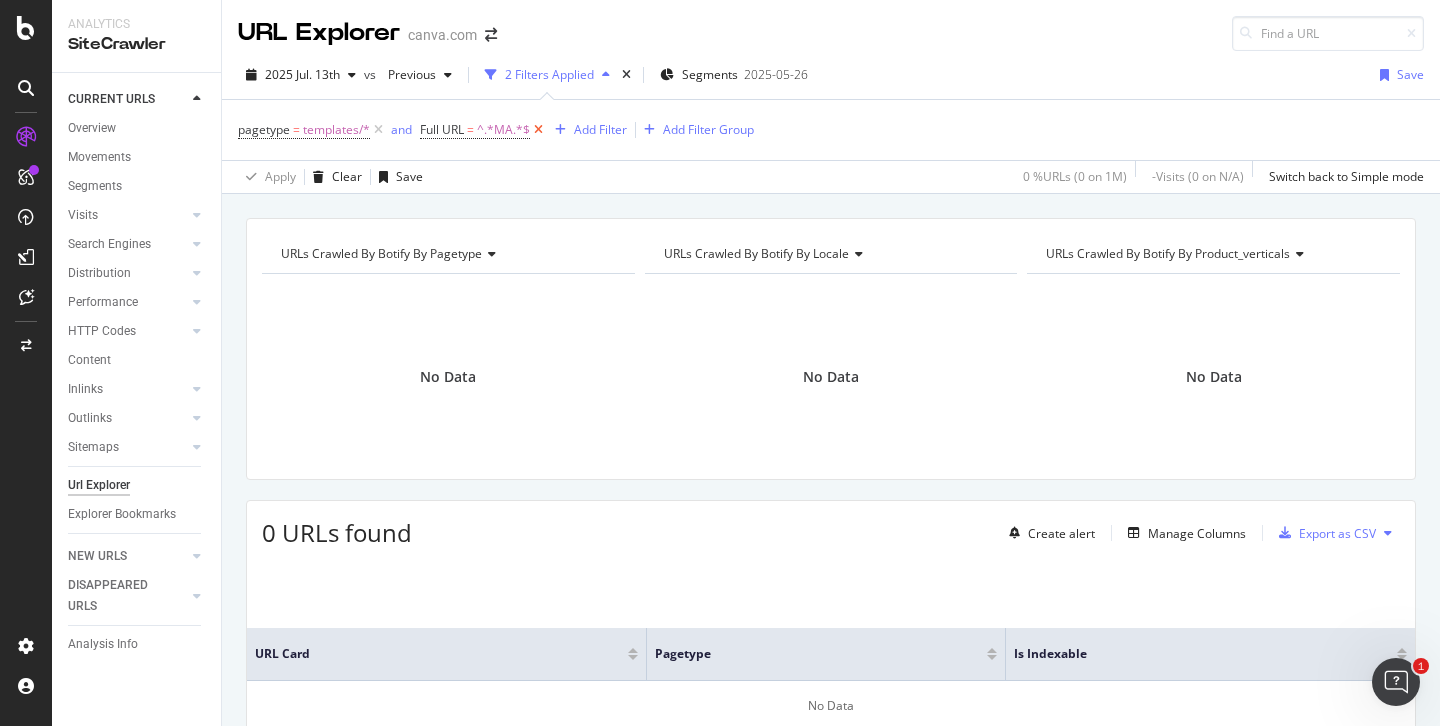 click at bounding box center [538, 130] 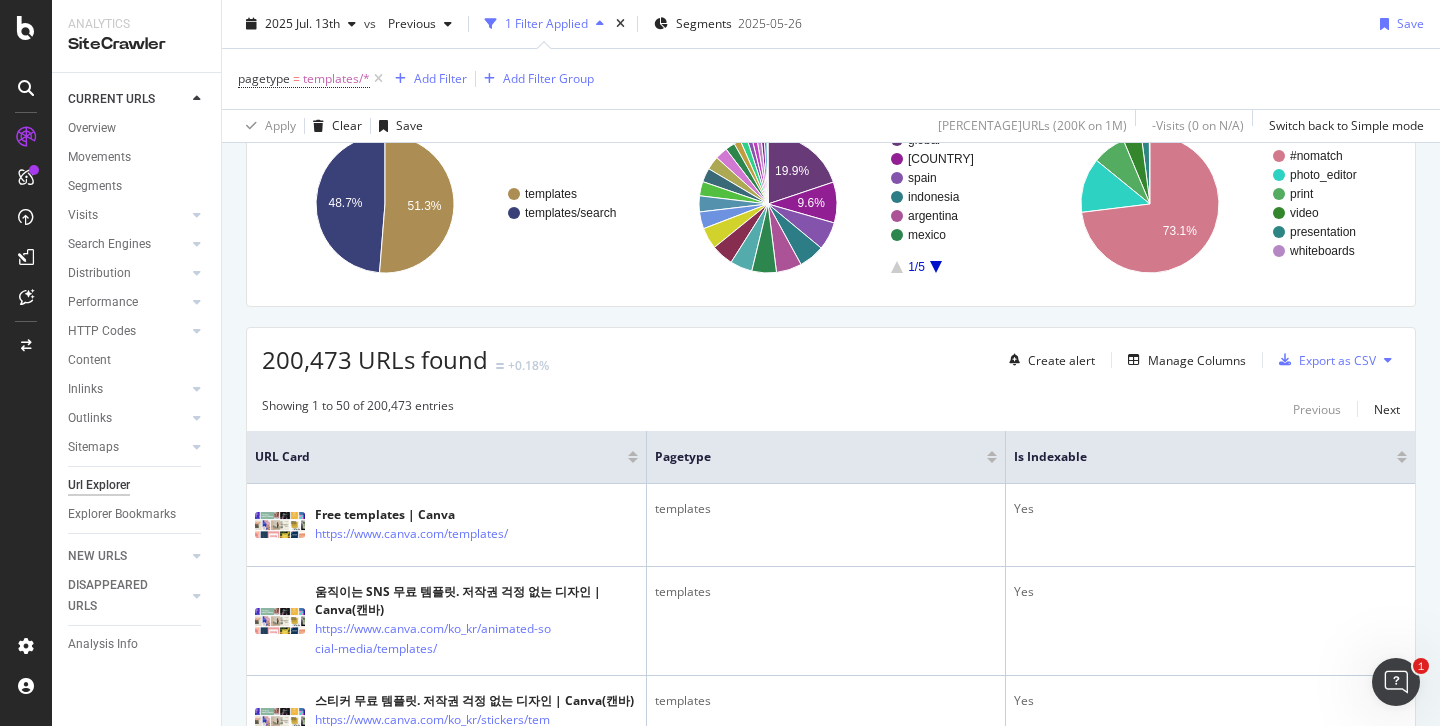 scroll, scrollTop: 0, scrollLeft: 0, axis: both 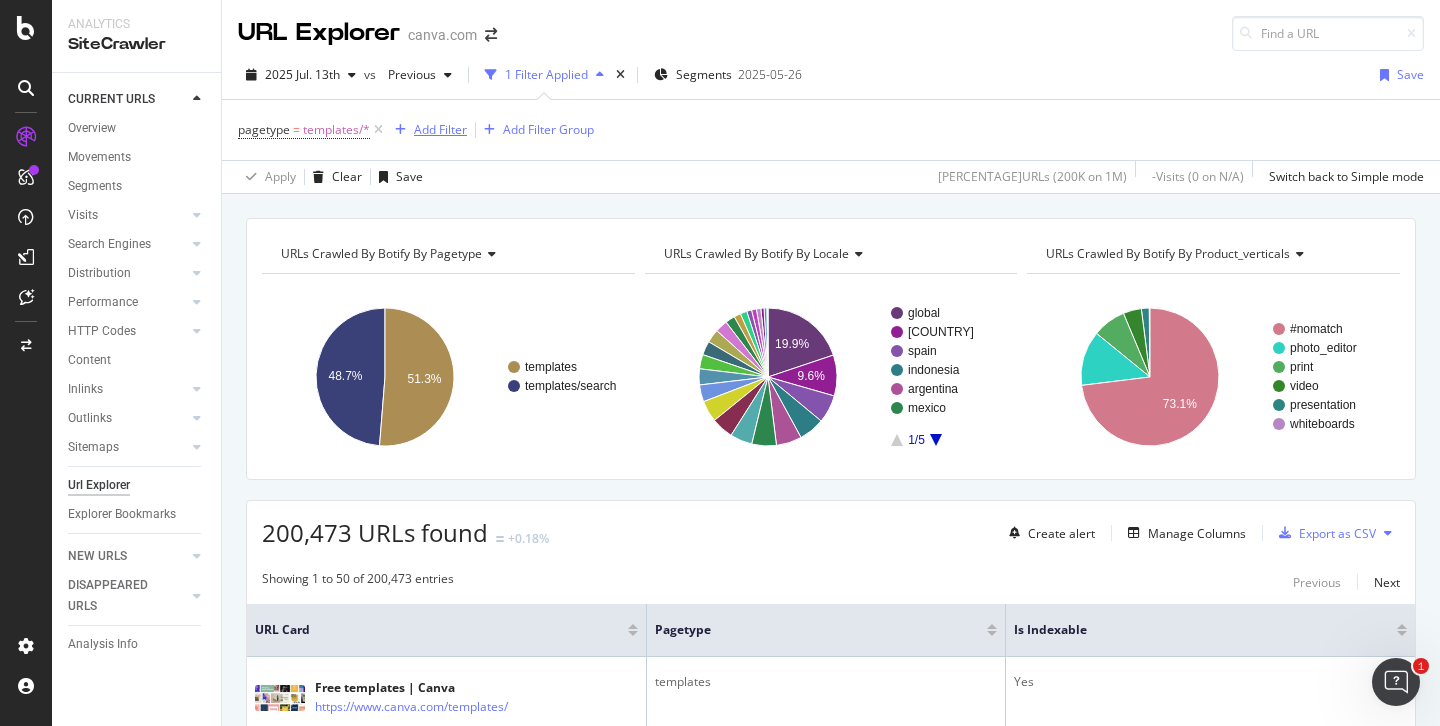 click on "Add Filter" at bounding box center (440, 129) 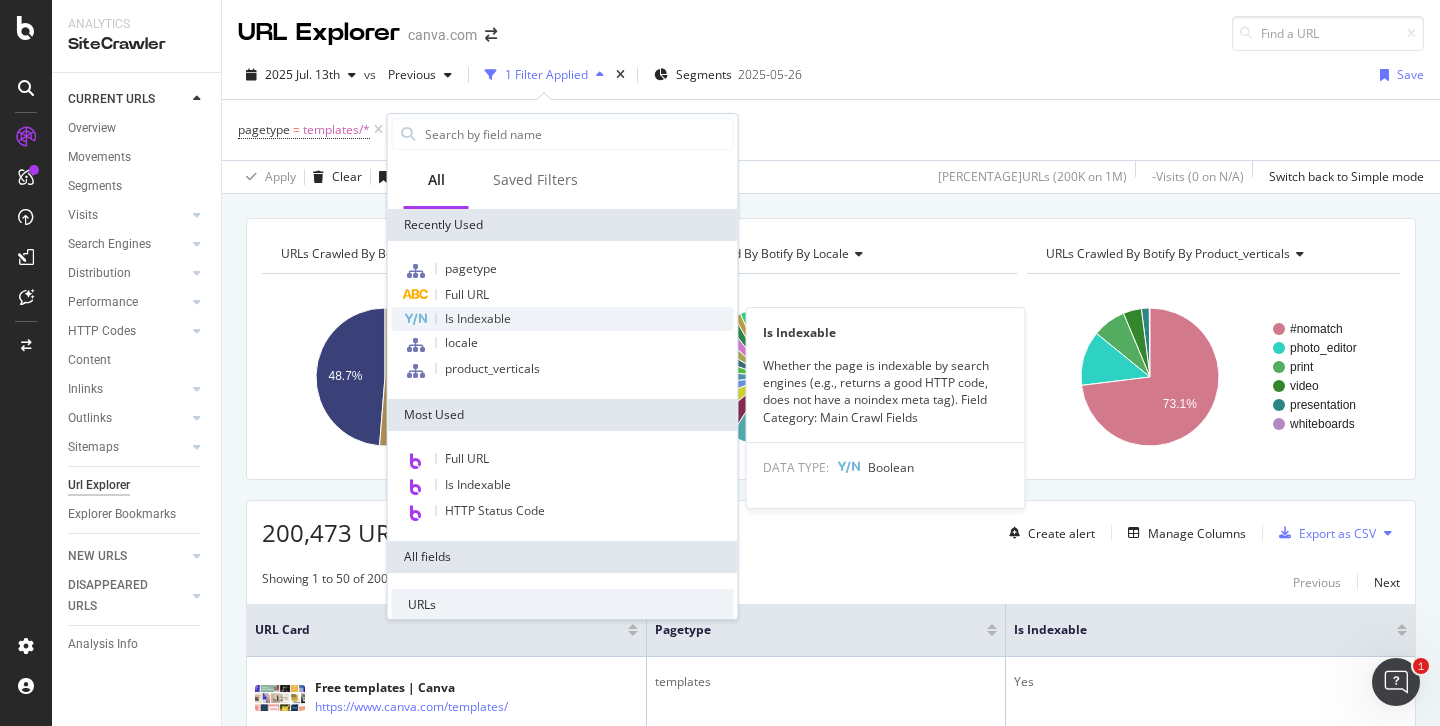 click on "Is Indexable" at bounding box center [478, 318] 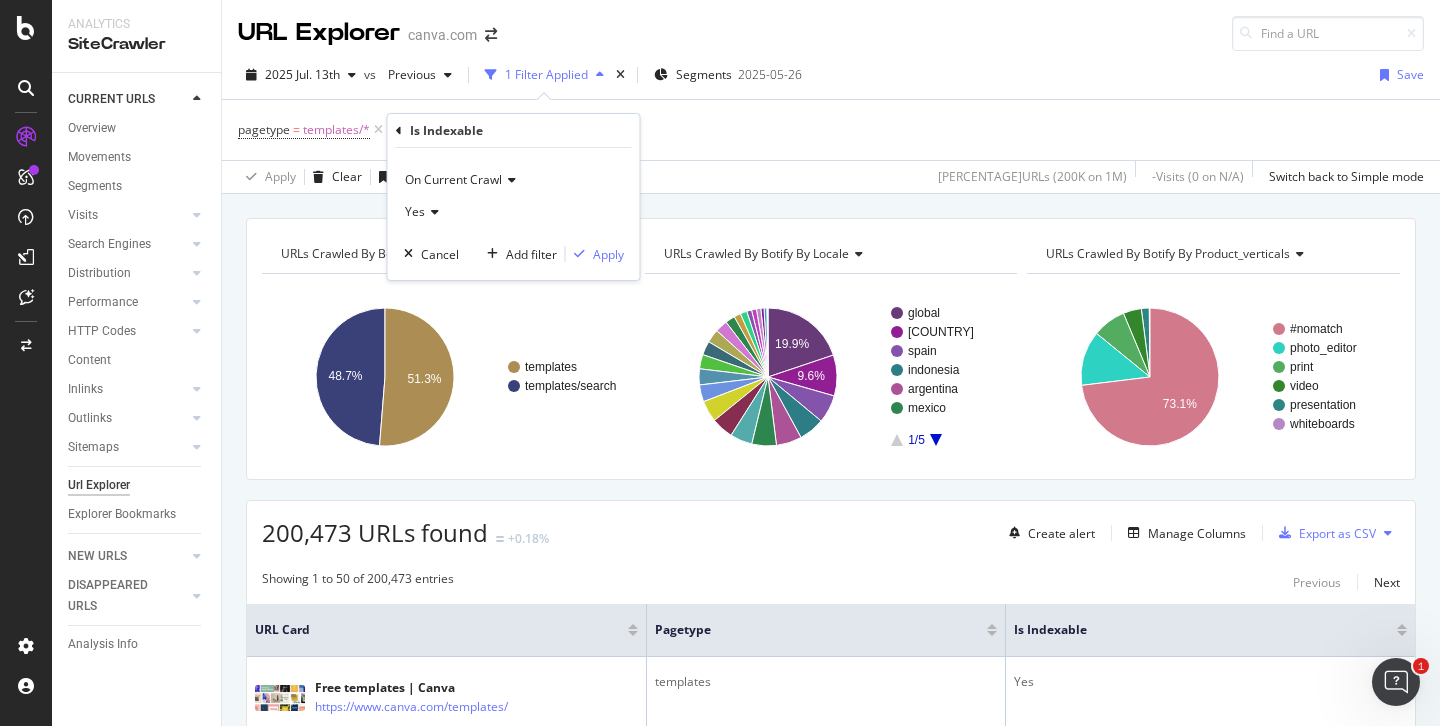 click on "Yes" at bounding box center (514, 212) 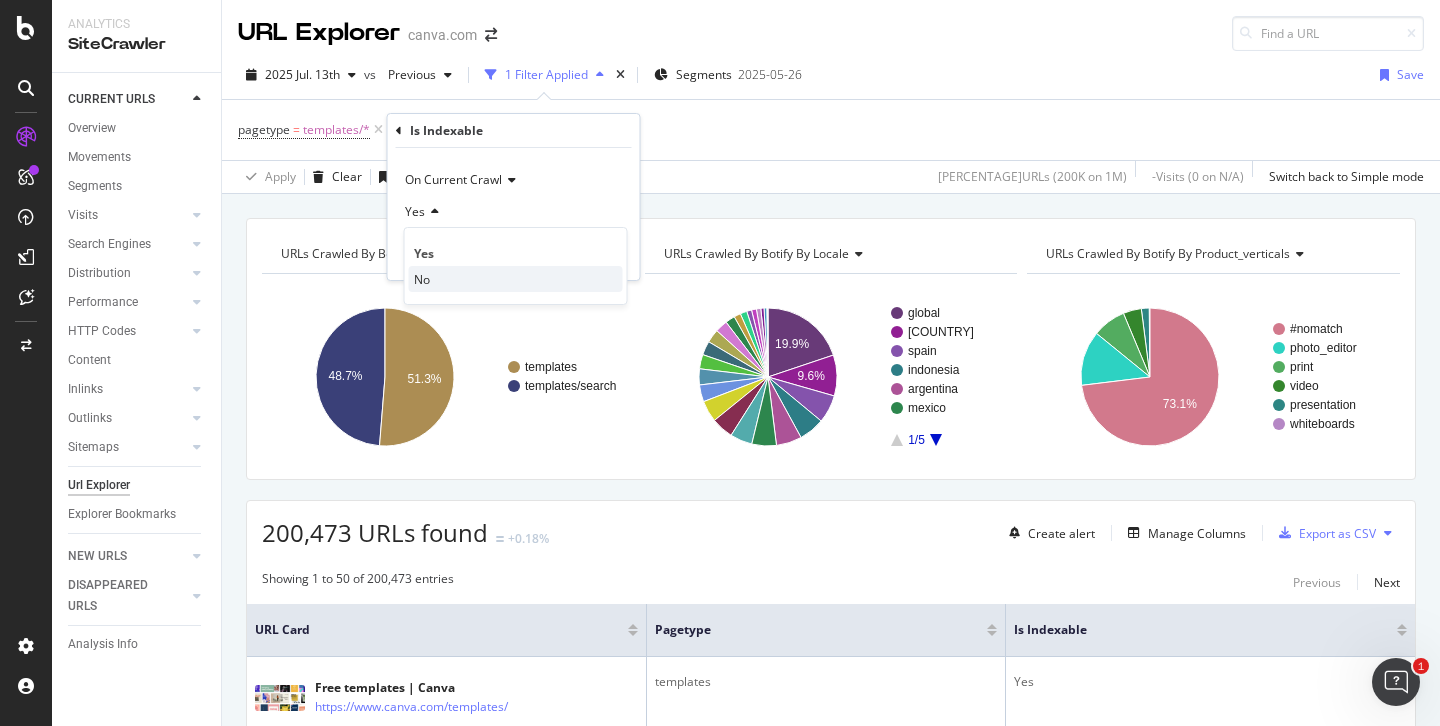 click on "No" at bounding box center [516, 279] 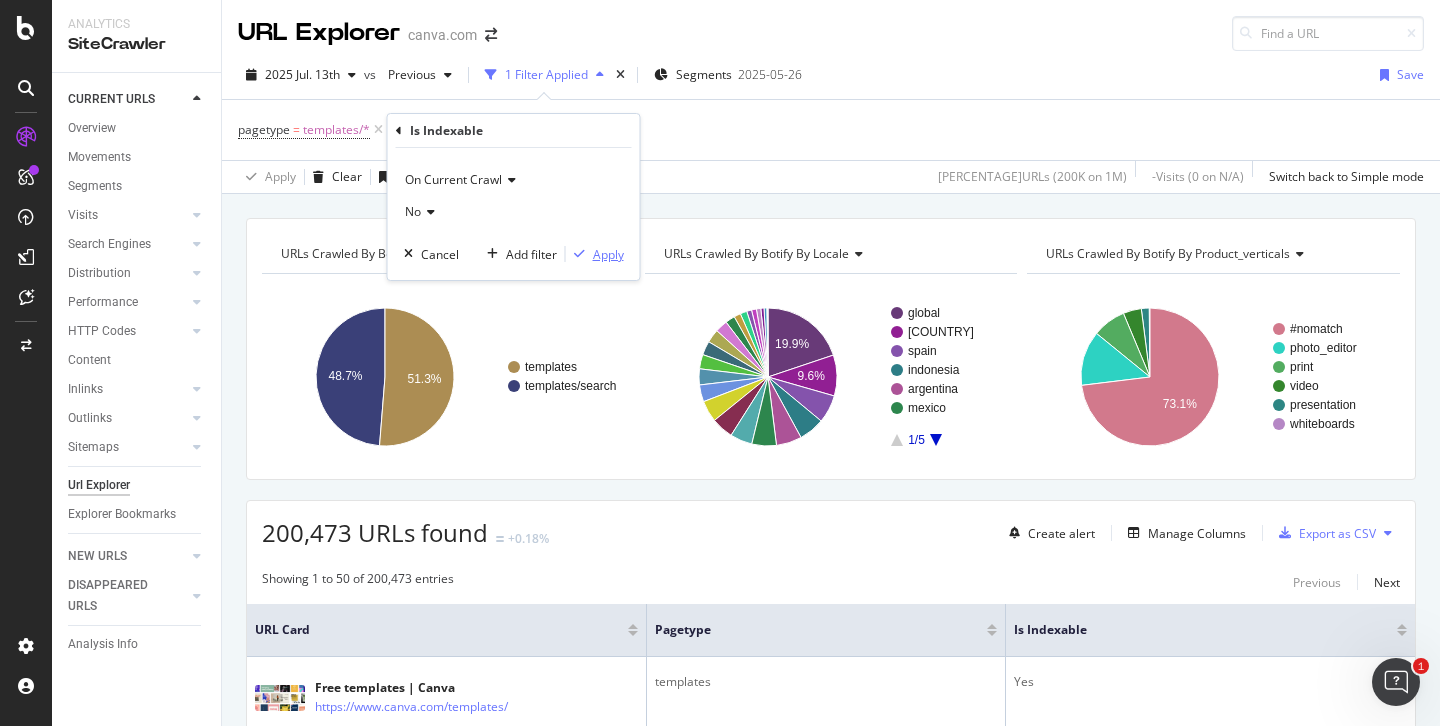 click on "Apply" at bounding box center [608, 254] 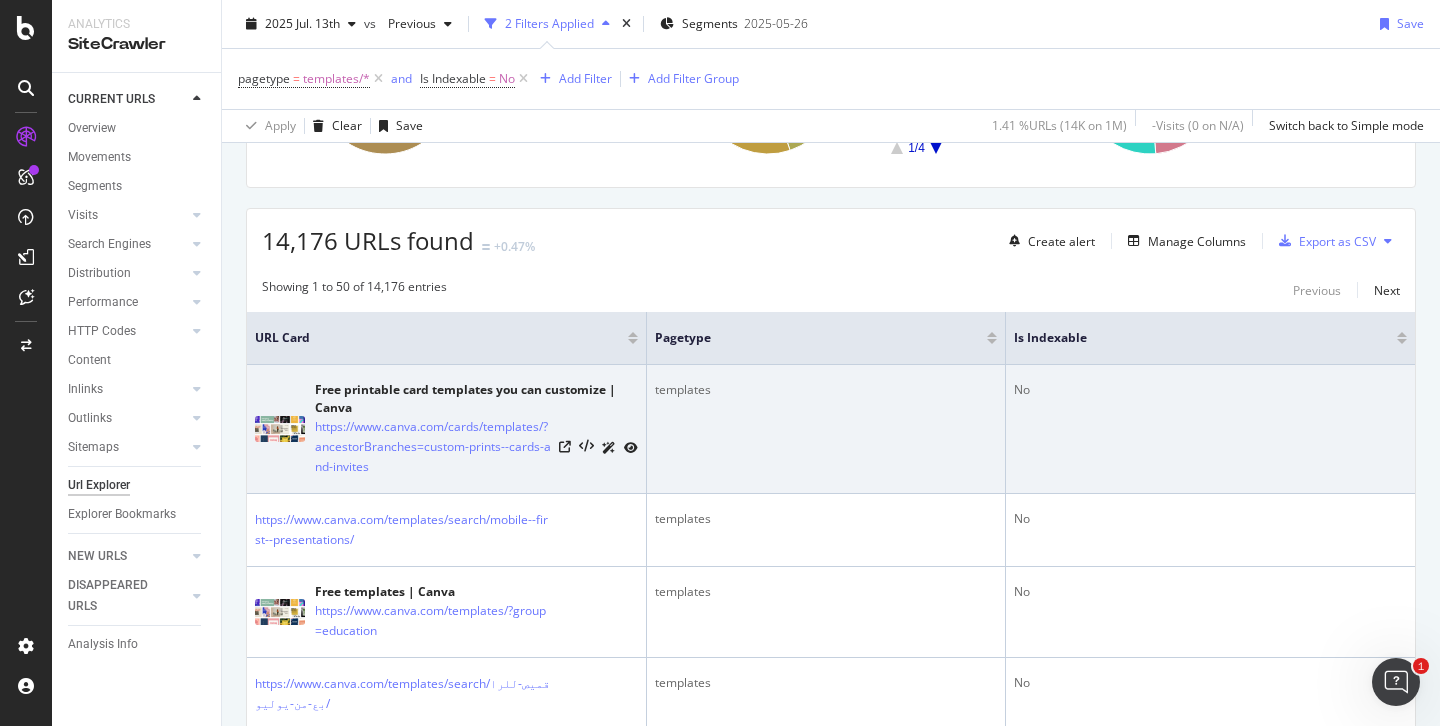 scroll, scrollTop: 0, scrollLeft: 0, axis: both 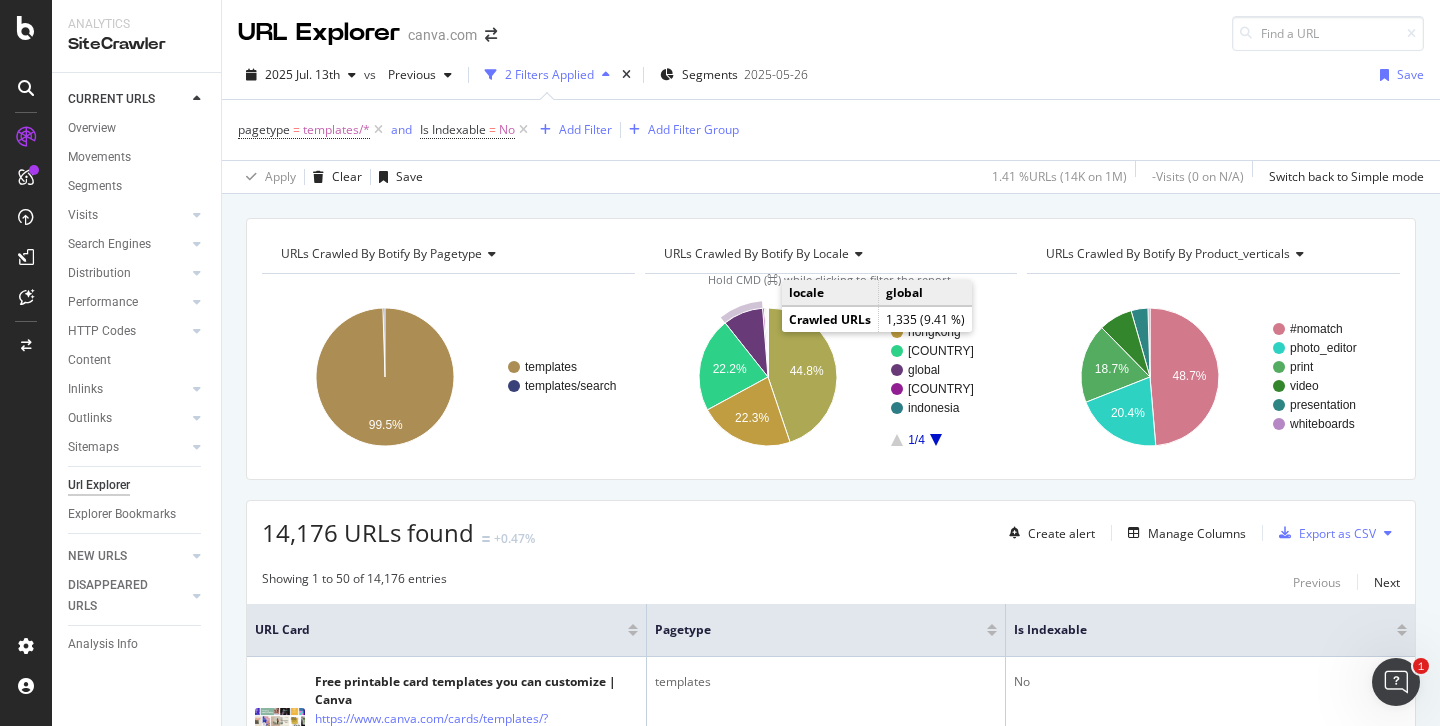 click 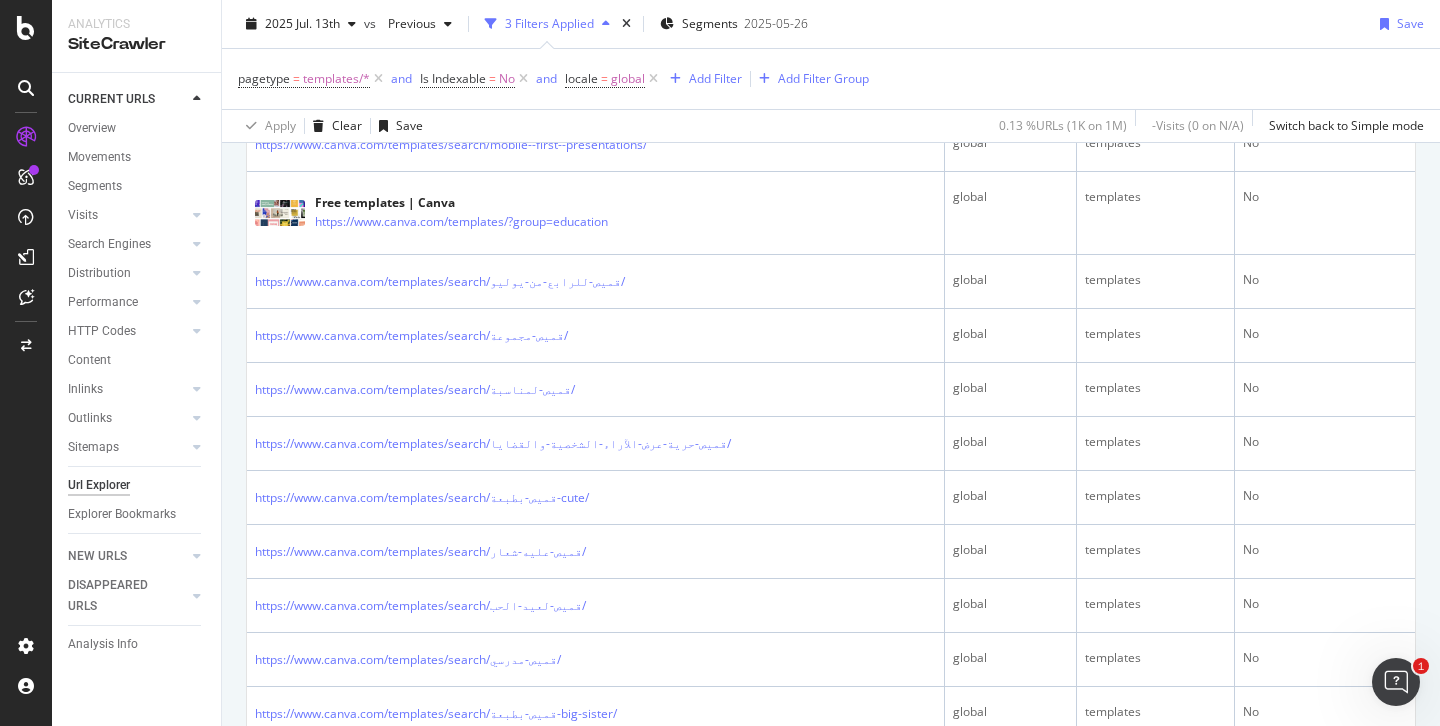 scroll, scrollTop: 0, scrollLeft: 0, axis: both 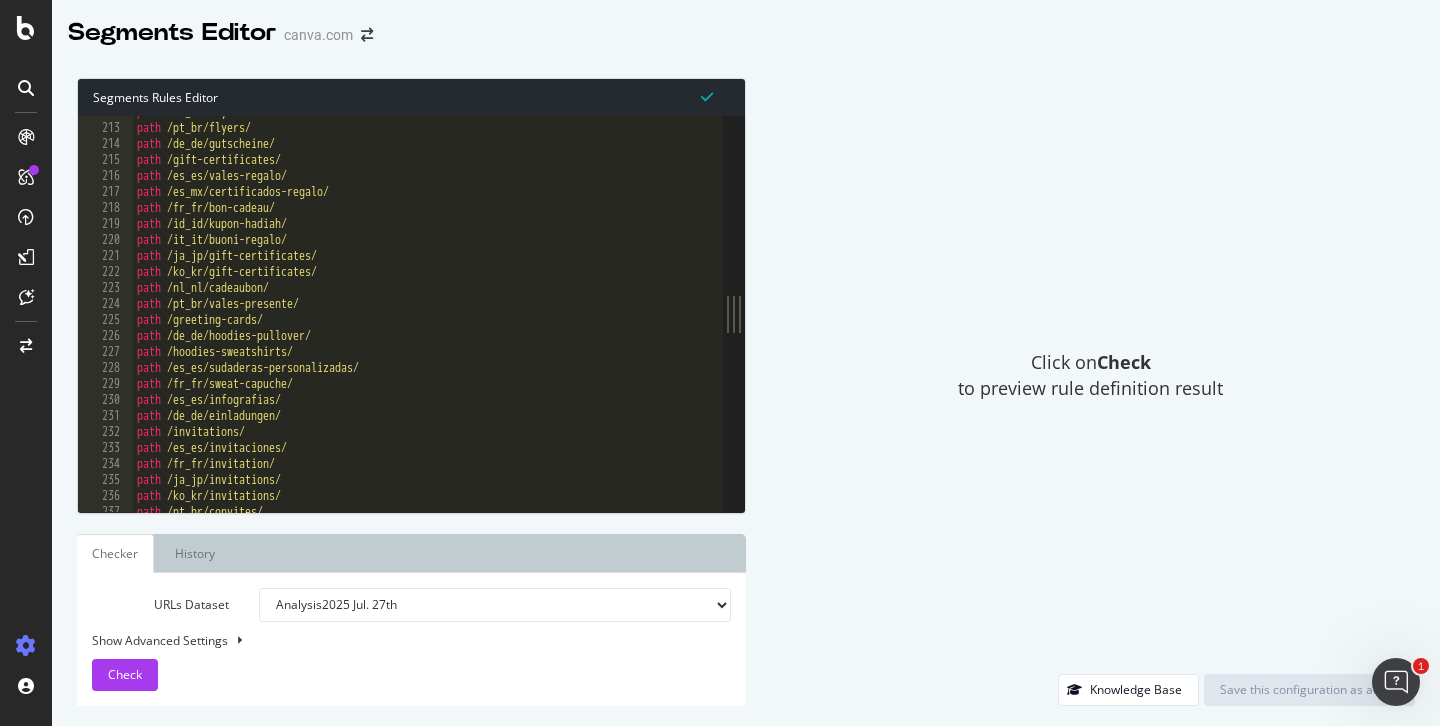 drag, startPoint x: 467, startPoint y: 303, endPoint x: 914, endPoint y: 312, distance: 447.0906 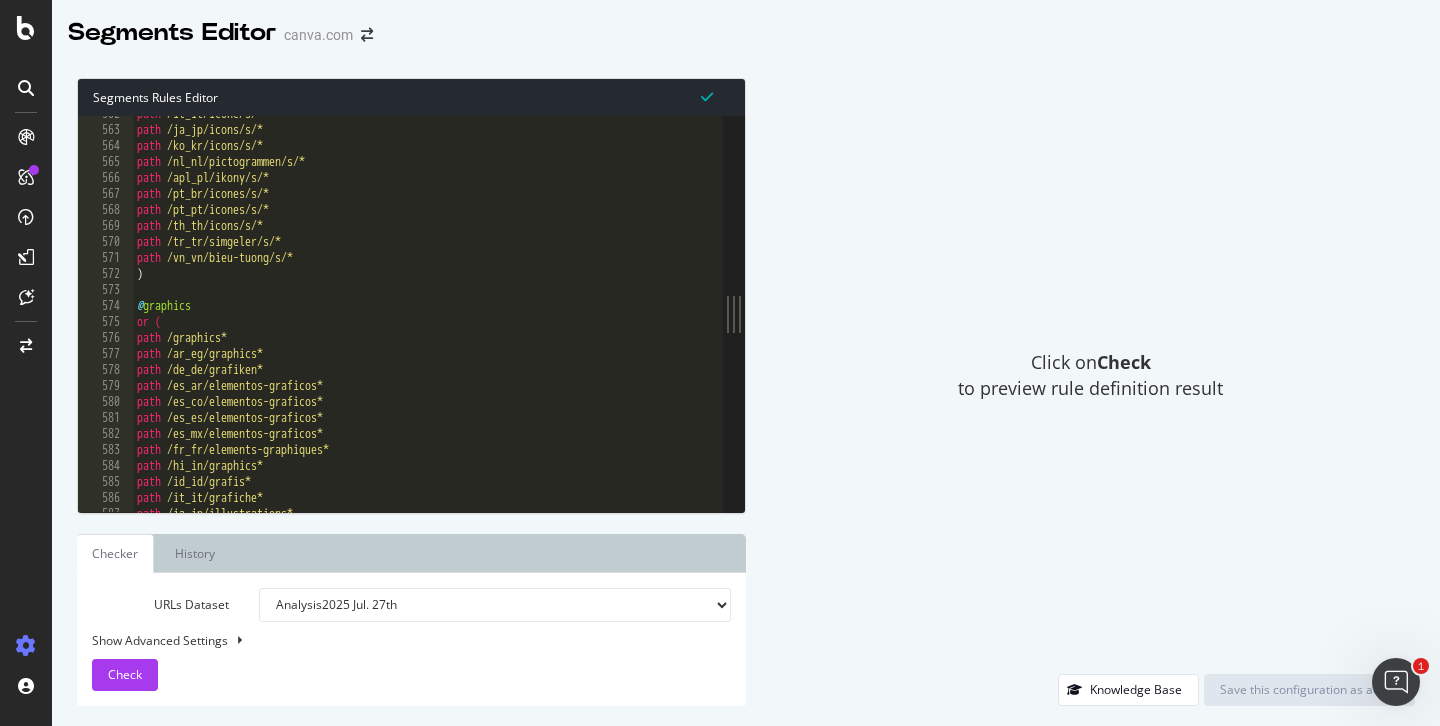 scroll, scrollTop: 8986, scrollLeft: 0, axis: vertical 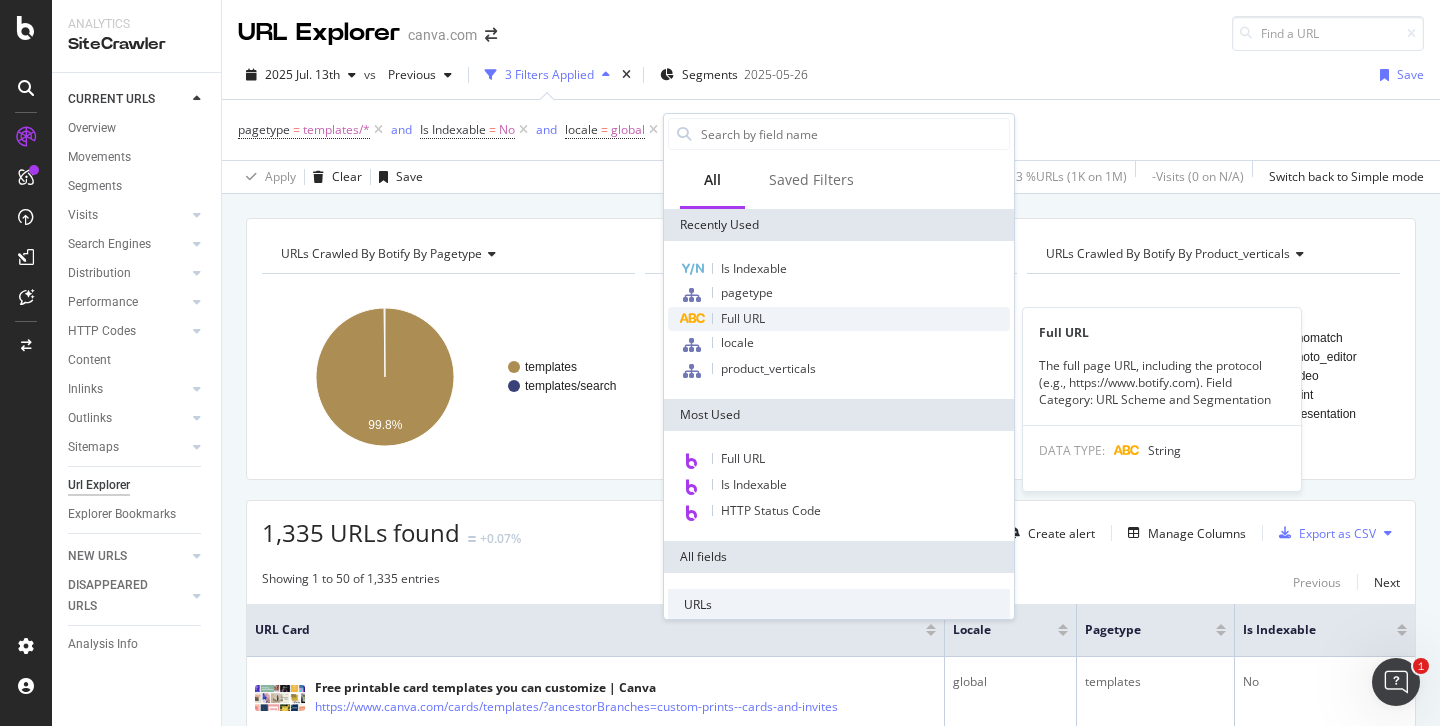 click on "Full URL" at bounding box center [839, 319] 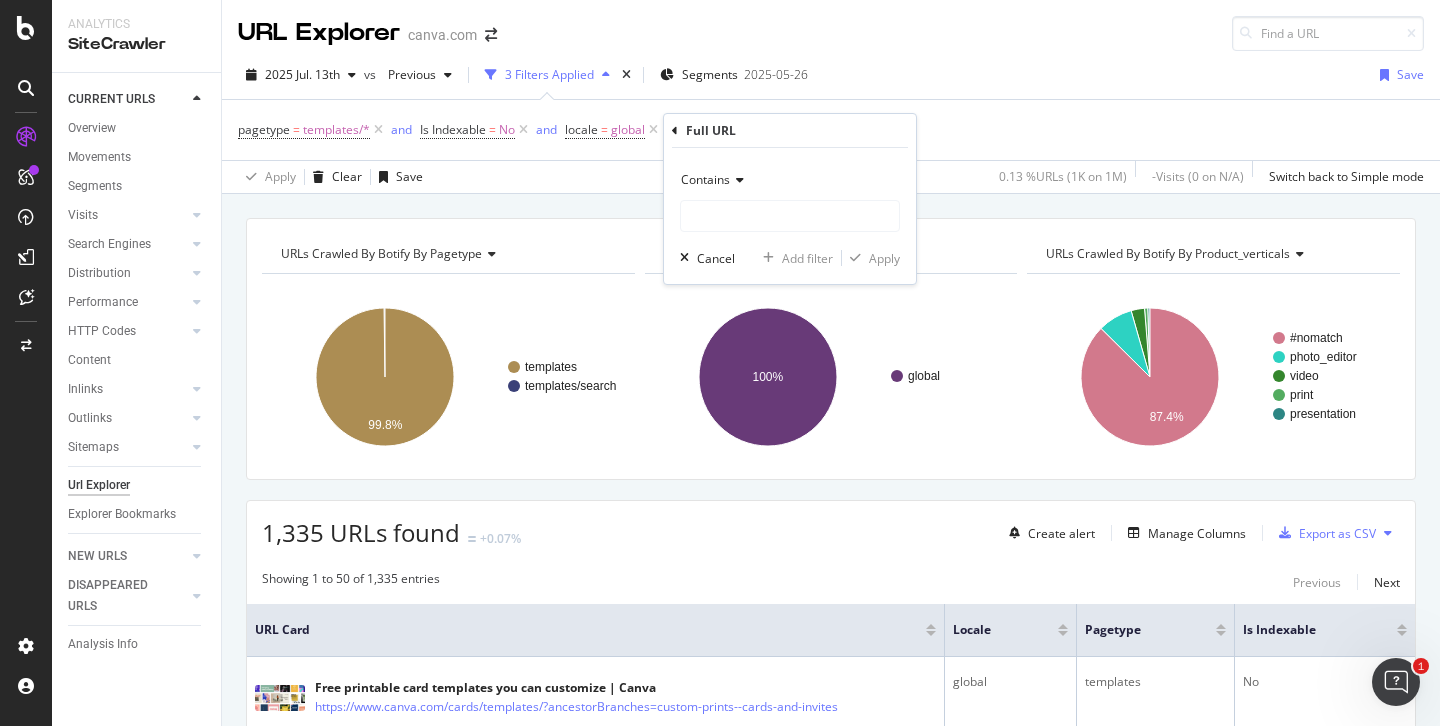 click on "Contains" at bounding box center (705, 179) 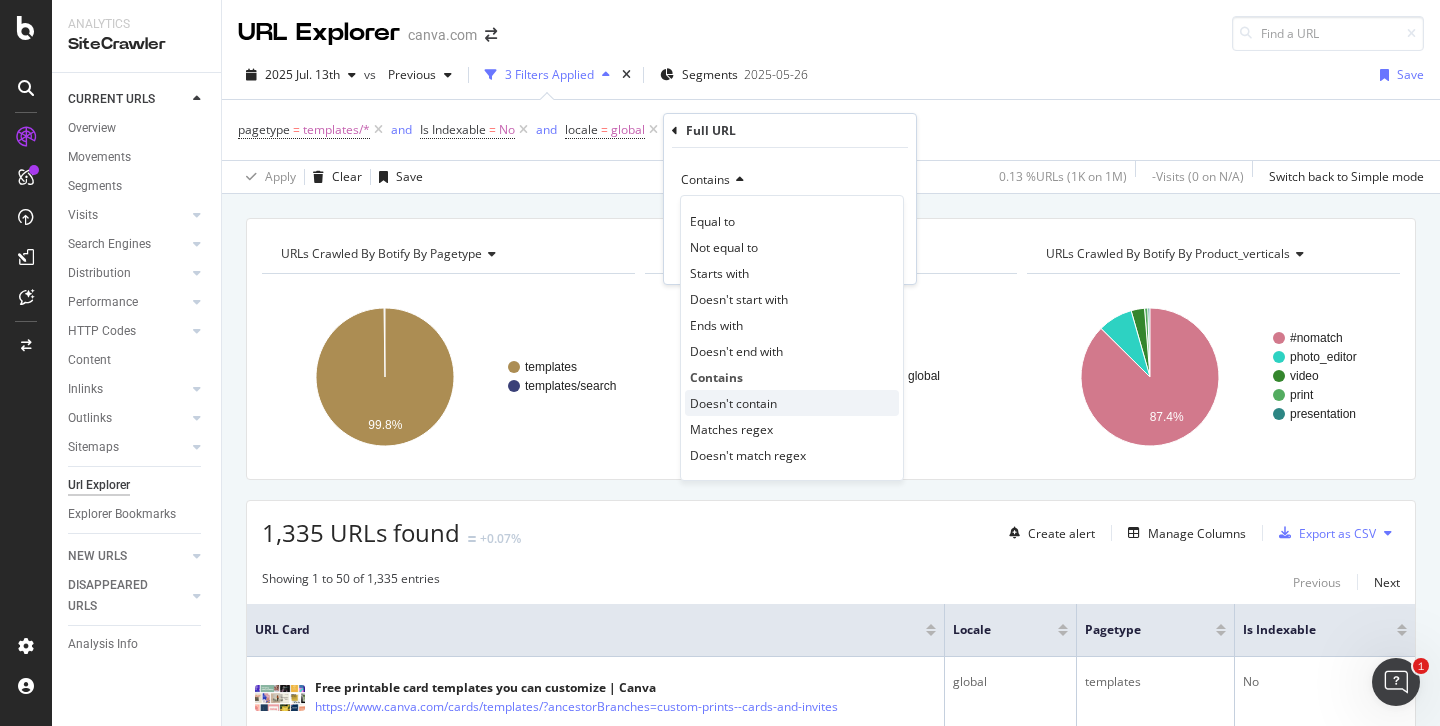click on "Doesn't contain" at bounding box center (733, 403) 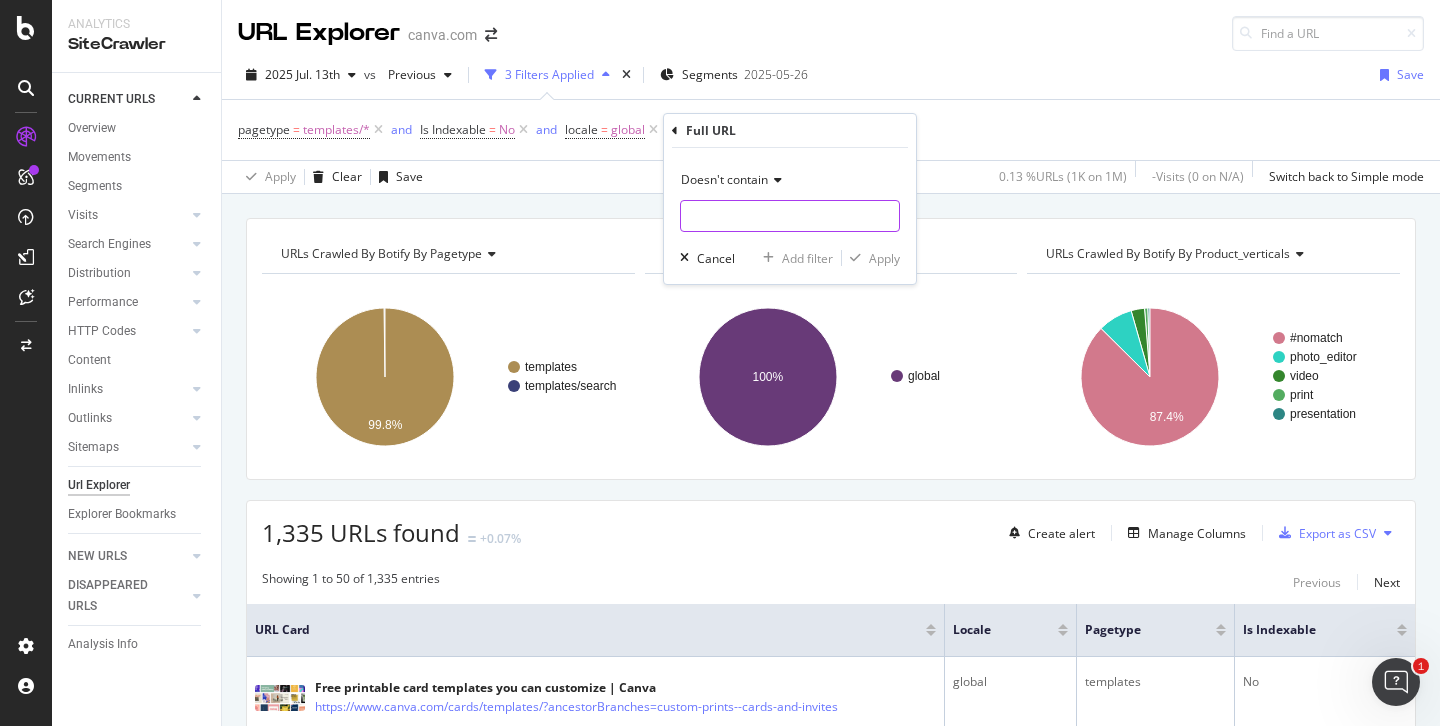 click at bounding box center (790, 216) 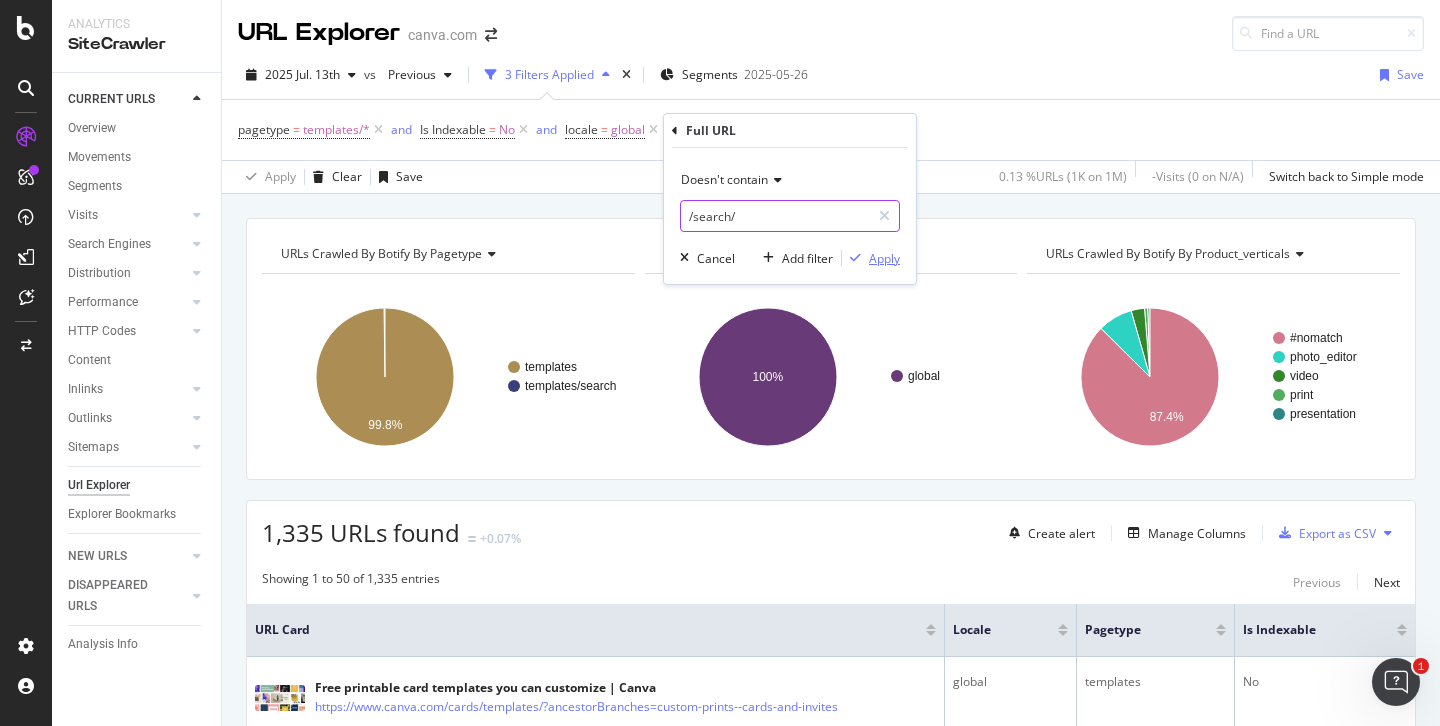 type on "/search/" 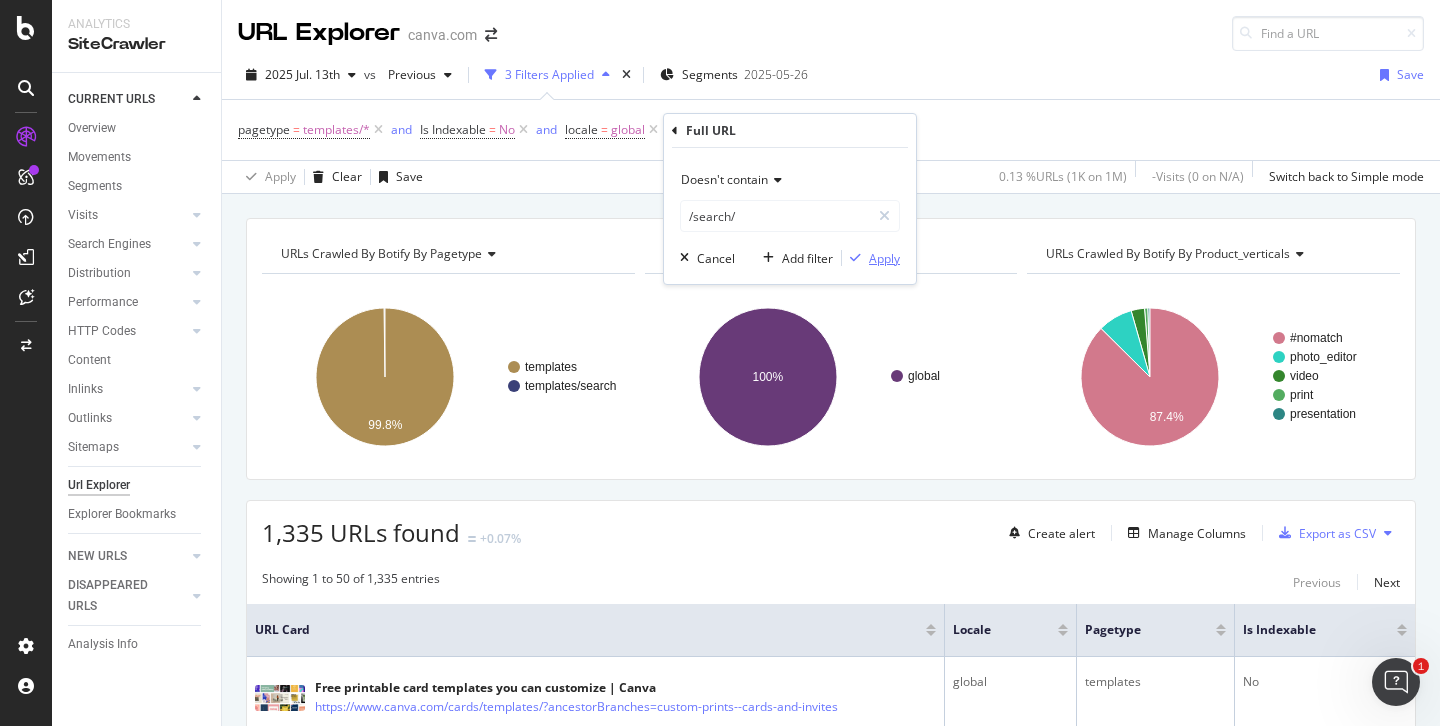 click on "Apply" at bounding box center (884, 258) 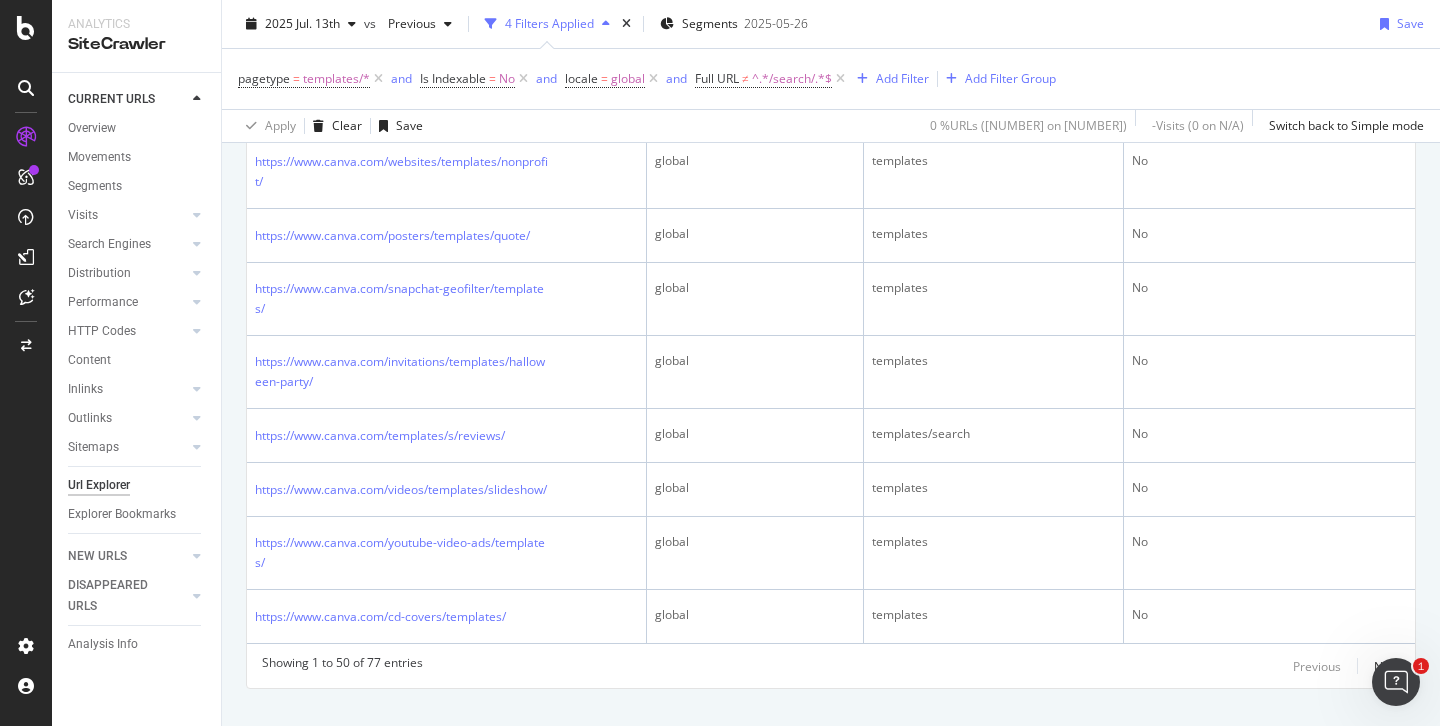 scroll, scrollTop: 3484, scrollLeft: 0, axis: vertical 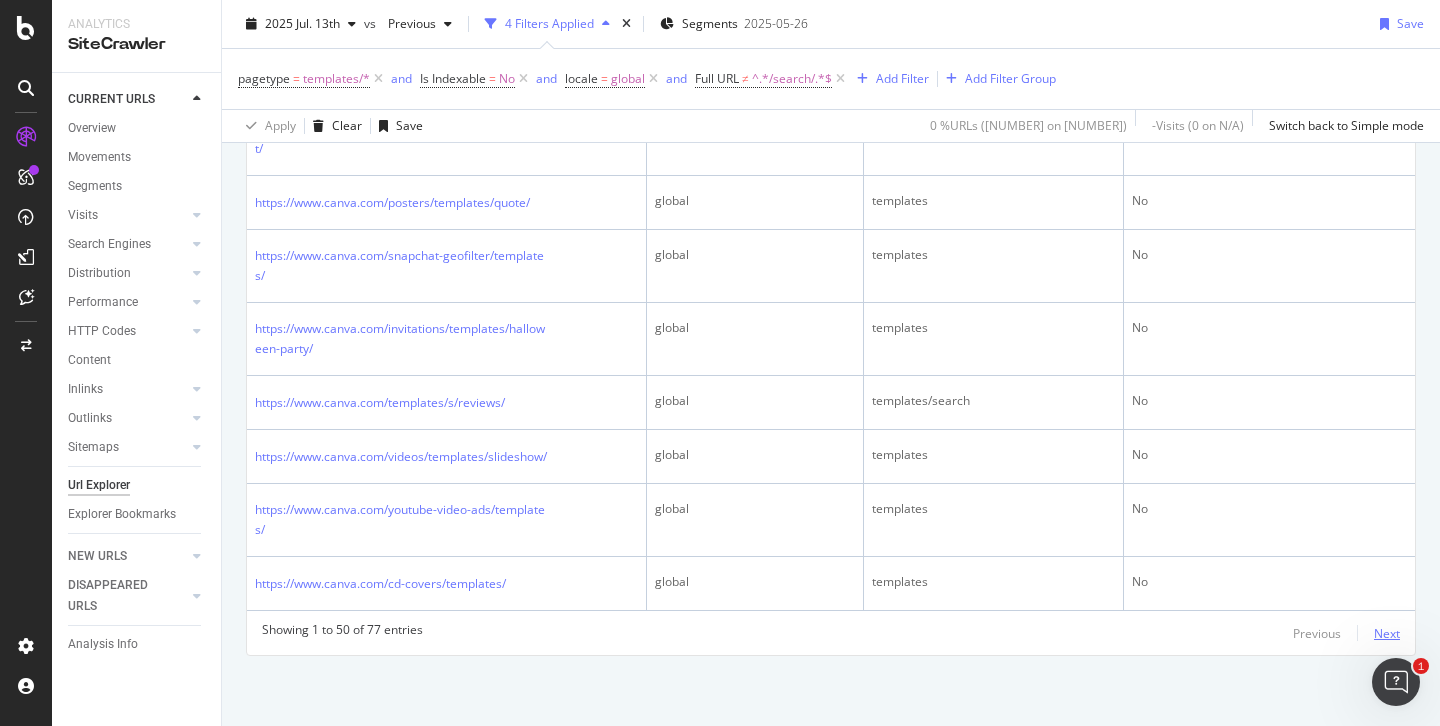 click on "Next" at bounding box center (1387, 633) 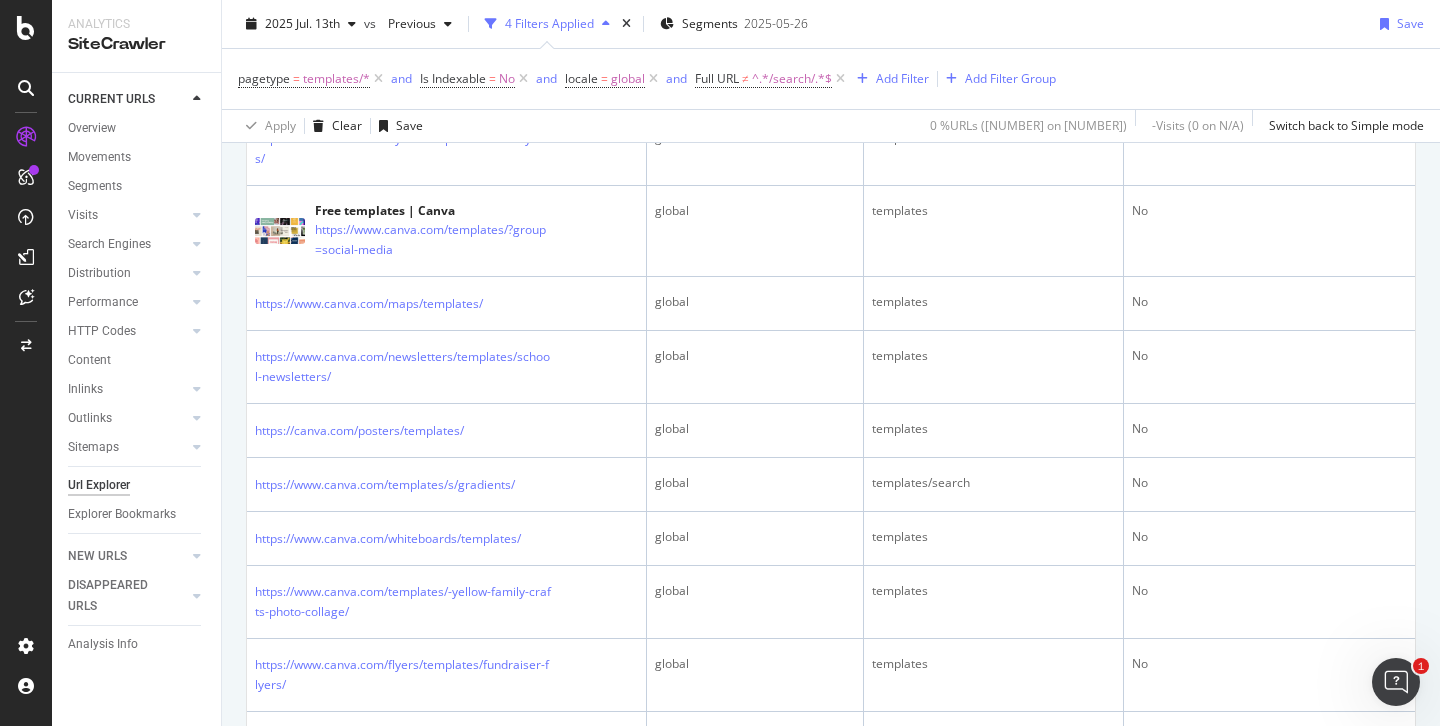 scroll, scrollTop: 0, scrollLeft: 0, axis: both 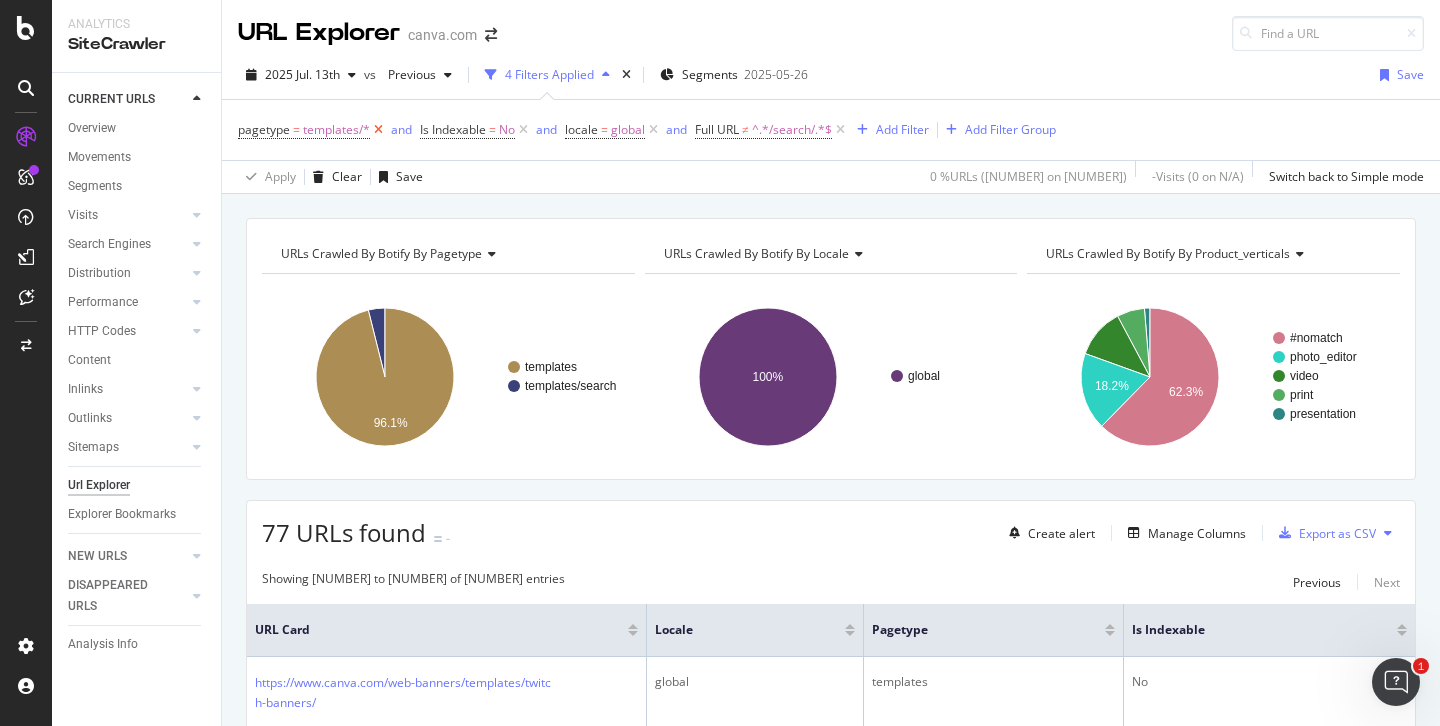 click at bounding box center (378, 130) 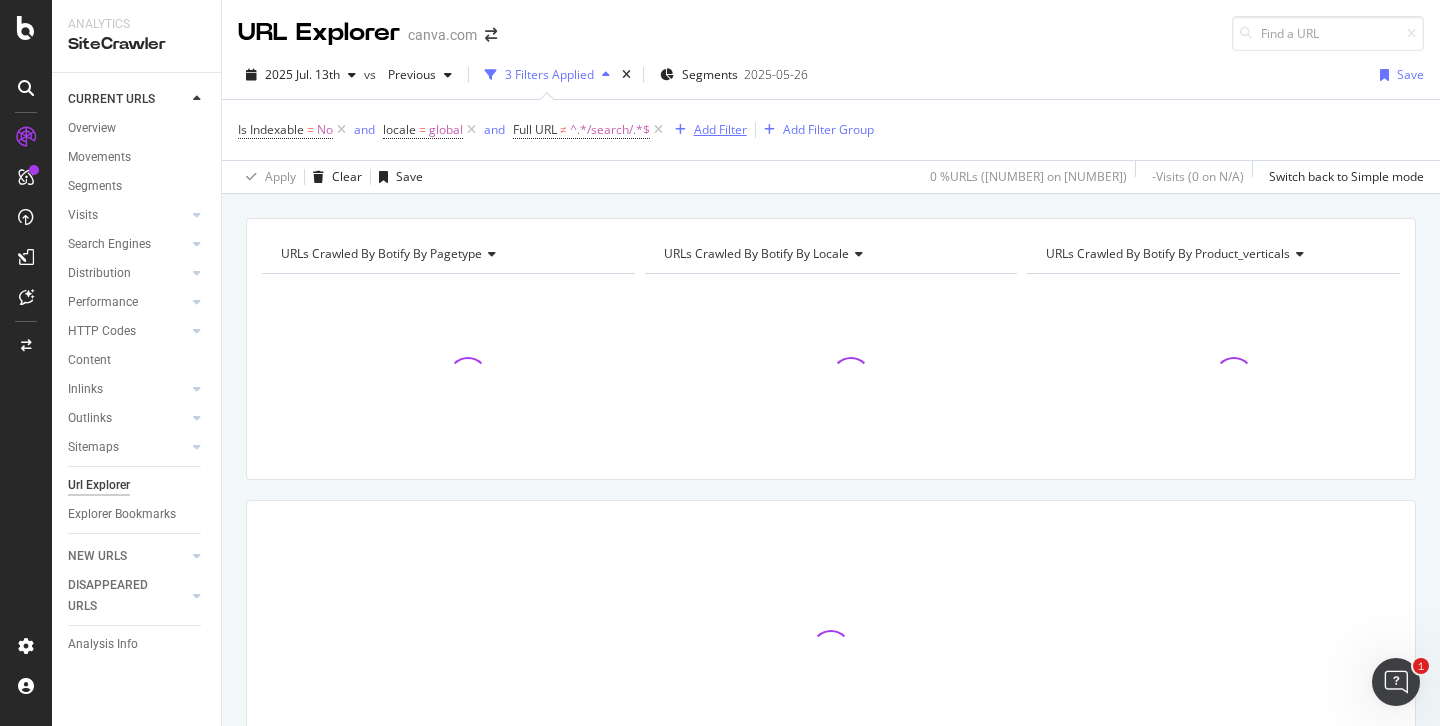 click on "Add Filter" at bounding box center (720, 129) 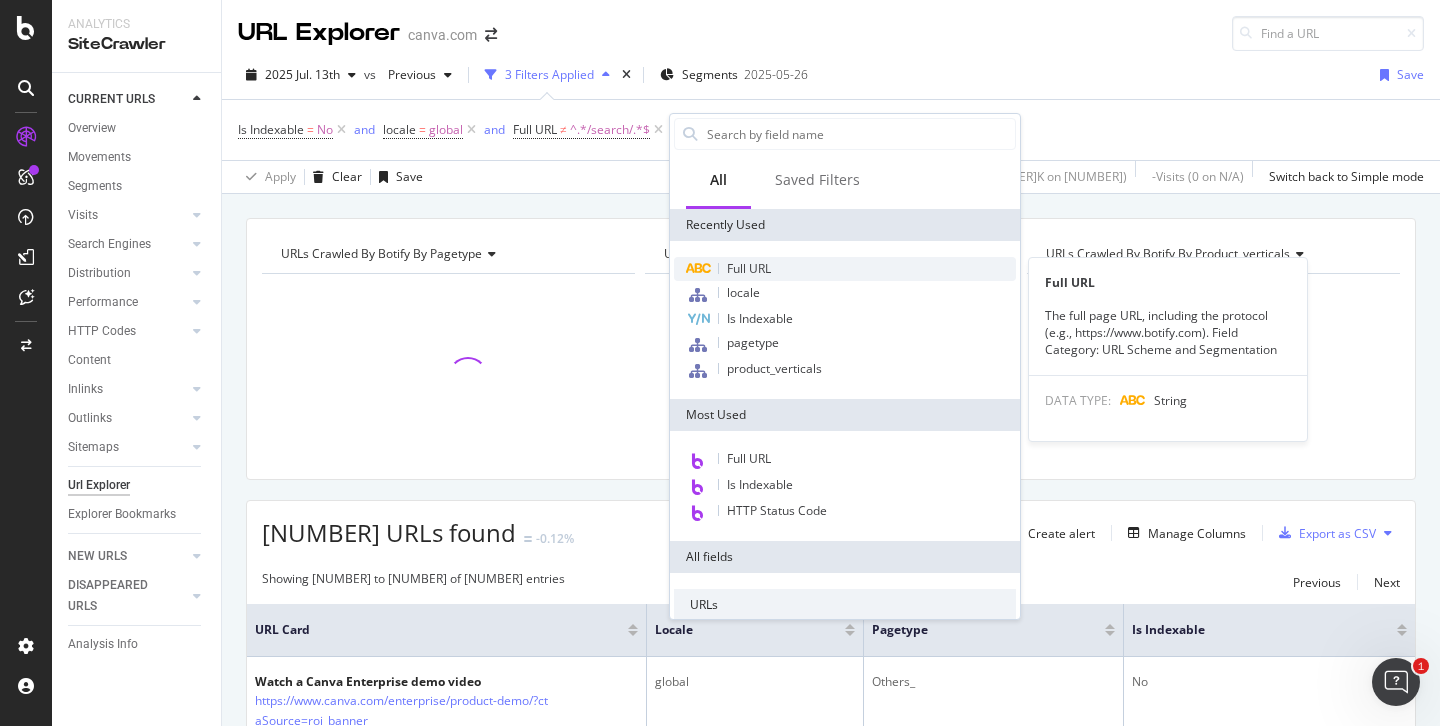 click on "Full URL" at bounding box center [749, 268] 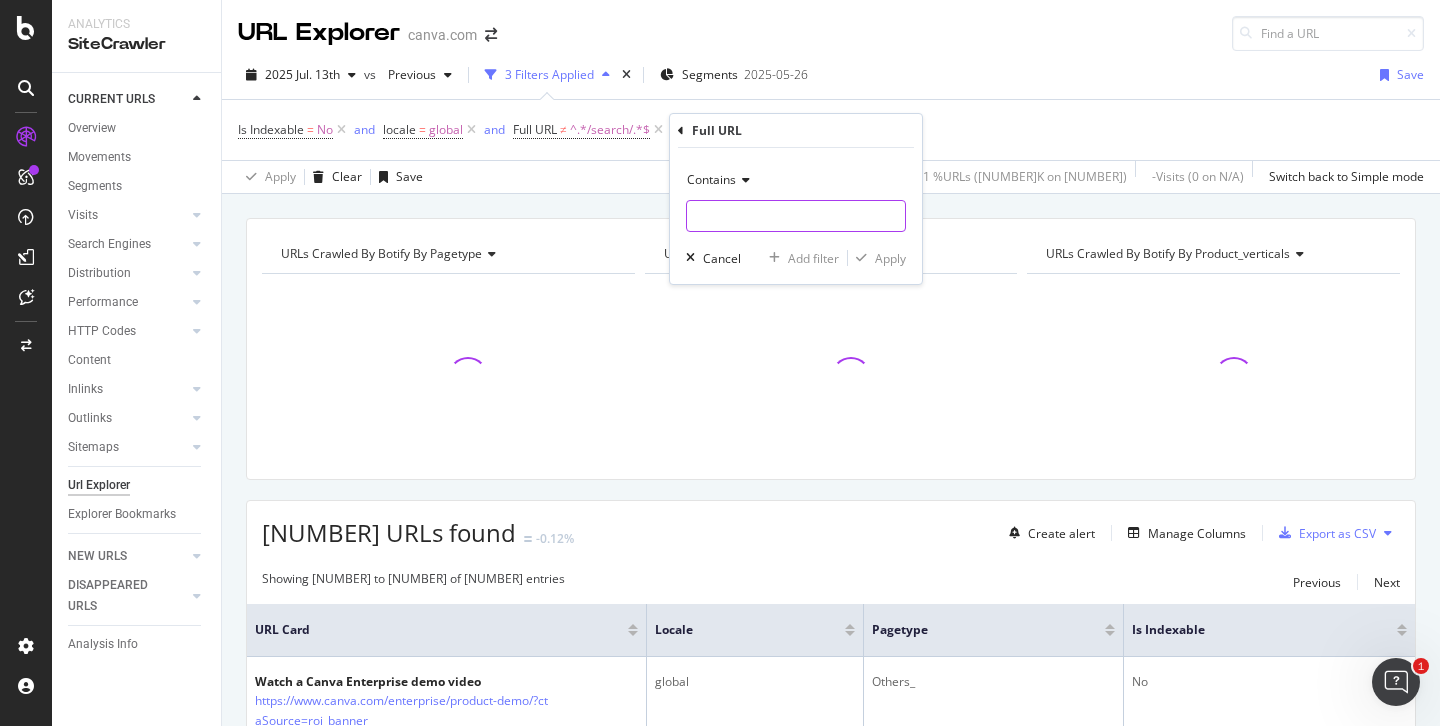 click at bounding box center (796, 216) 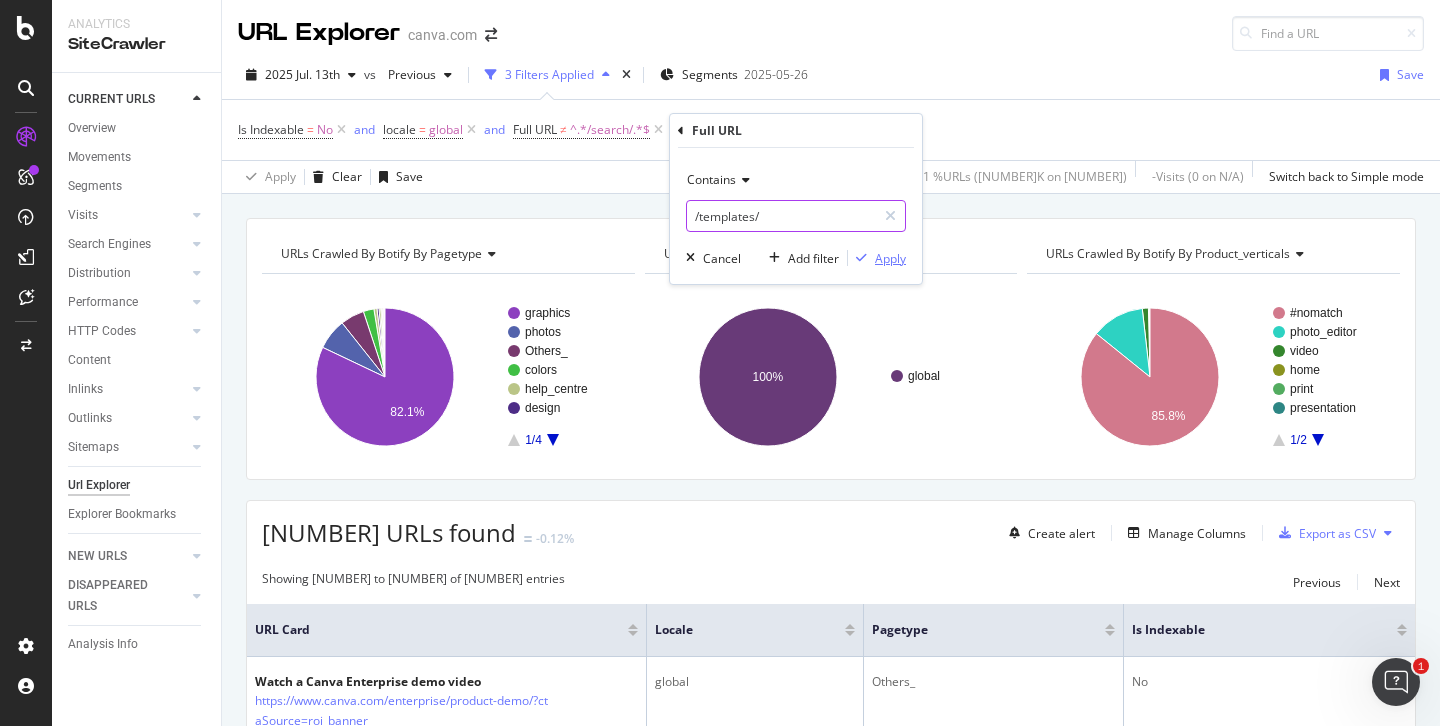 type on "/templates/" 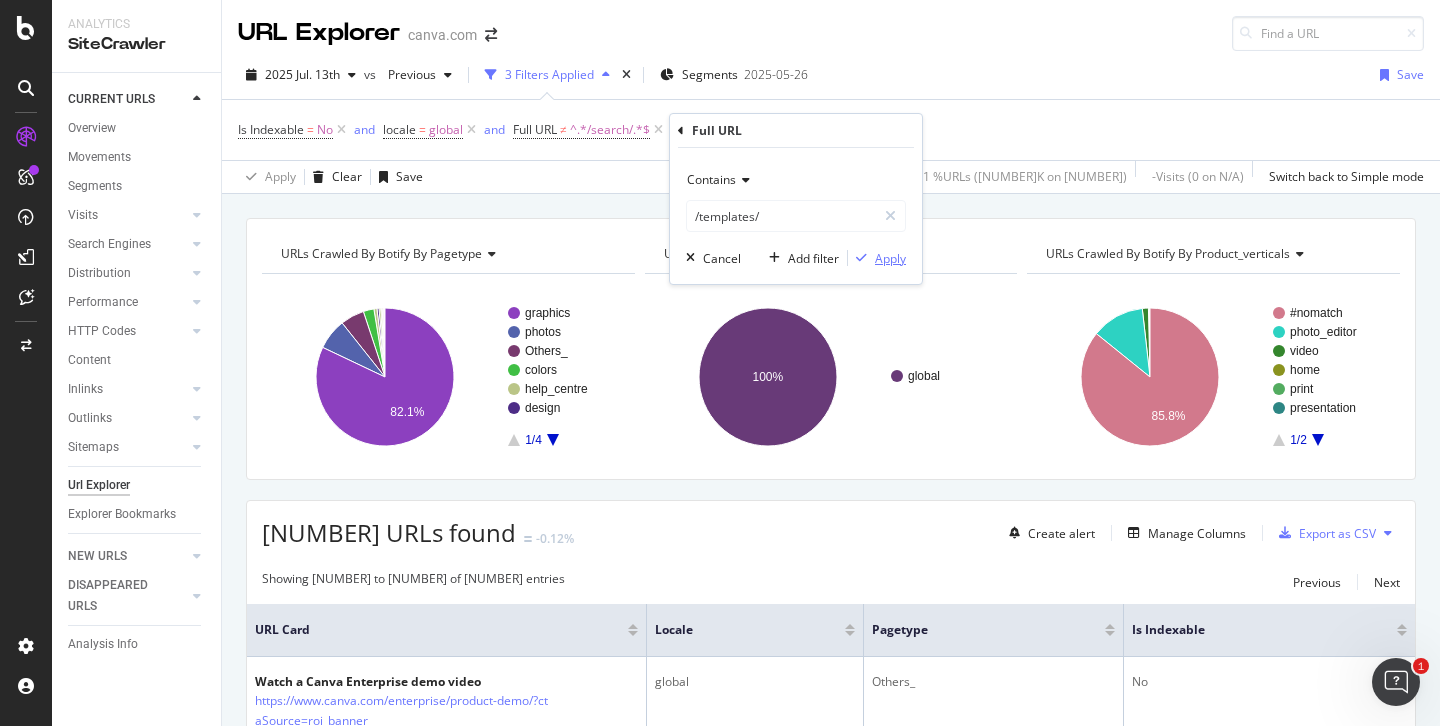 click on "Apply" at bounding box center [890, 258] 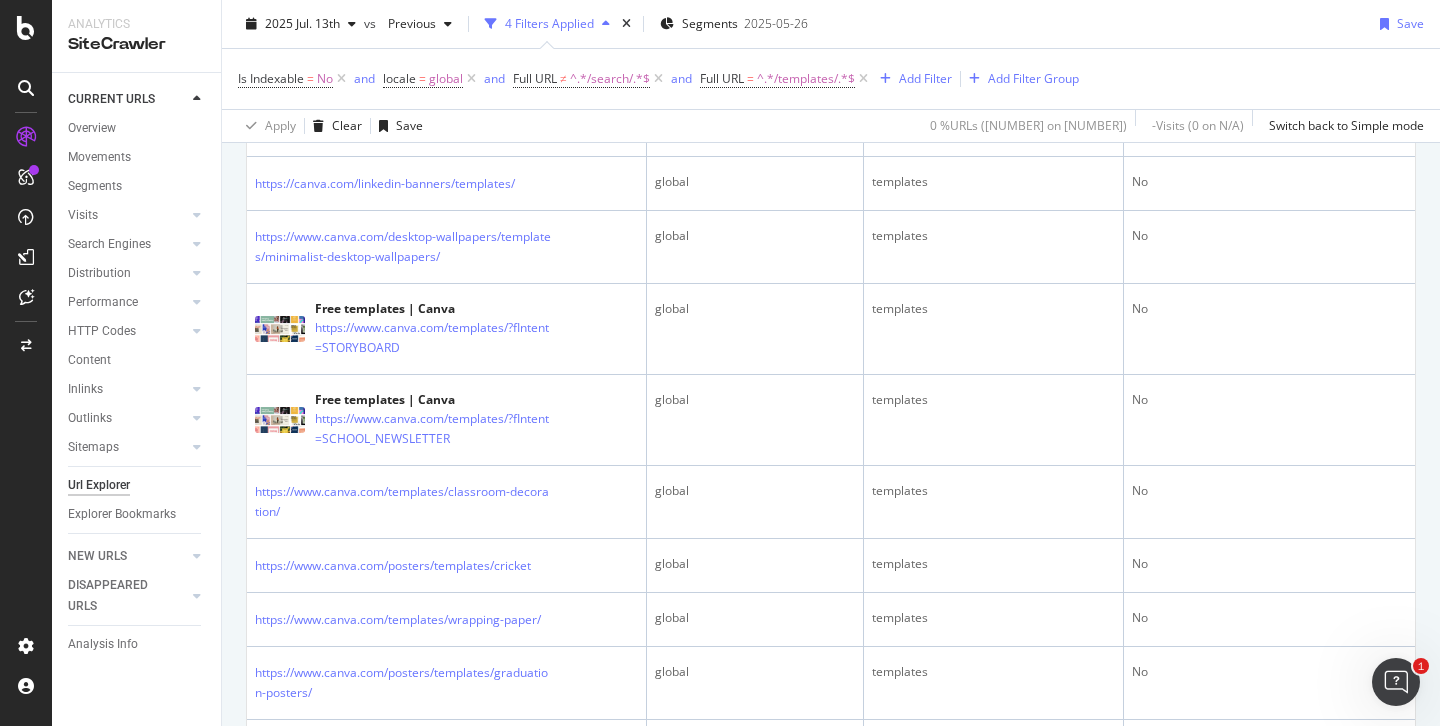scroll, scrollTop: 2063, scrollLeft: 0, axis: vertical 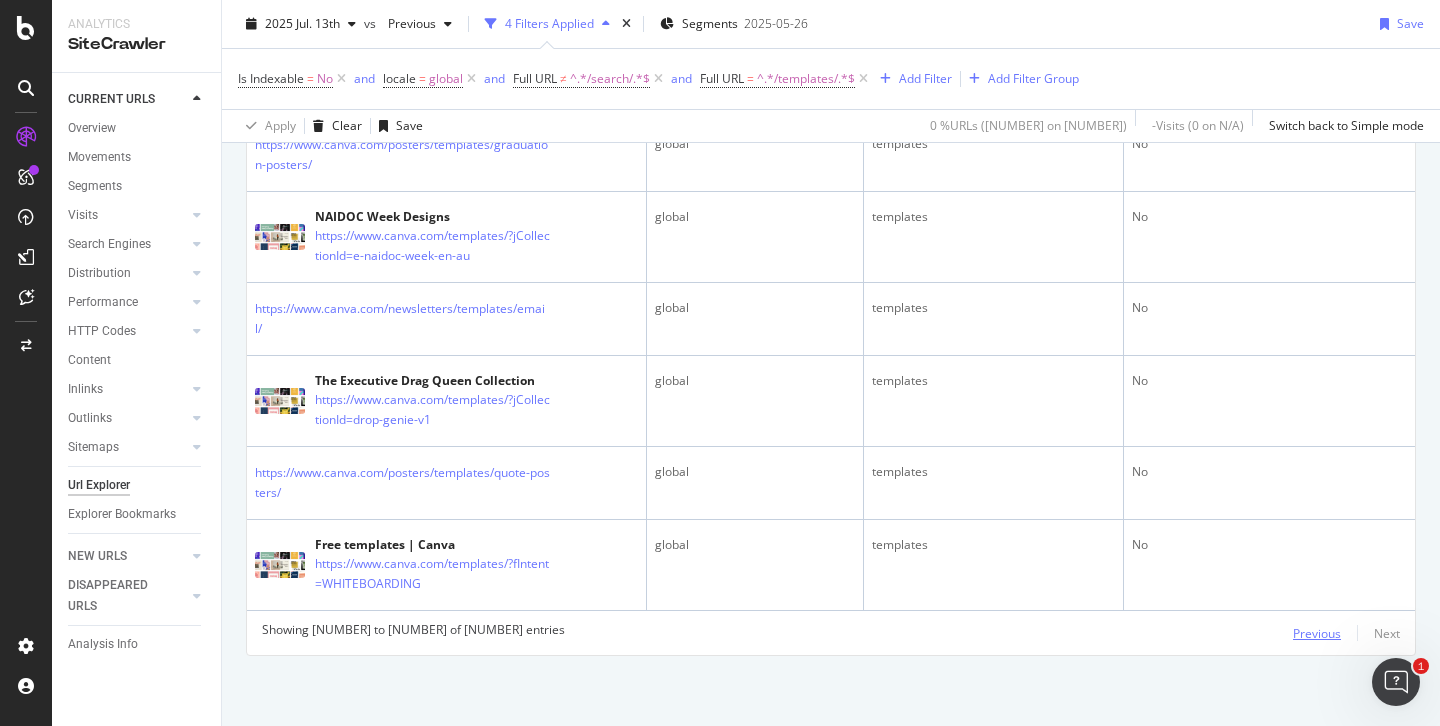 click on "Previous" at bounding box center [1317, 633] 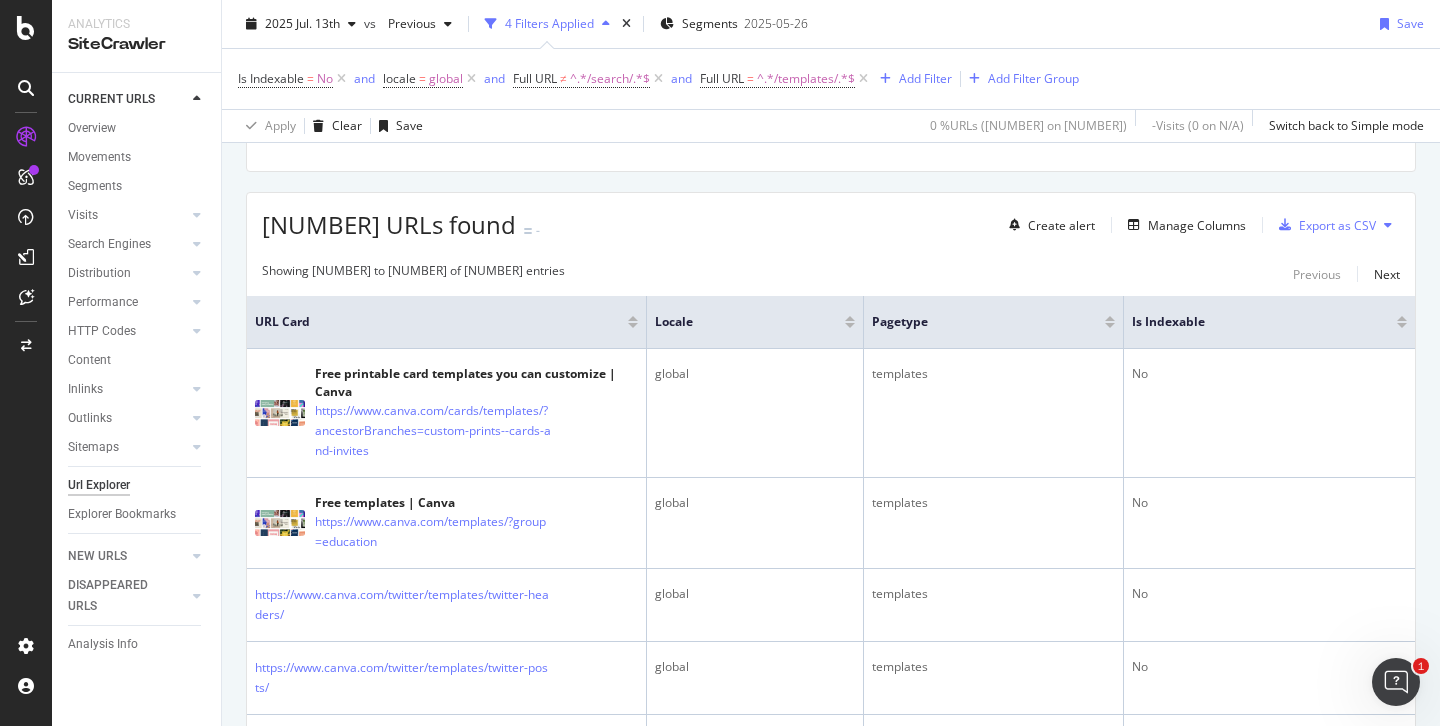 scroll, scrollTop: 0, scrollLeft: 0, axis: both 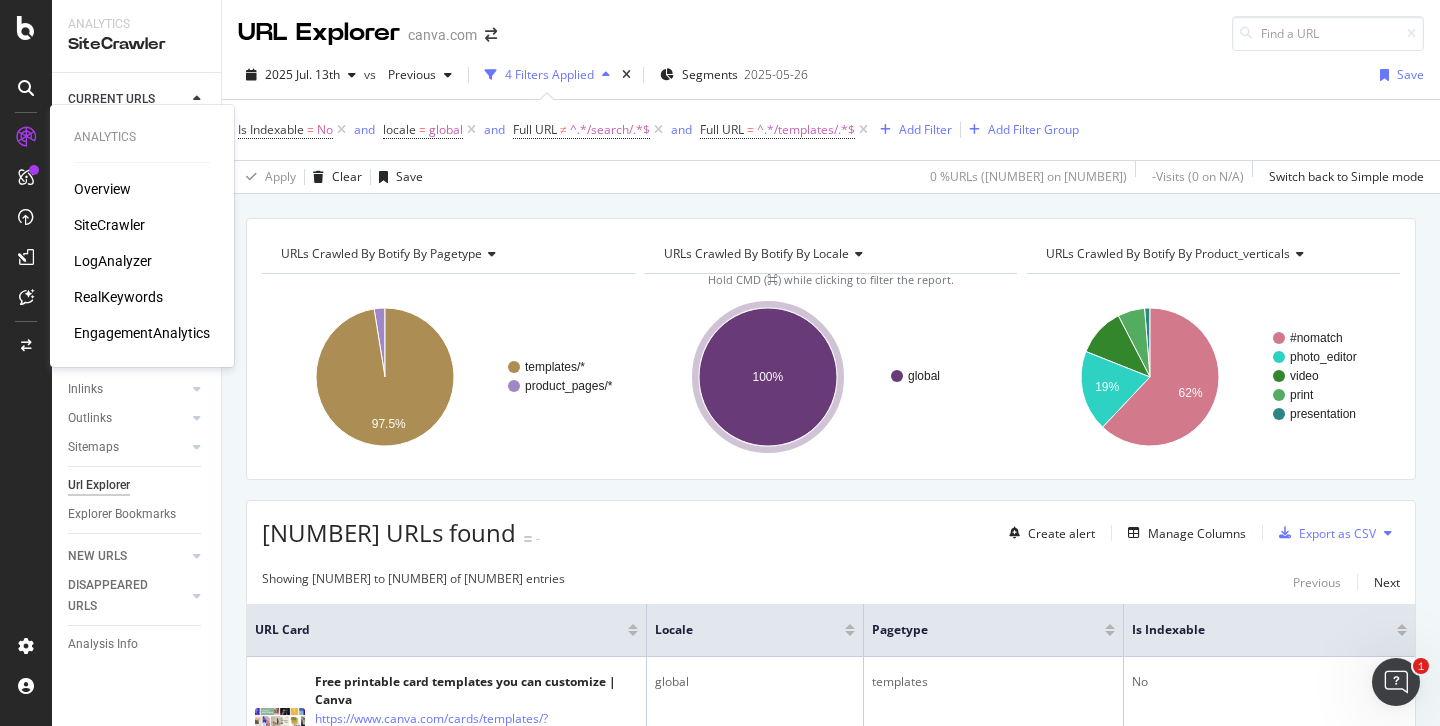 click on "LogAnalyzer" at bounding box center (113, 261) 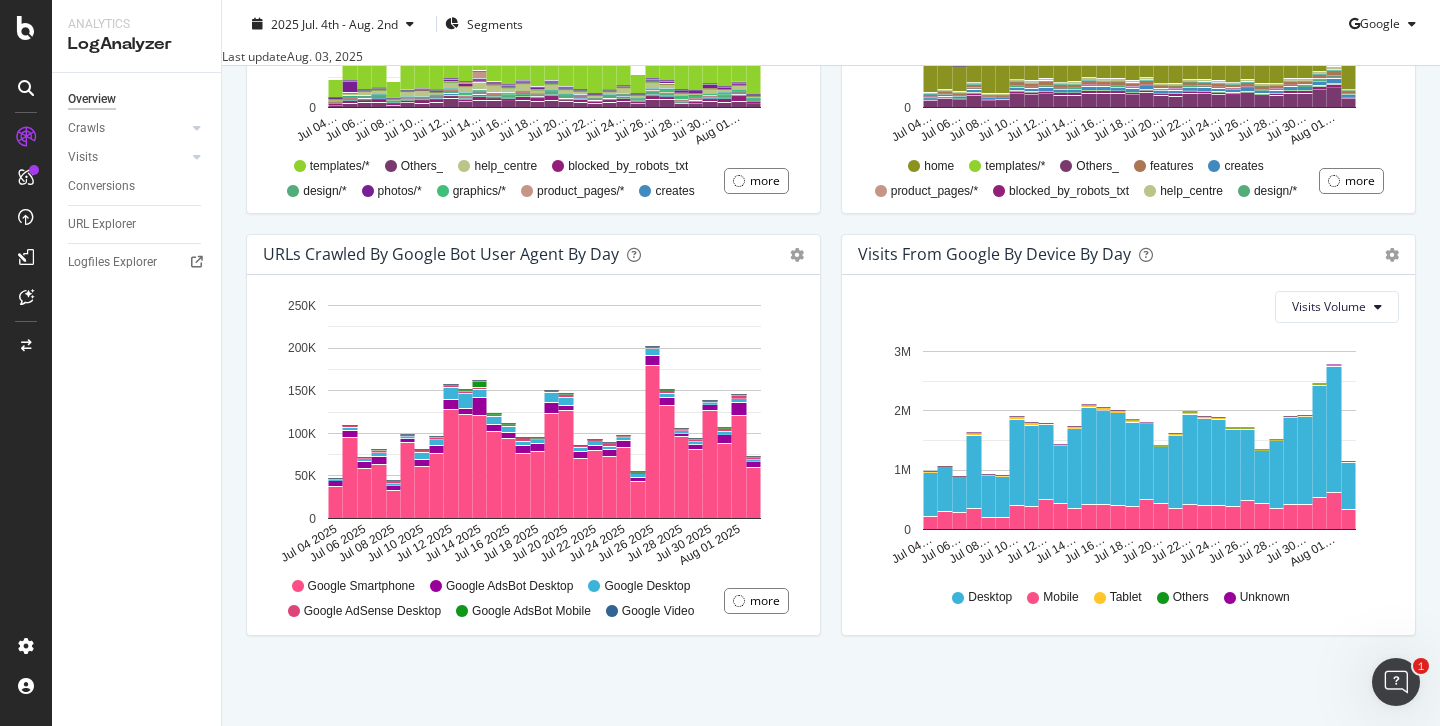scroll, scrollTop: 0, scrollLeft: 0, axis: both 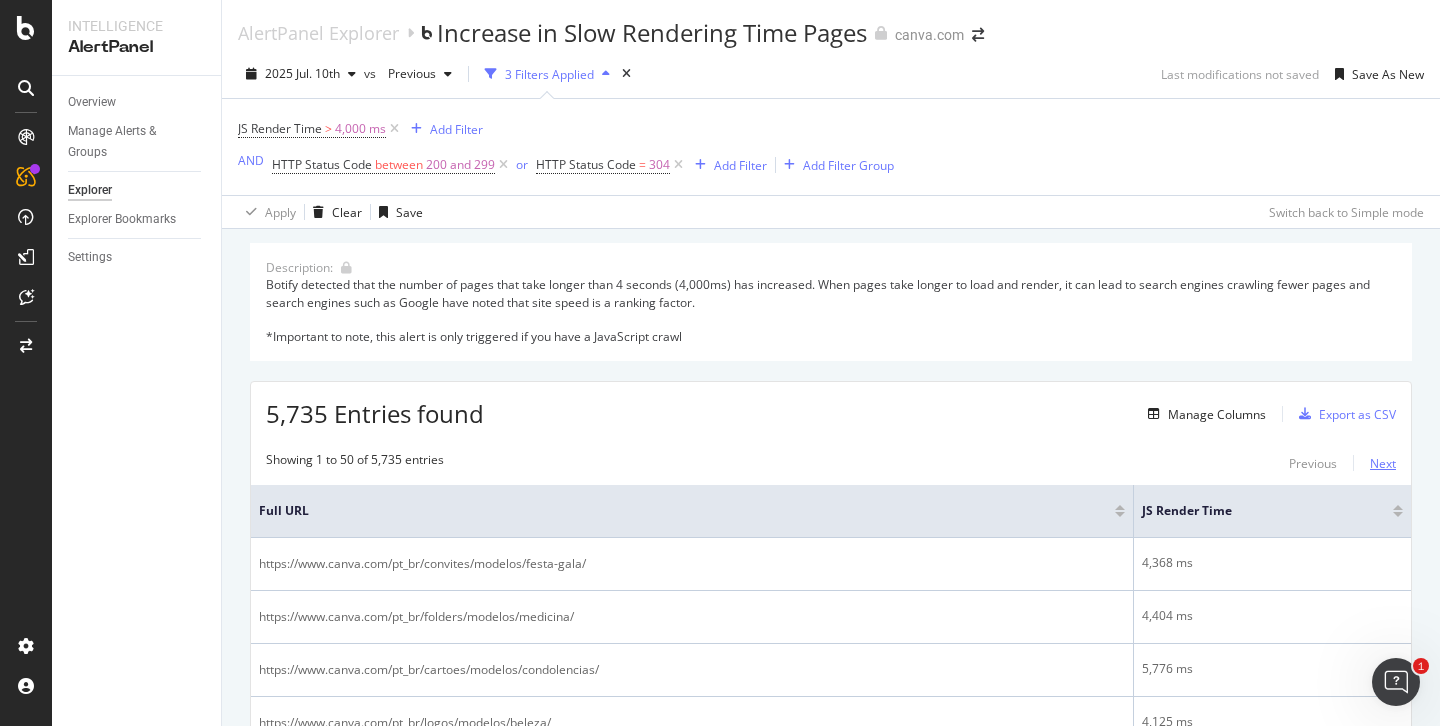 click on "Next" at bounding box center [1383, 463] 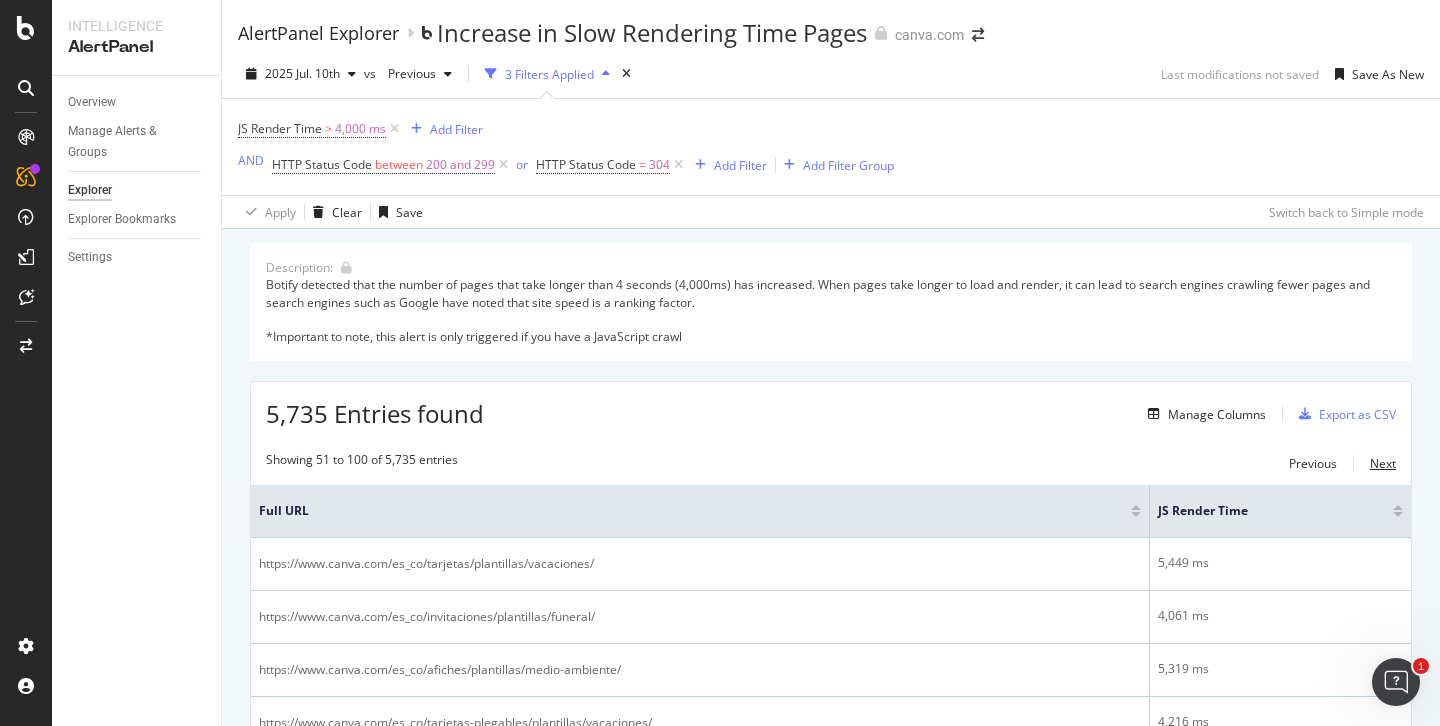 type 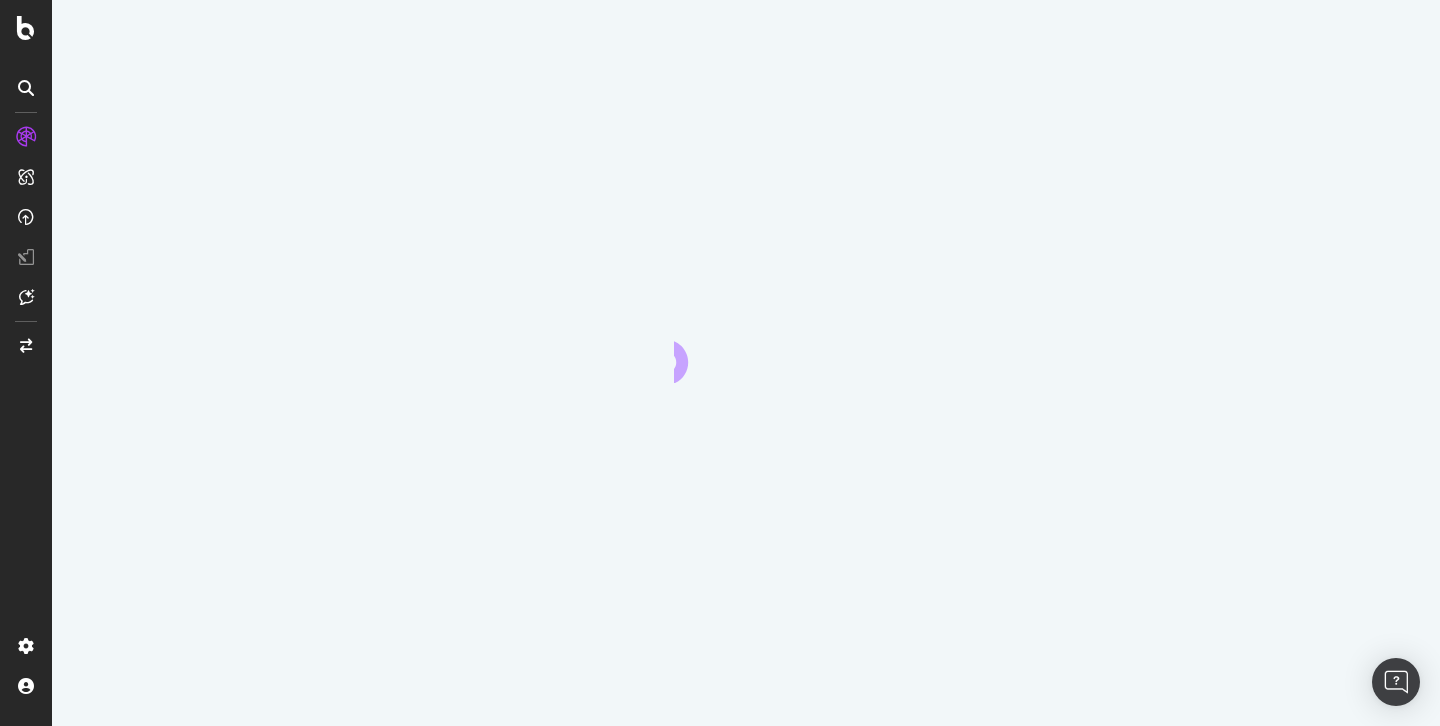scroll, scrollTop: 0, scrollLeft: 0, axis: both 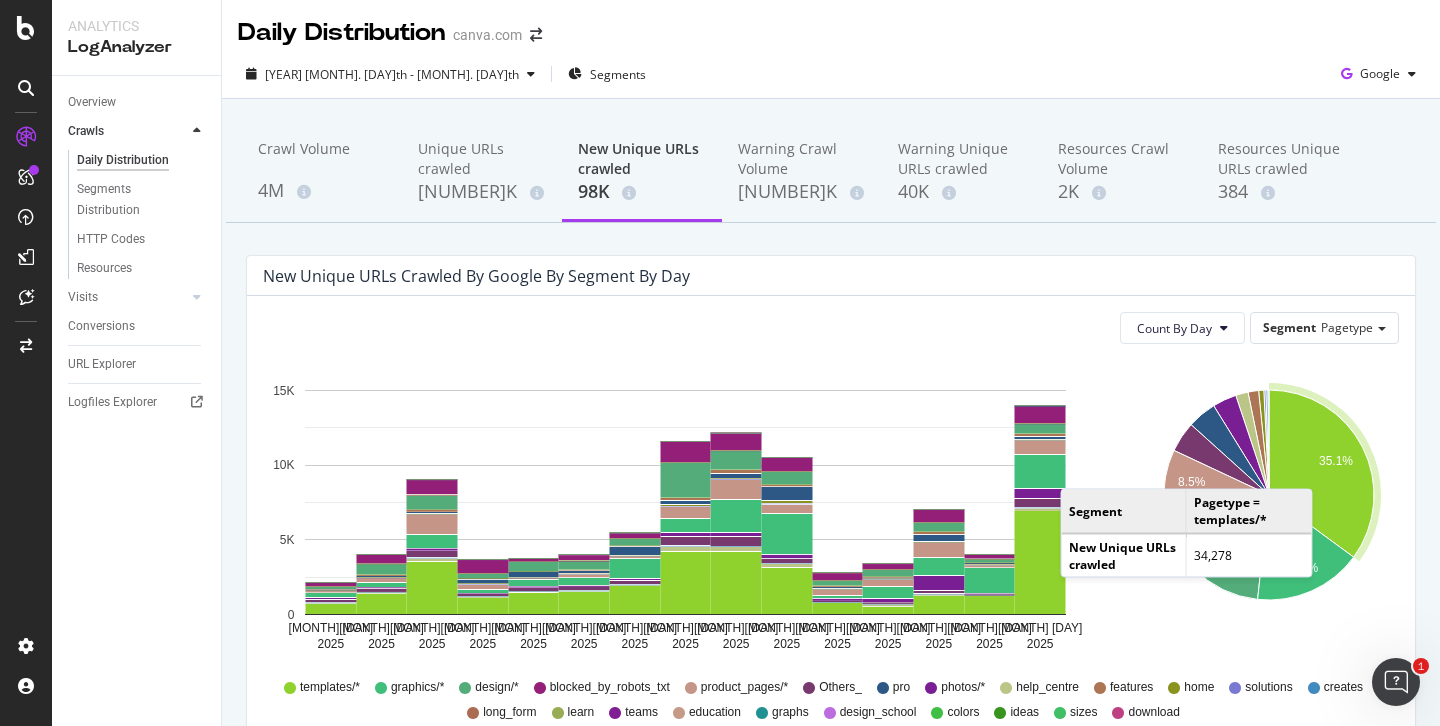 click 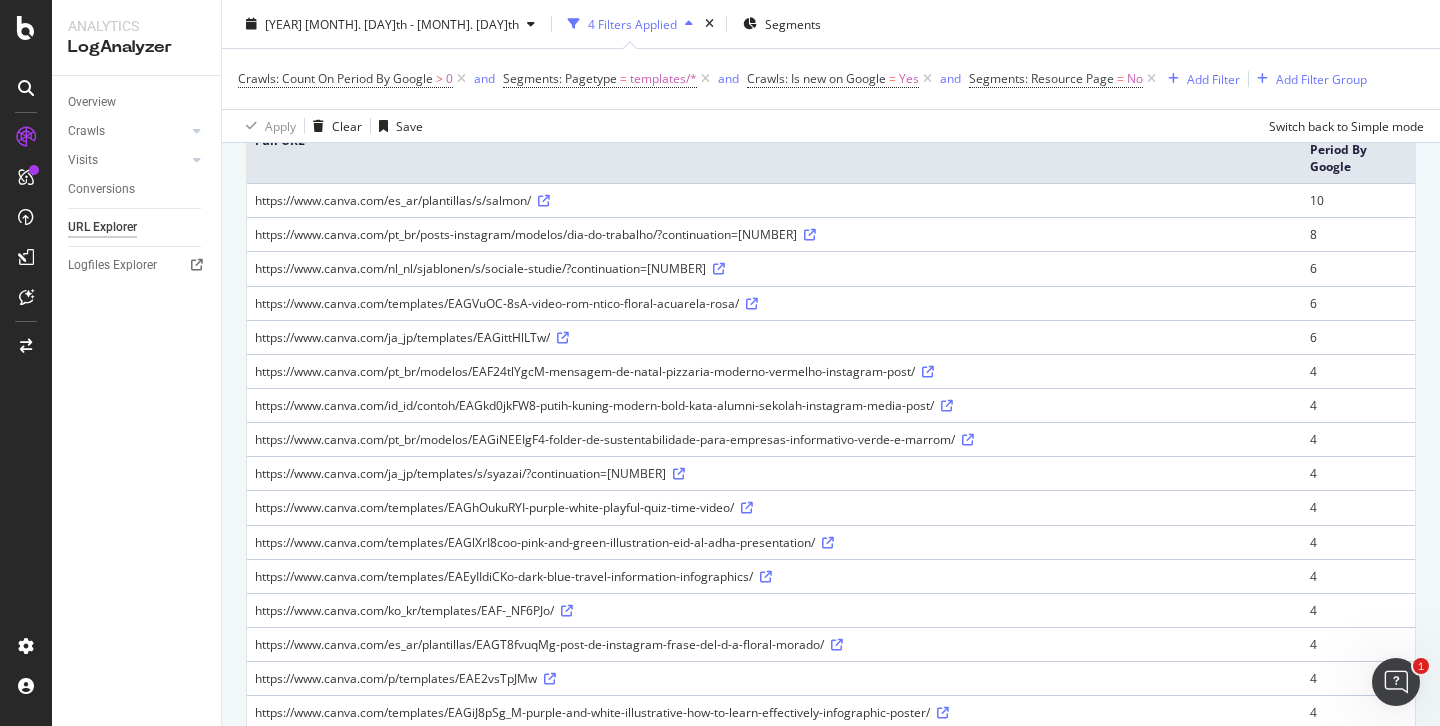 scroll, scrollTop: 240, scrollLeft: 0, axis: vertical 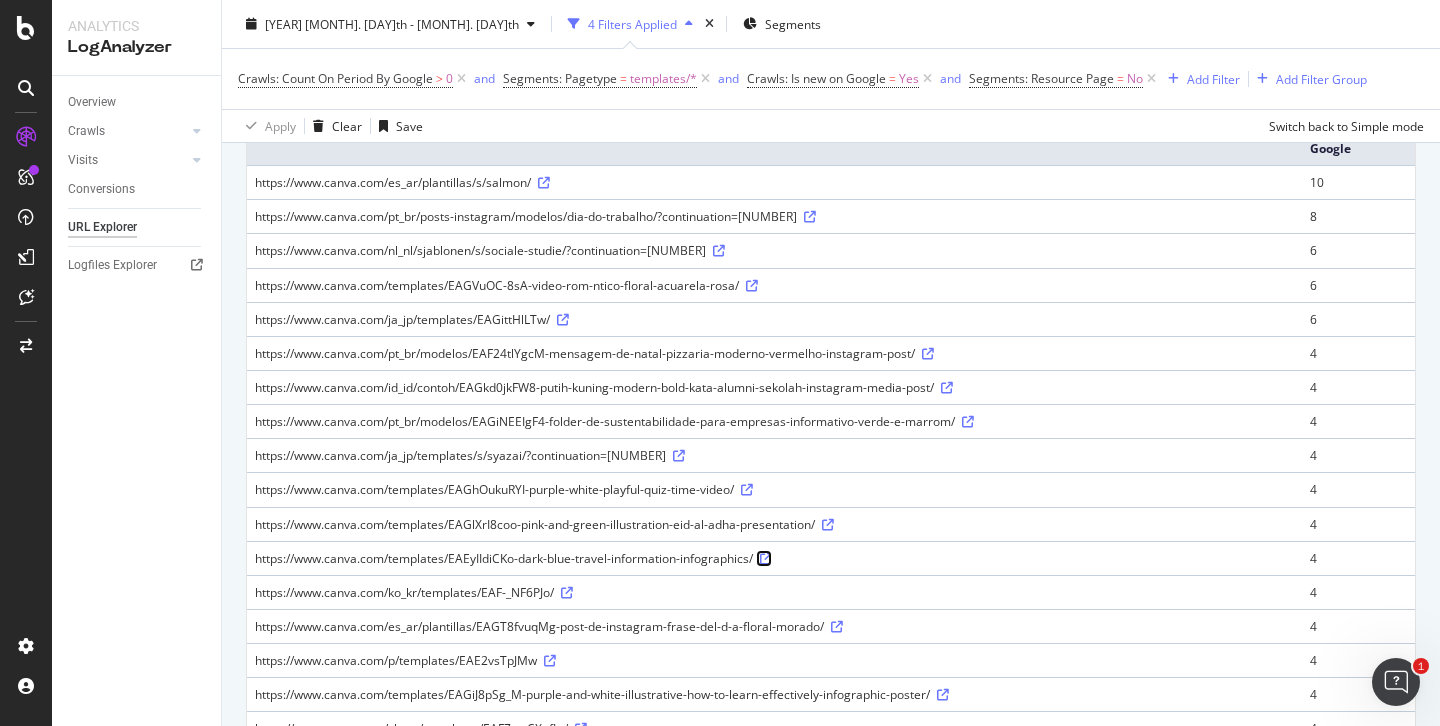 click at bounding box center [766, 559] 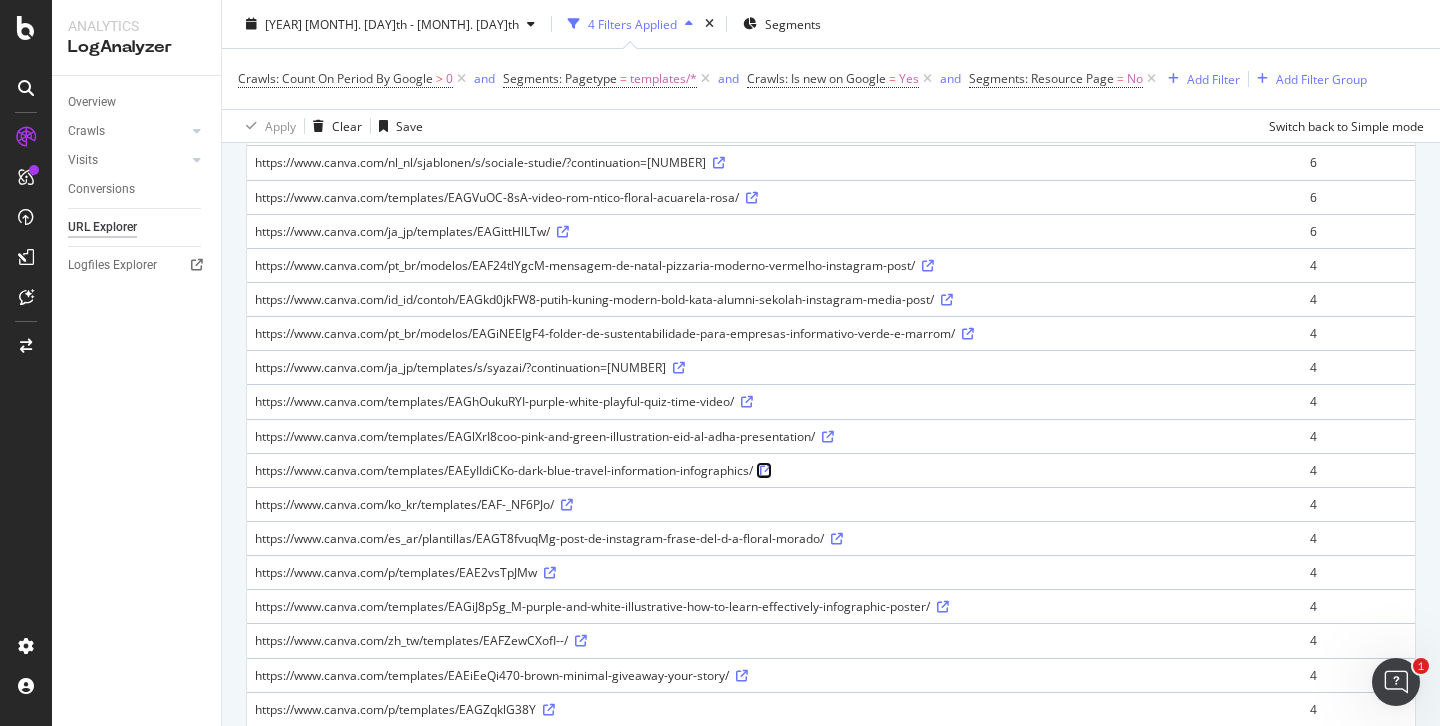scroll, scrollTop: 342, scrollLeft: 0, axis: vertical 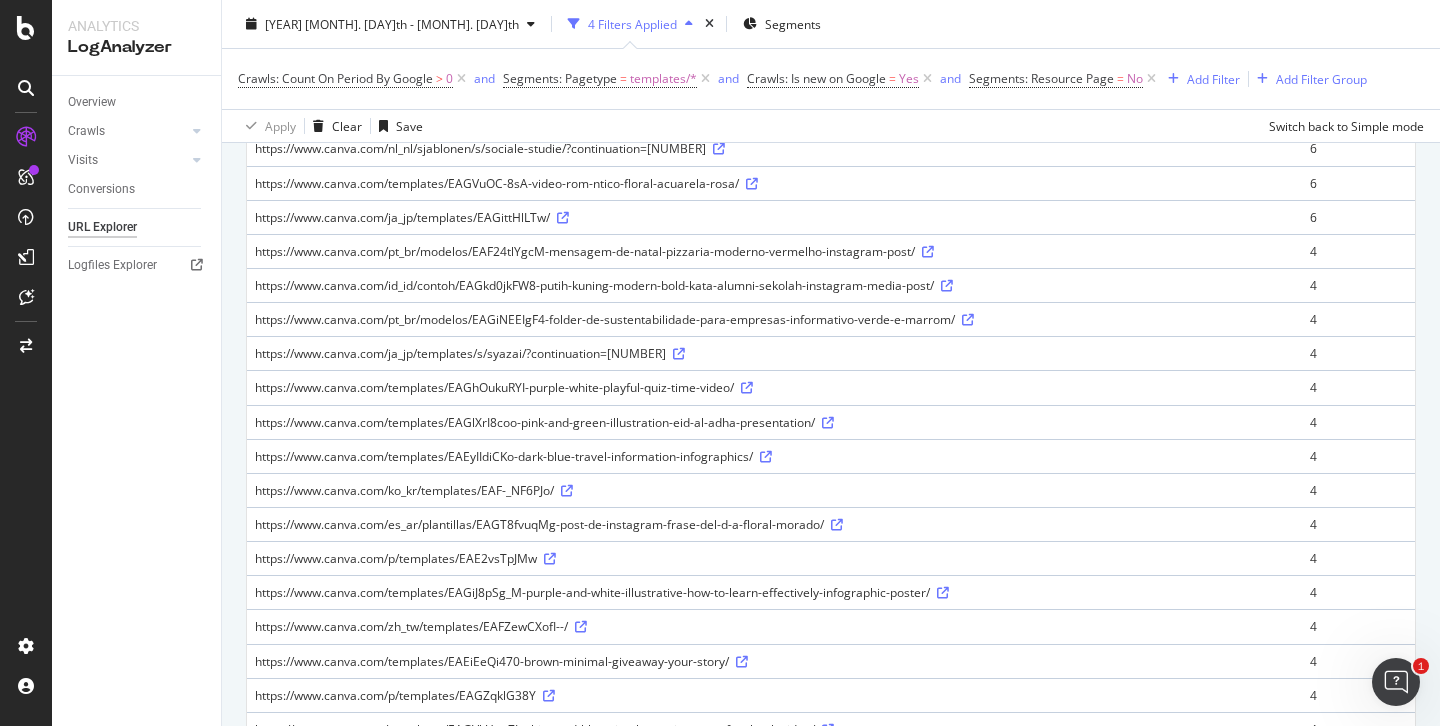drag, startPoint x: 930, startPoint y: 591, endPoint x: 255, endPoint y: 593, distance: 675.003 